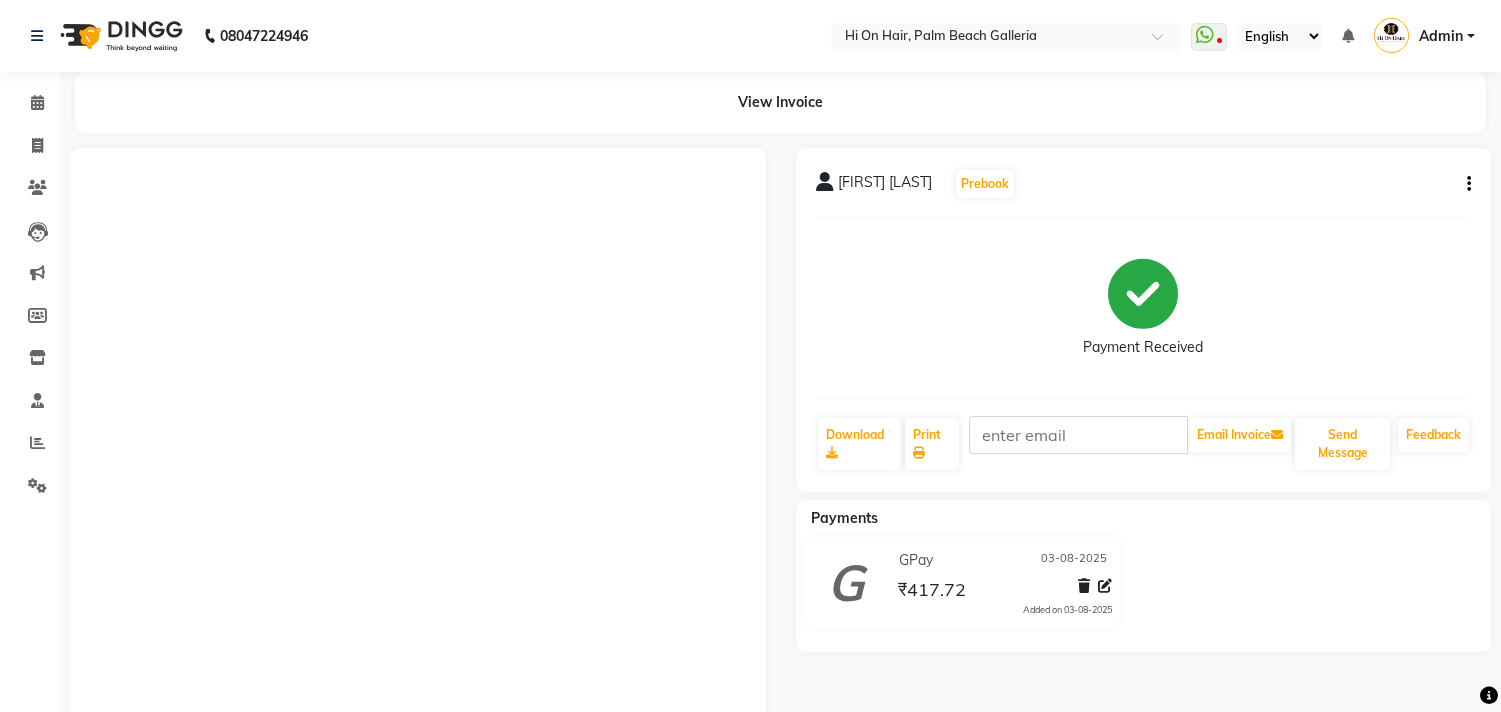 scroll, scrollTop: 0, scrollLeft: 0, axis: both 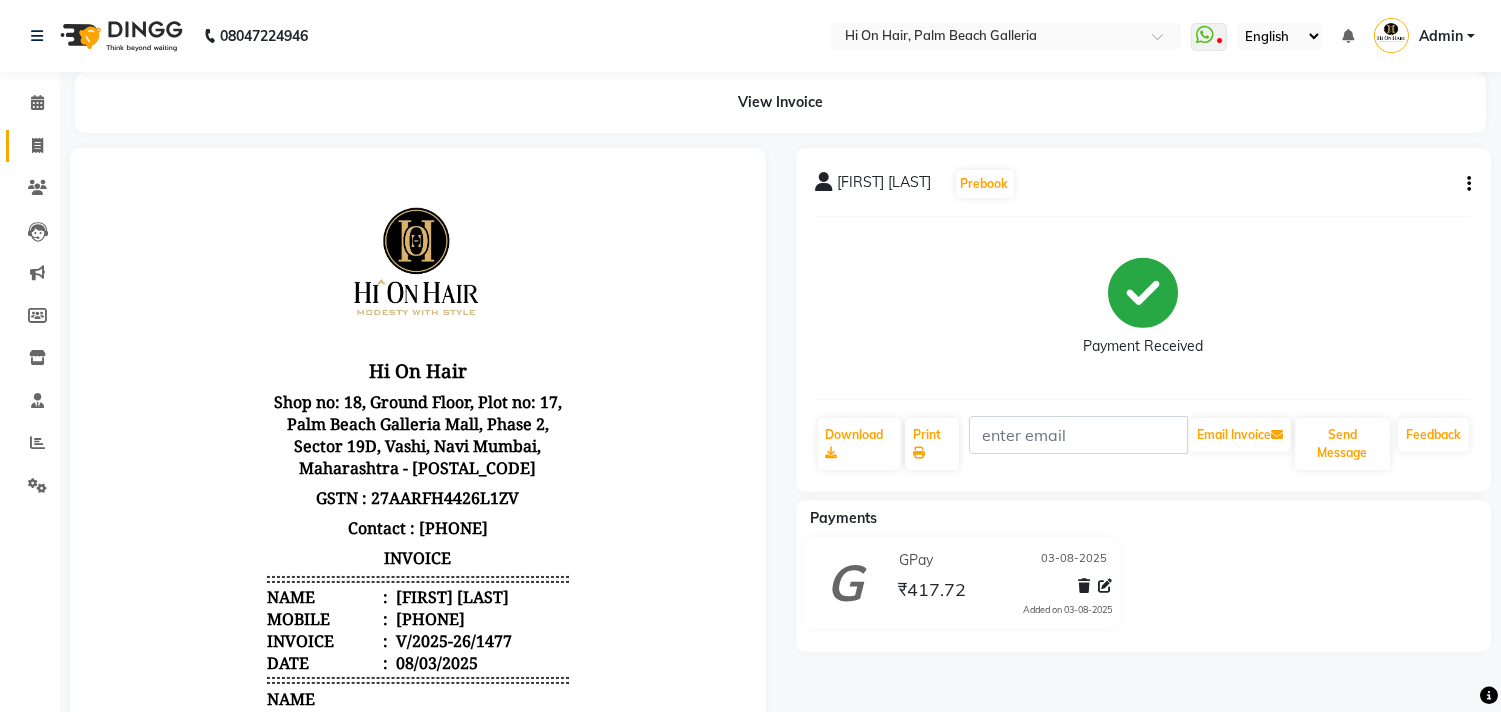 click on "Invoice" 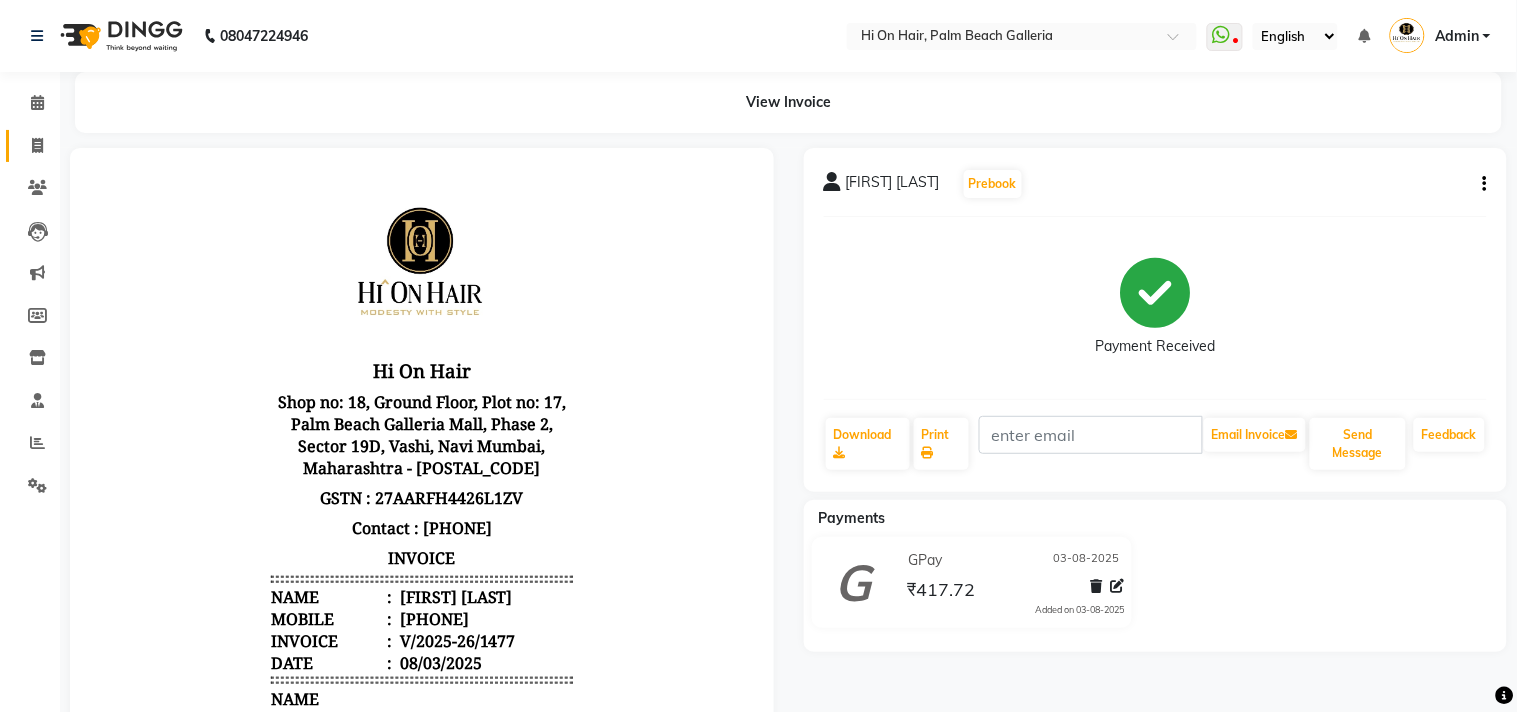select on "535" 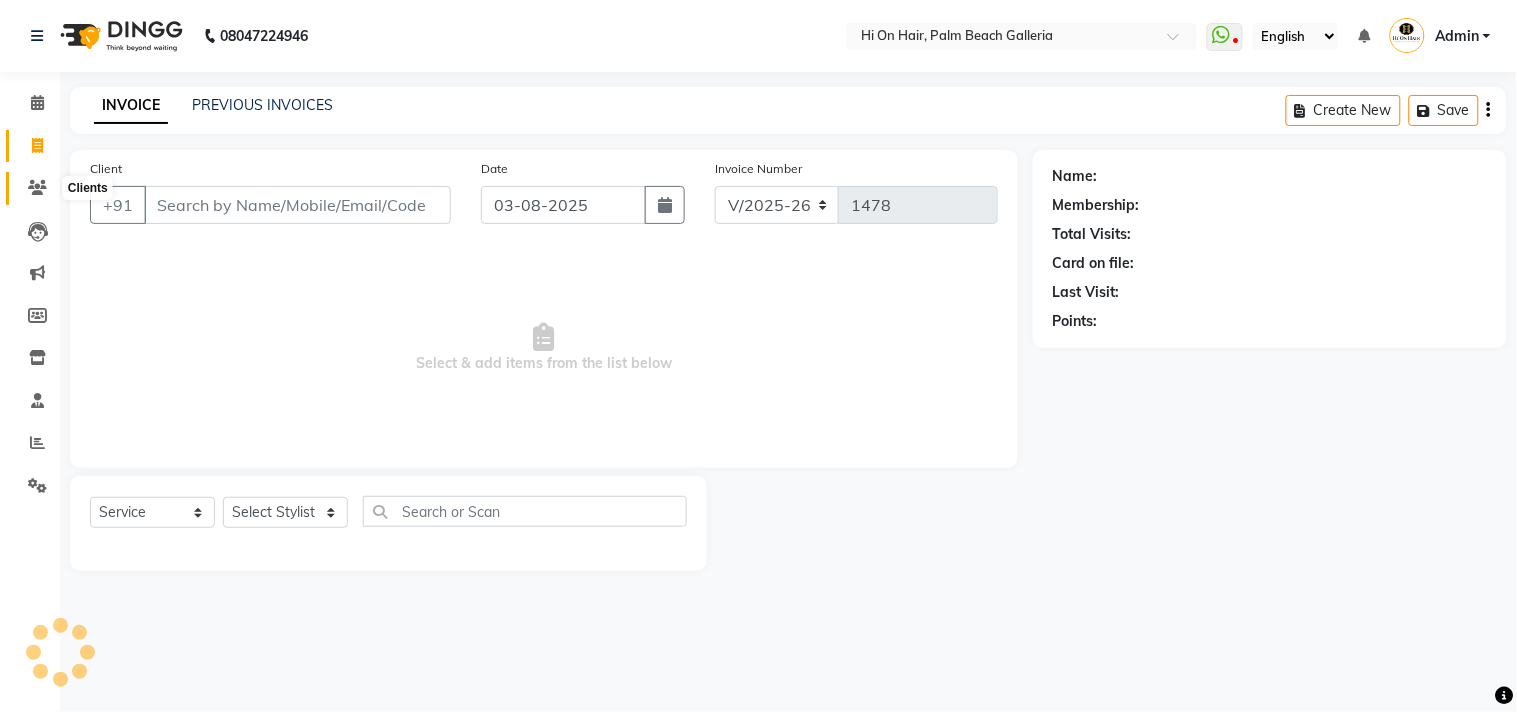 click 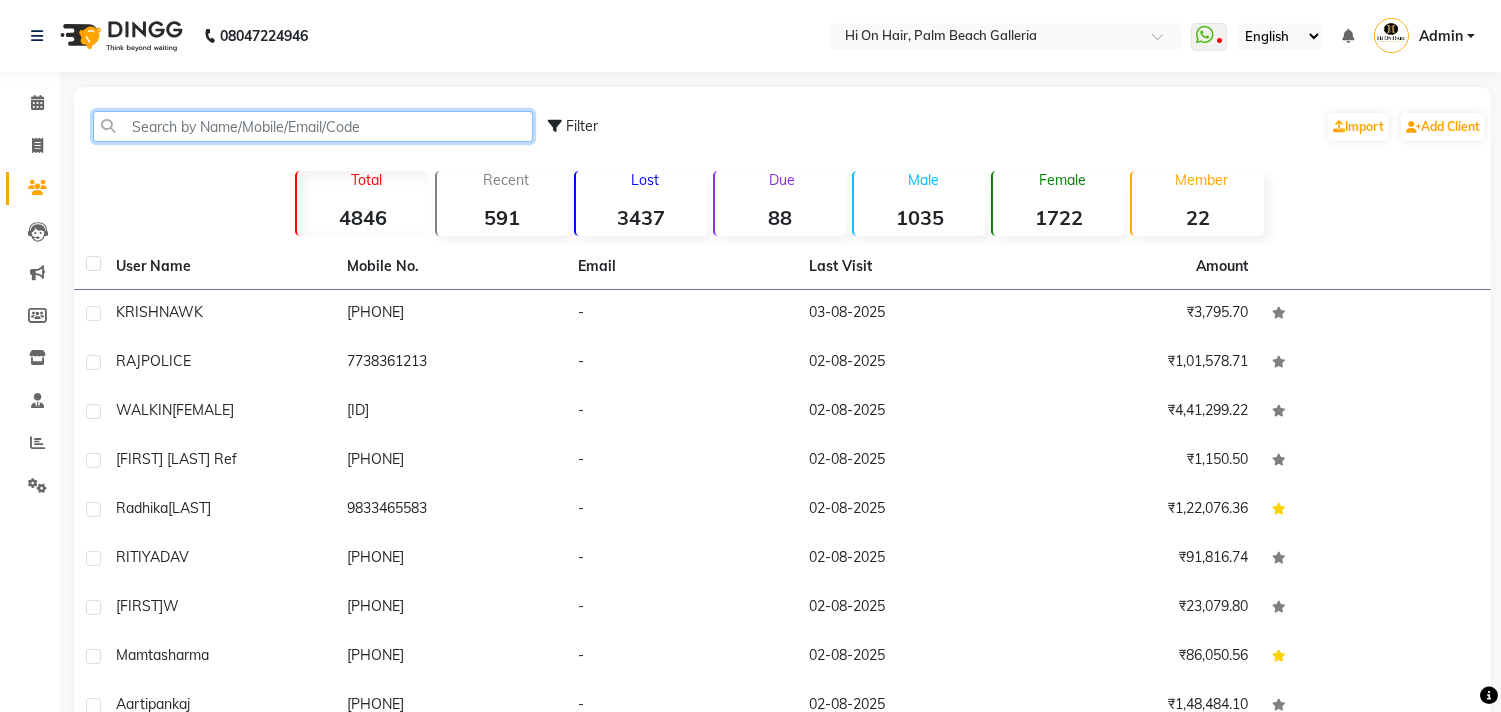 click 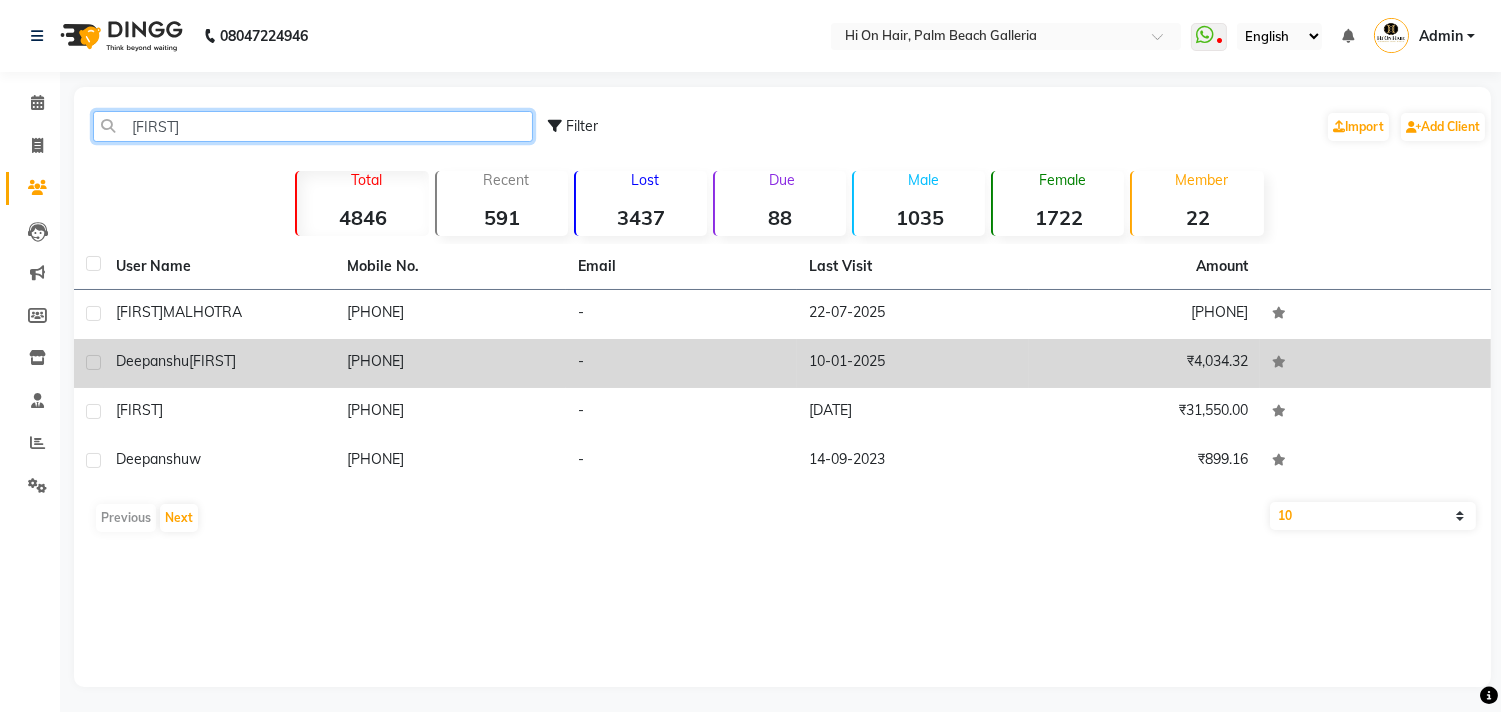 type on "[FIRST]" 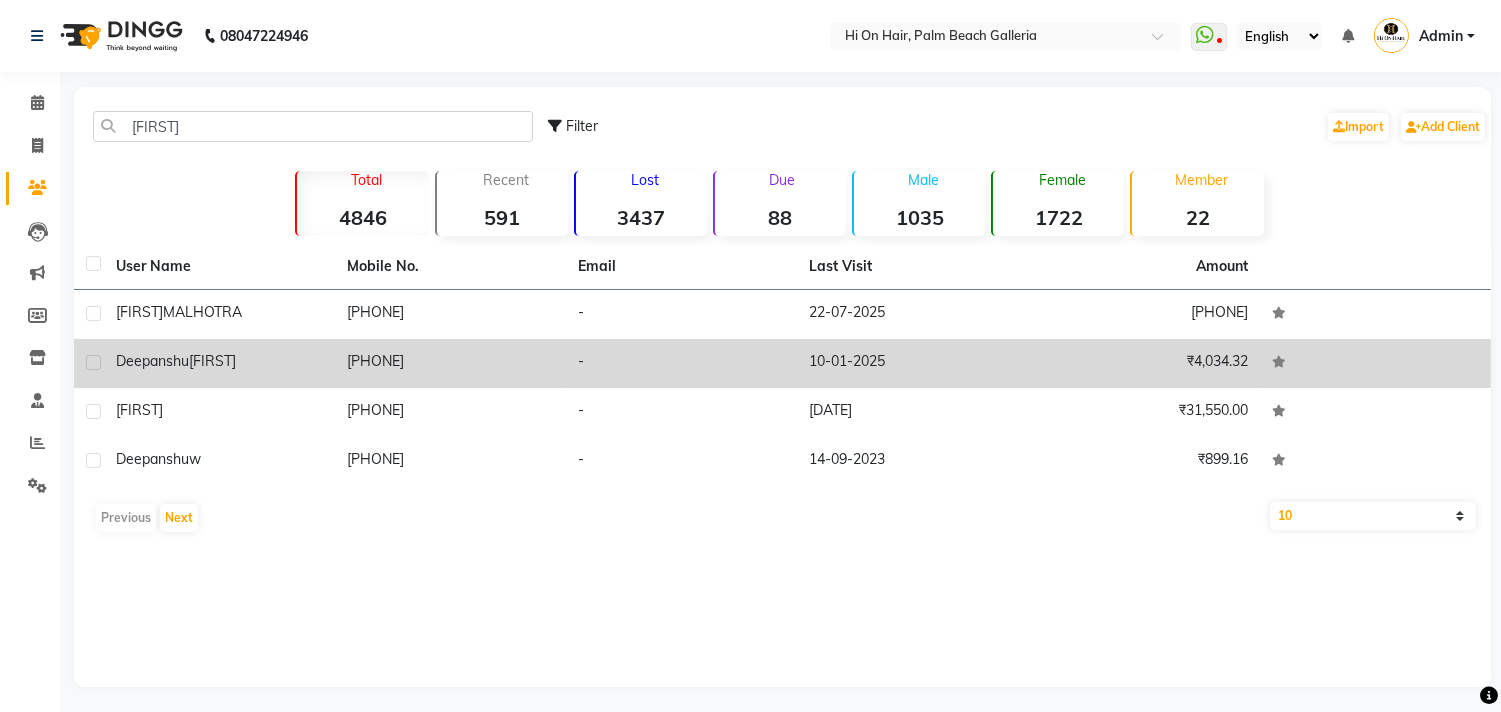 click on "[FIRST] [LAST]" 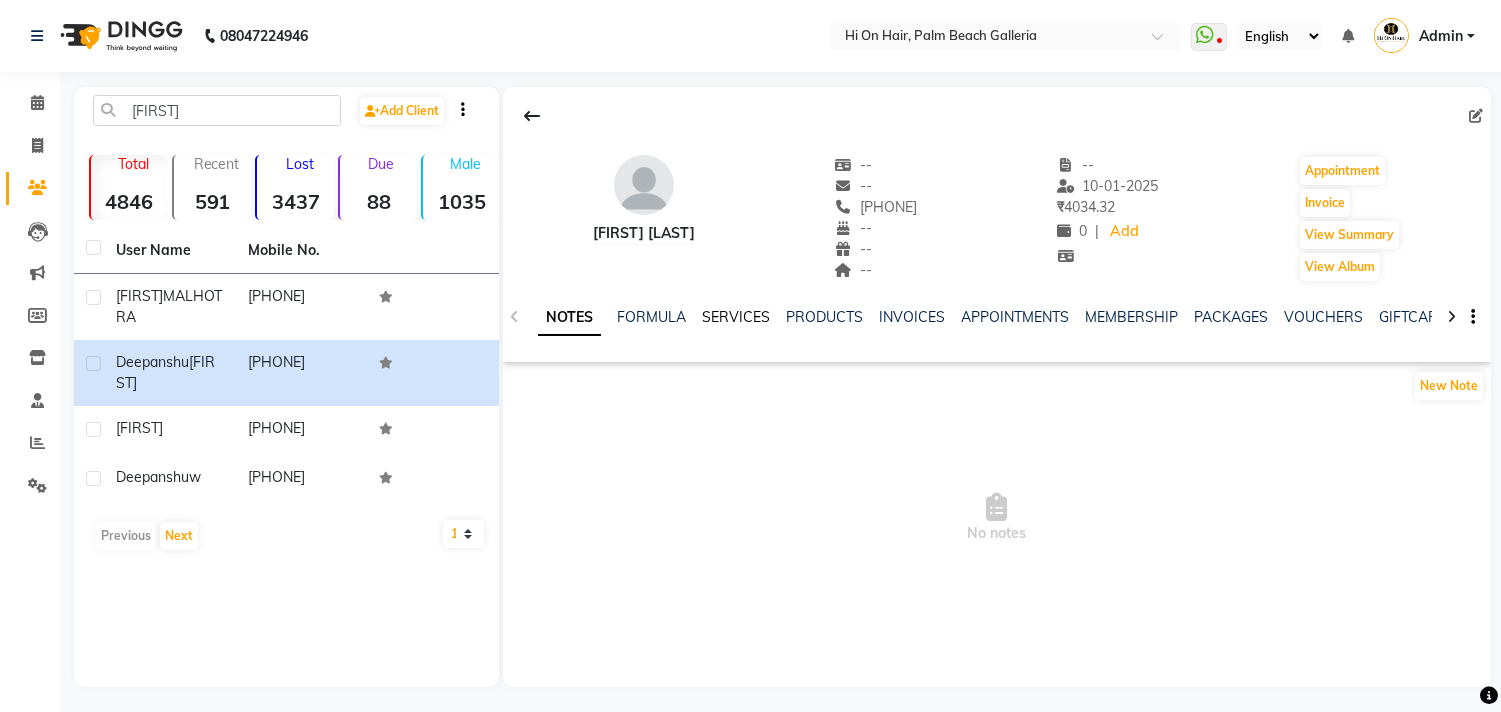 click on "SERVICES" 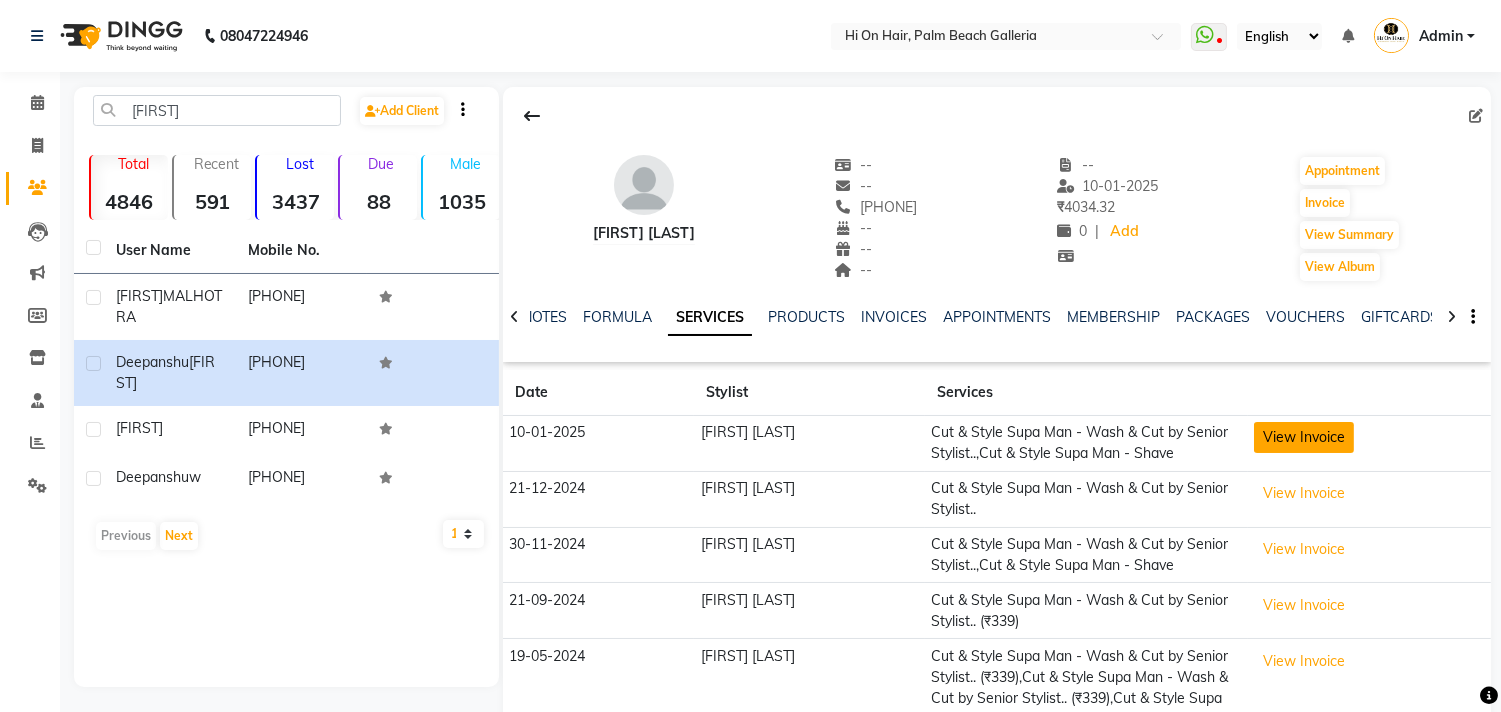 click on "View Invoice" 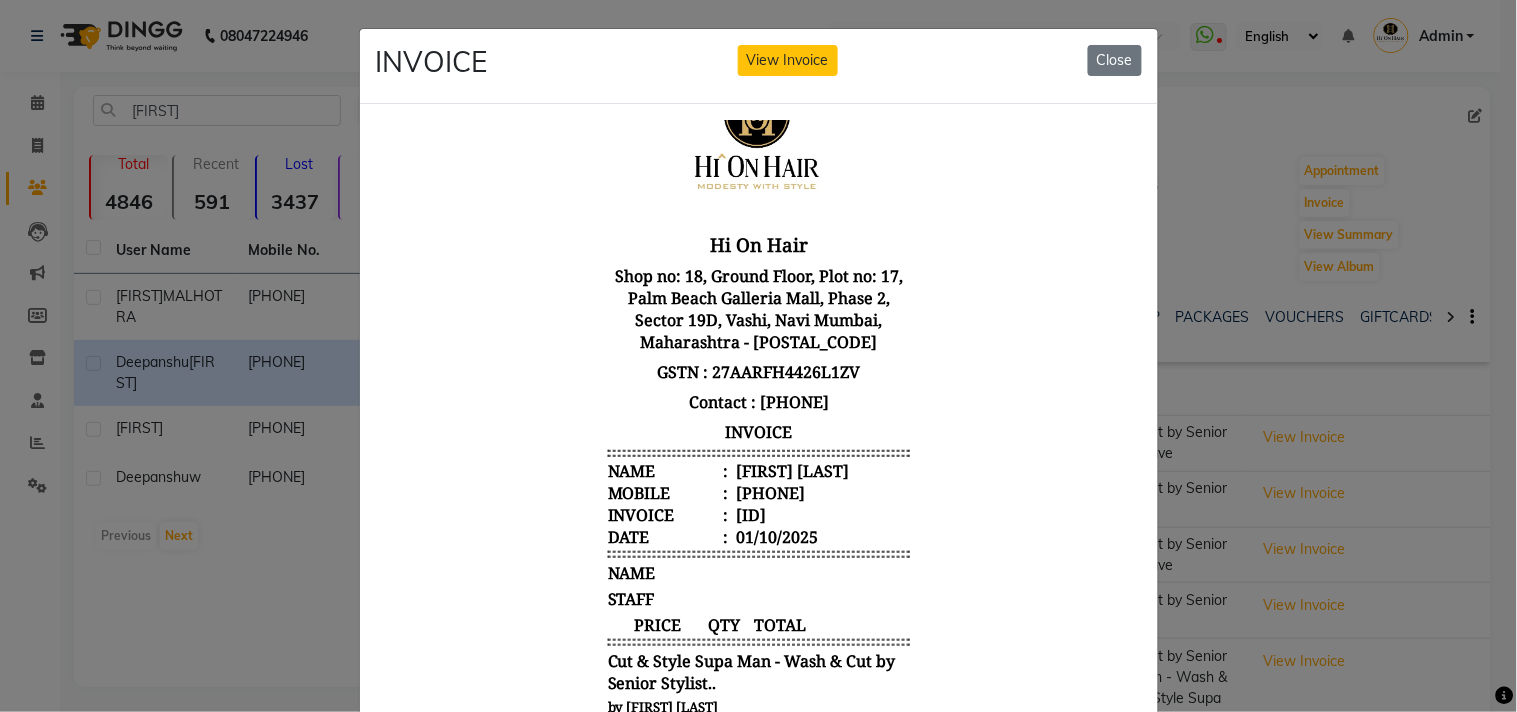 scroll, scrollTop: 83, scrollLeft: 0, axis: vertical 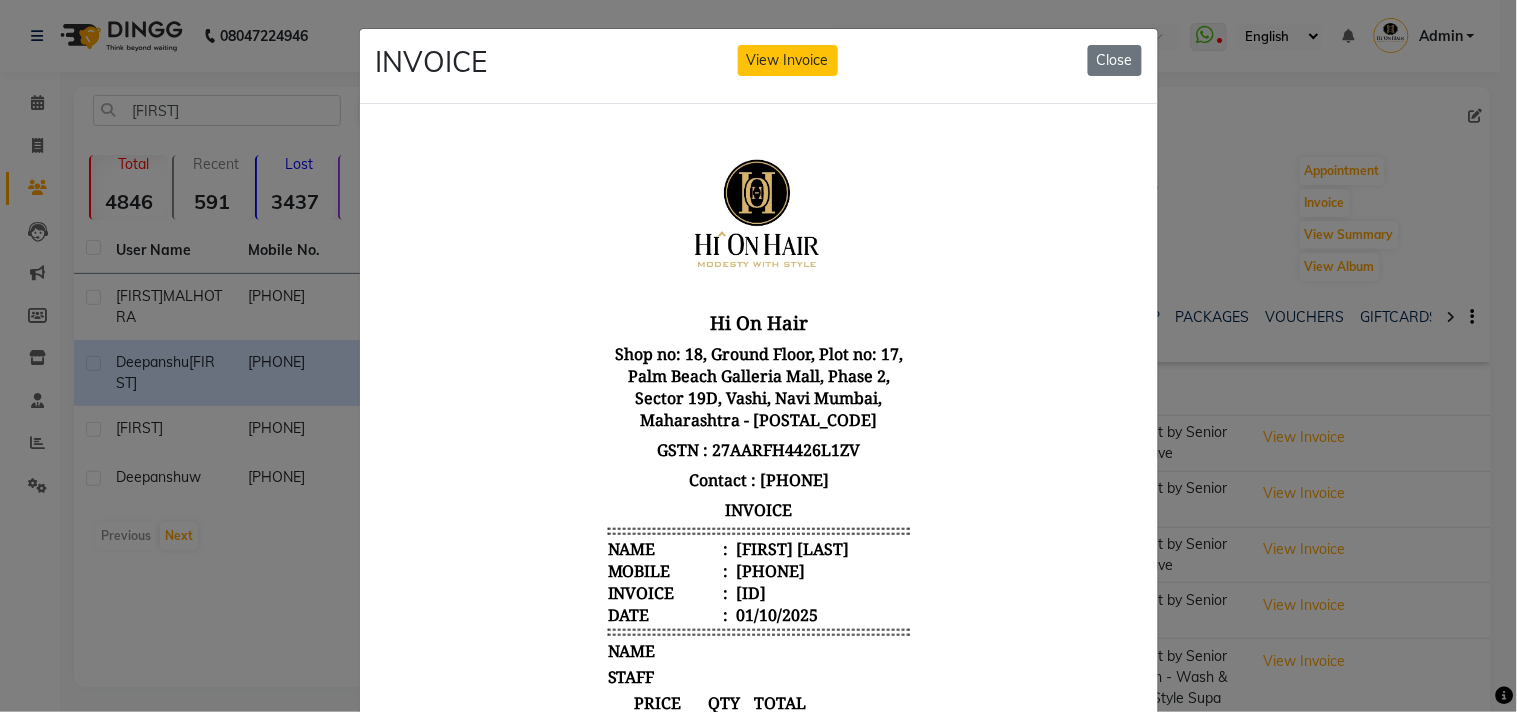 click on "INVOICE View Invoice Close" 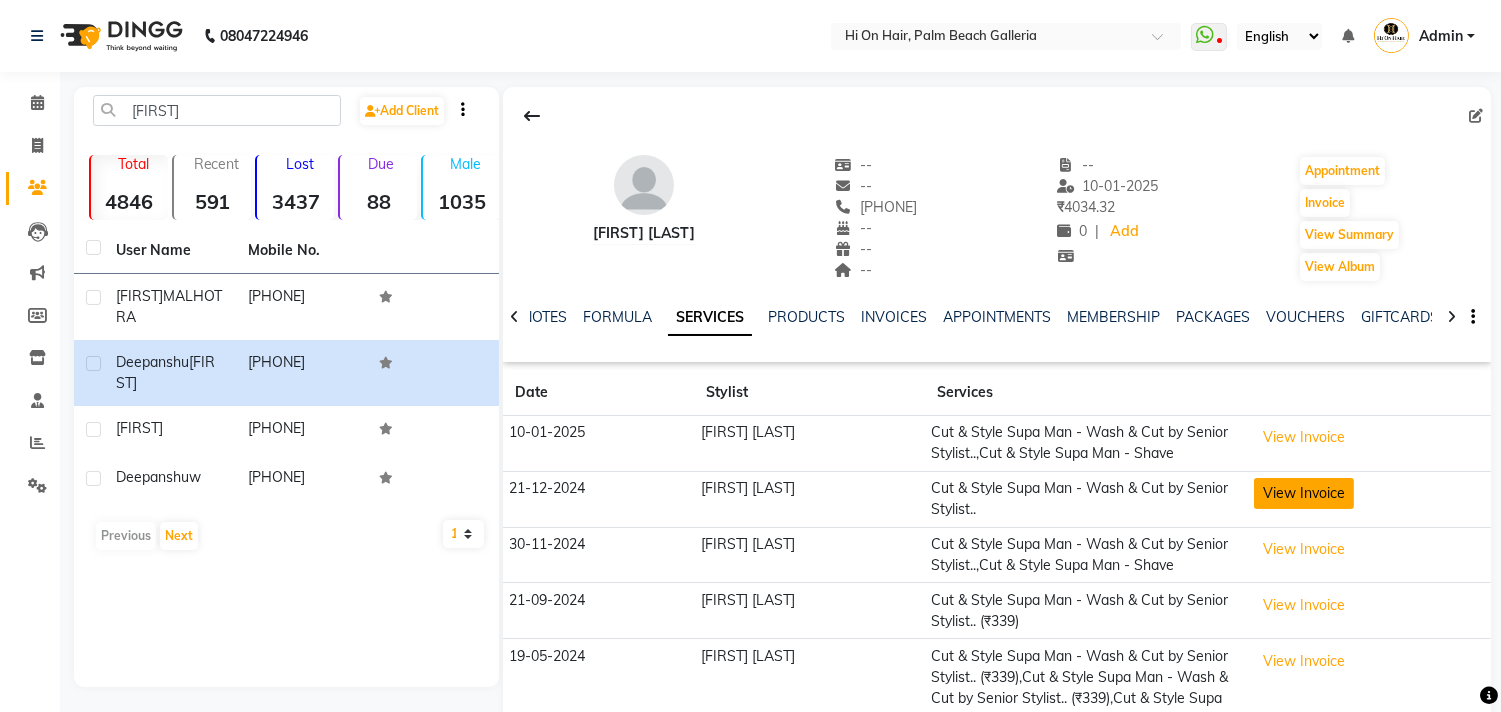 click on "View Invoice" 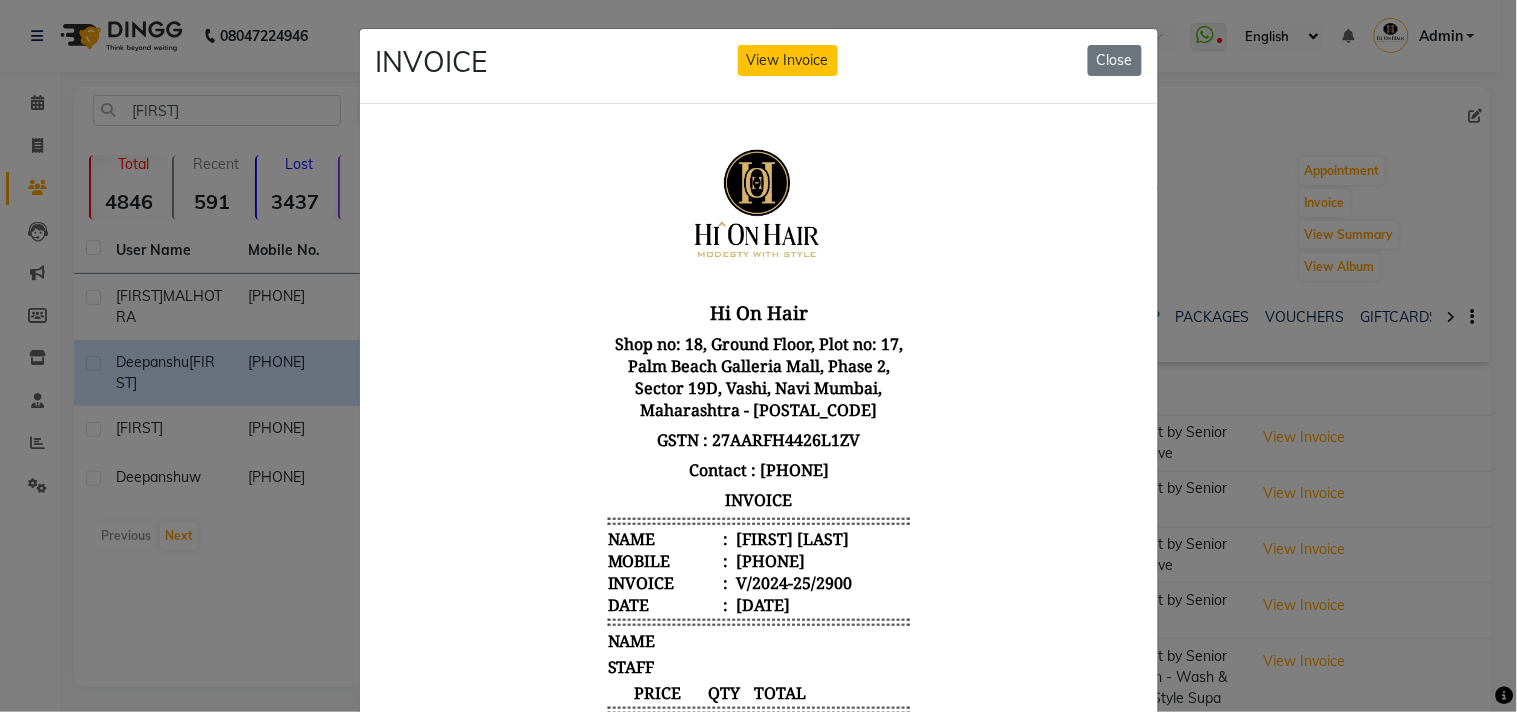 scroll, scrollTop: 15, scrollLeft: 0, axis: vertical 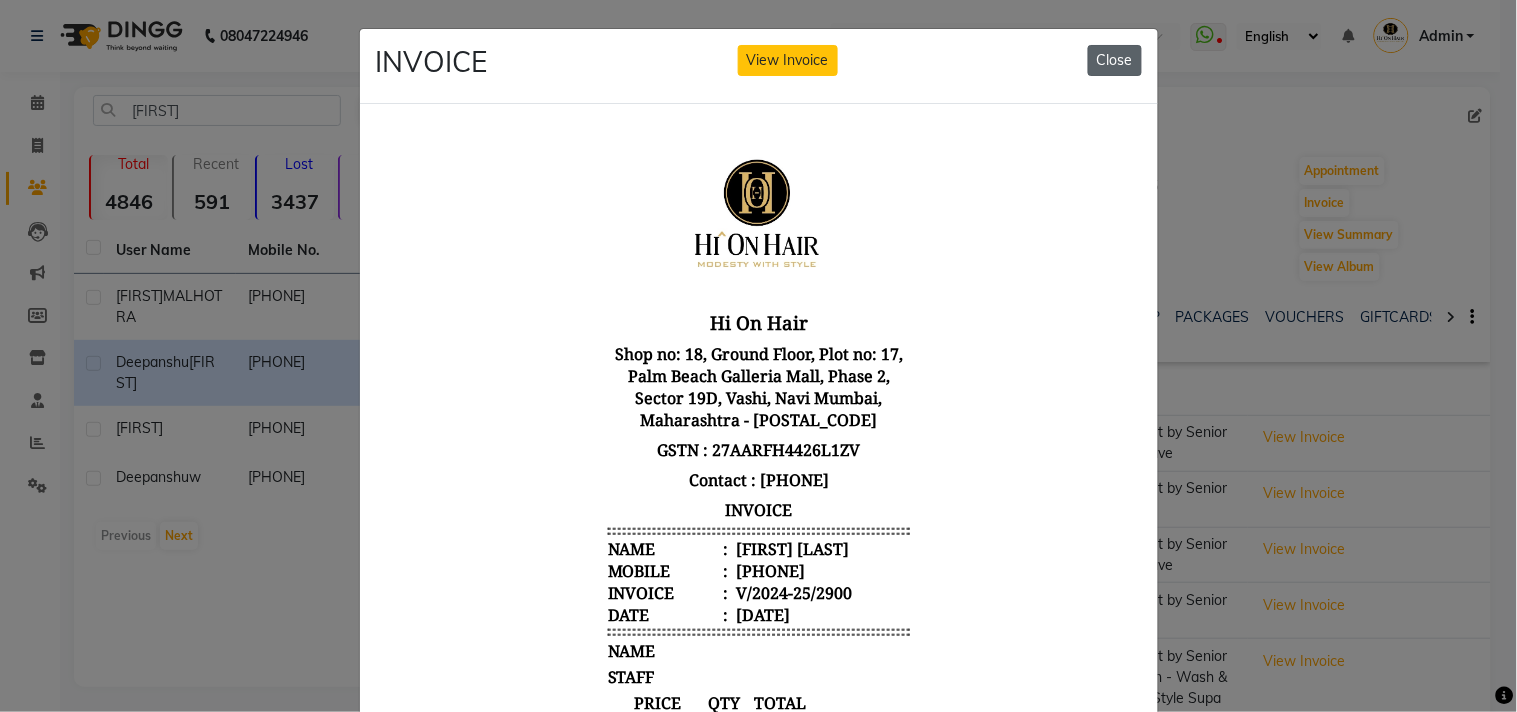 click on "Close" 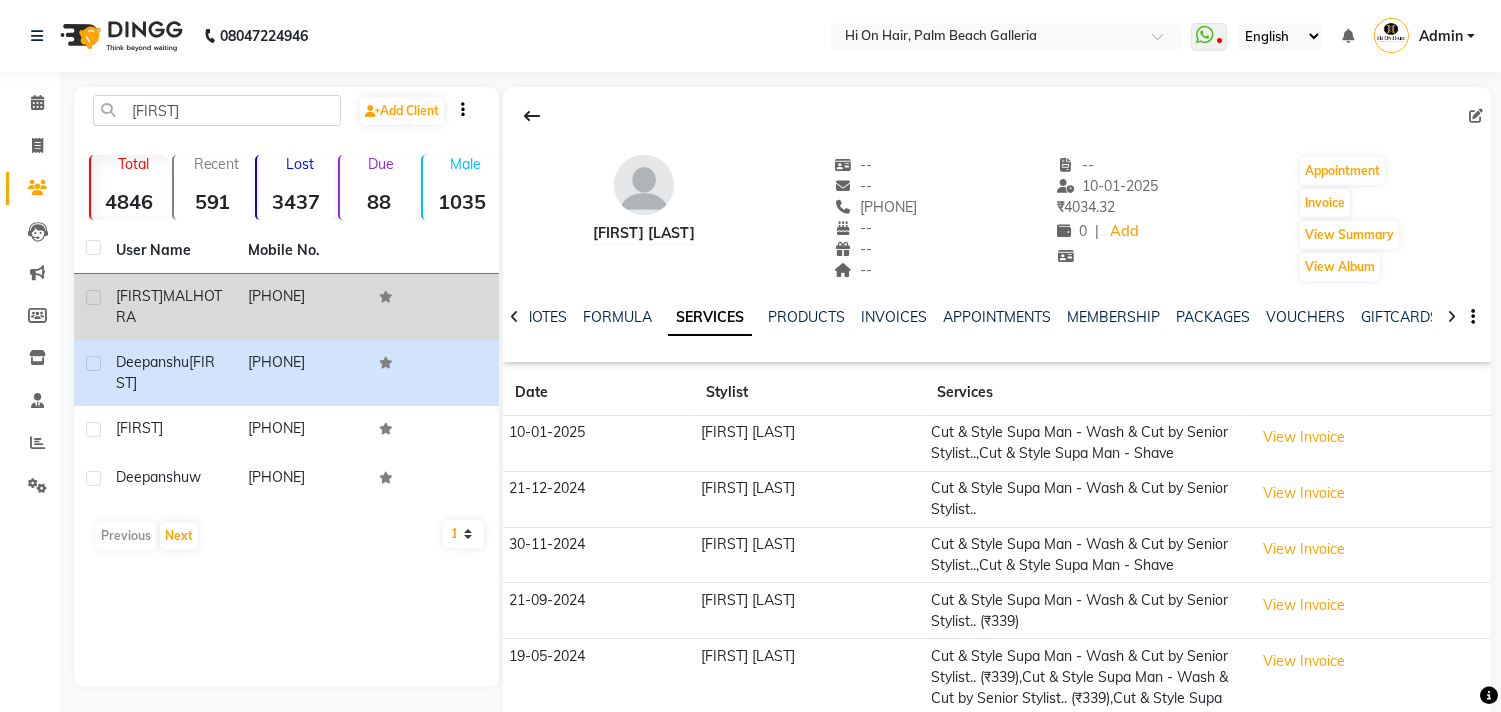 click on "[FIRST] [LAST]" 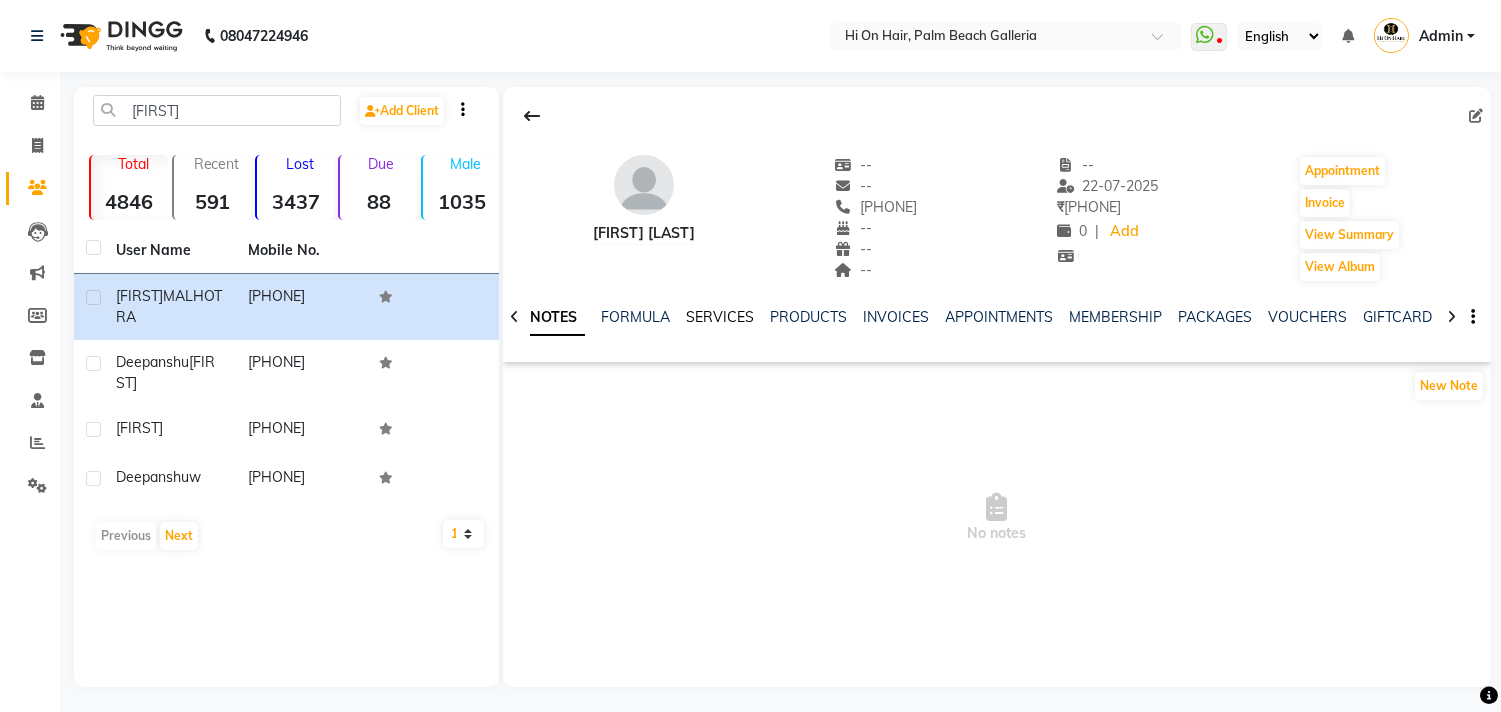 click on "SERVICES" 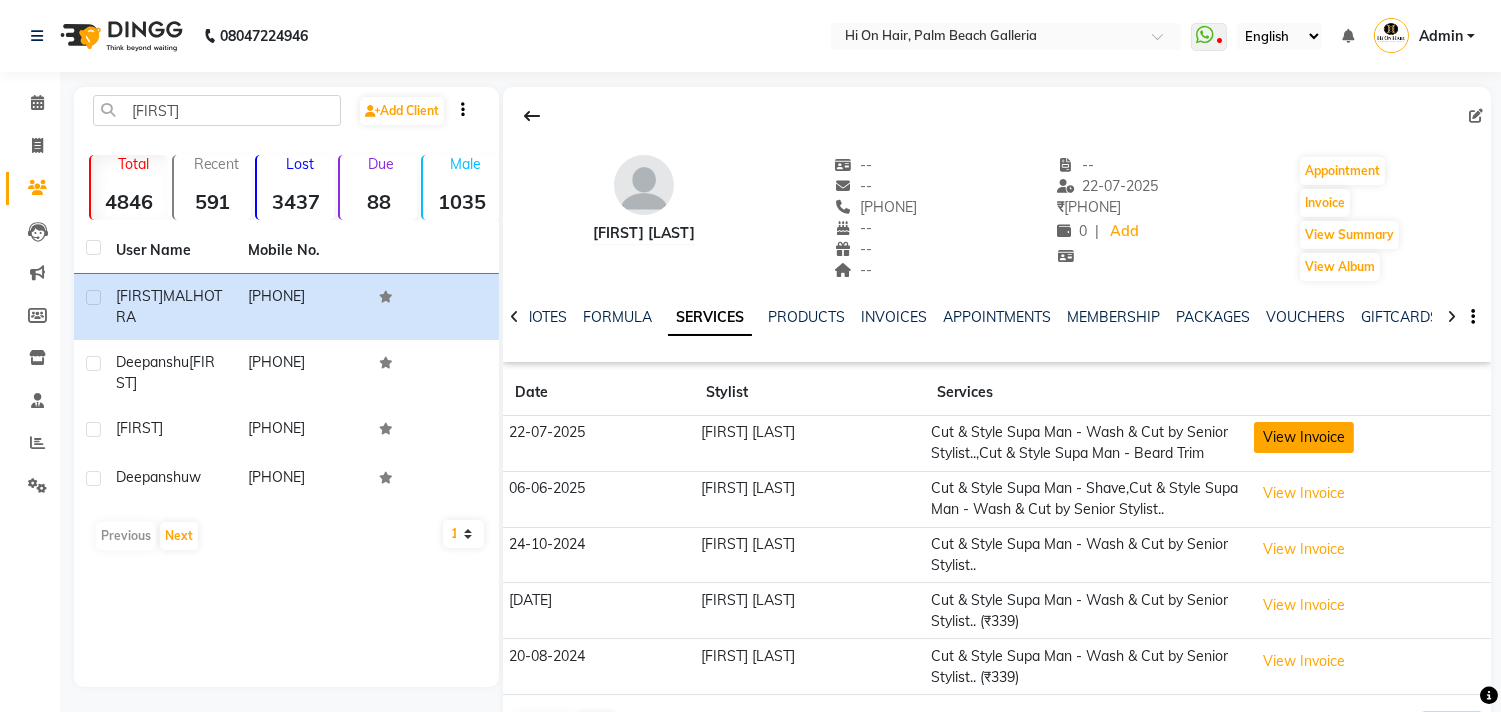 click on "View Invoice" 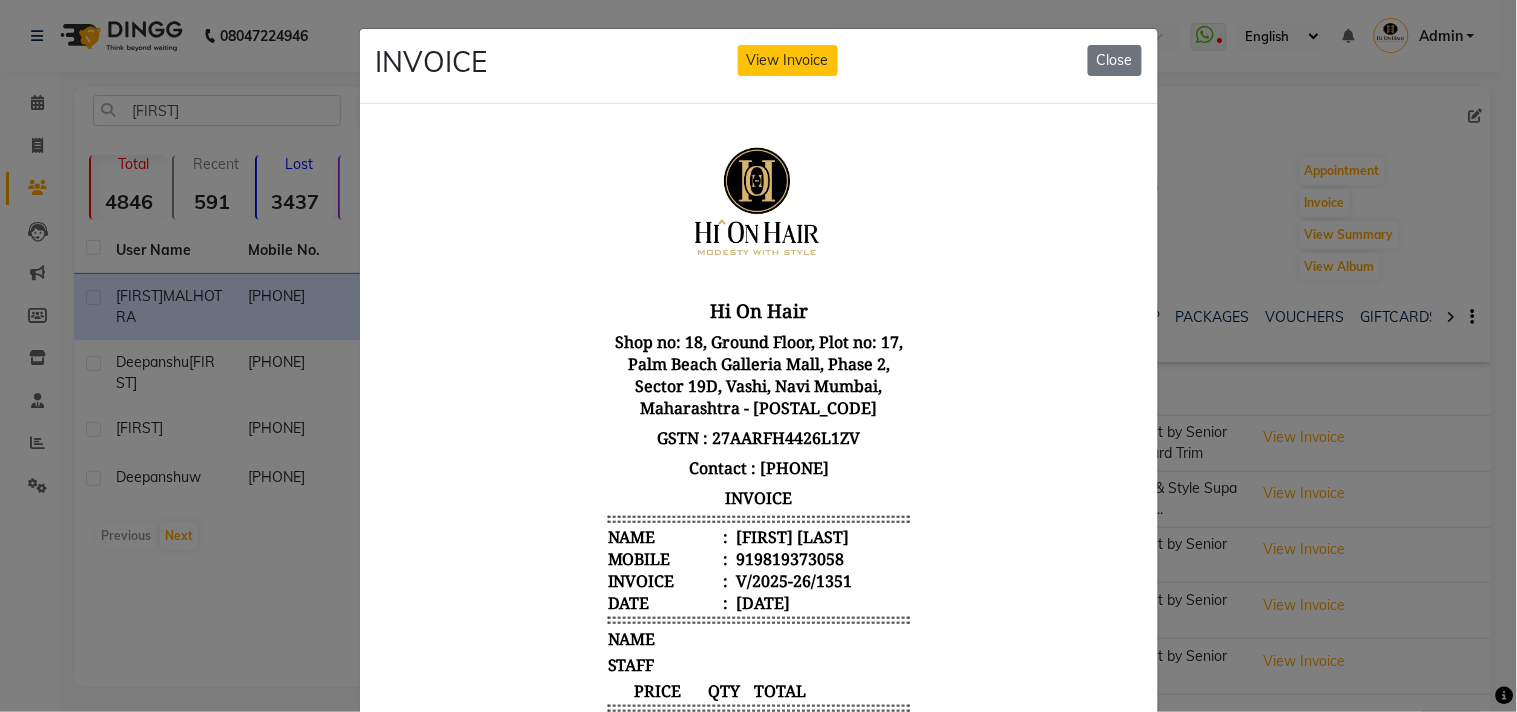 scroll, scrollTop: 15, scrollLeft: 0, axis: vertical 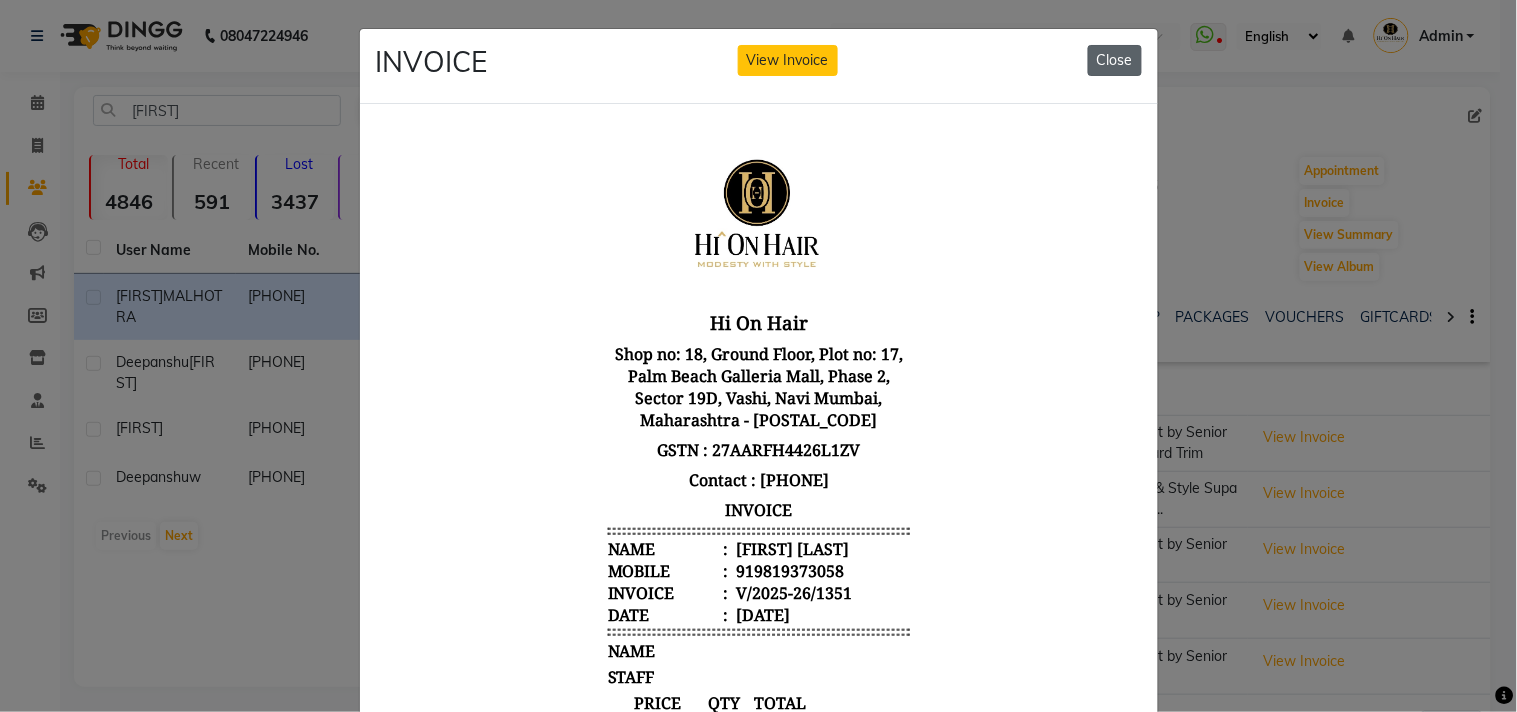 drag, startPoint x: 1107, startPoint y: 55, endPoint x: 667, endPoint y: 14, distance: 441.9061 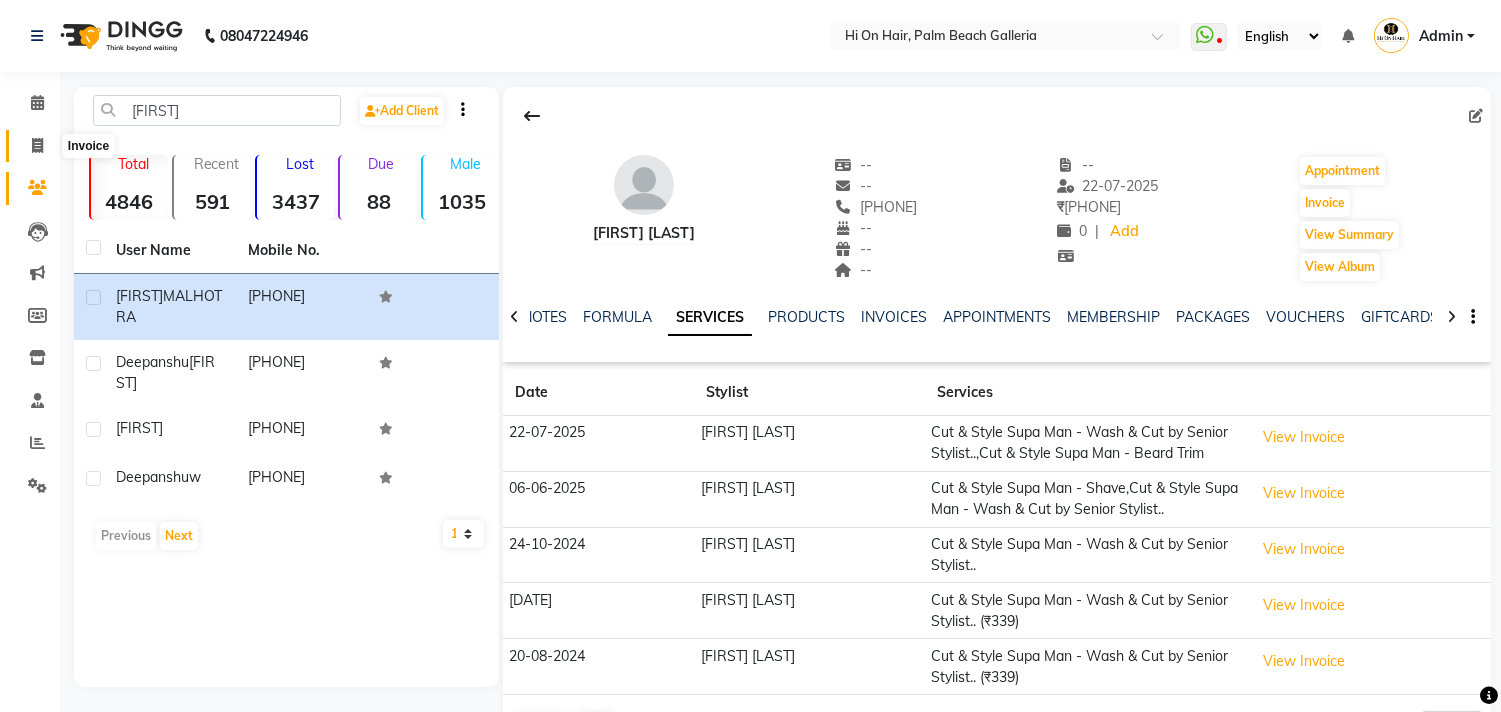 click 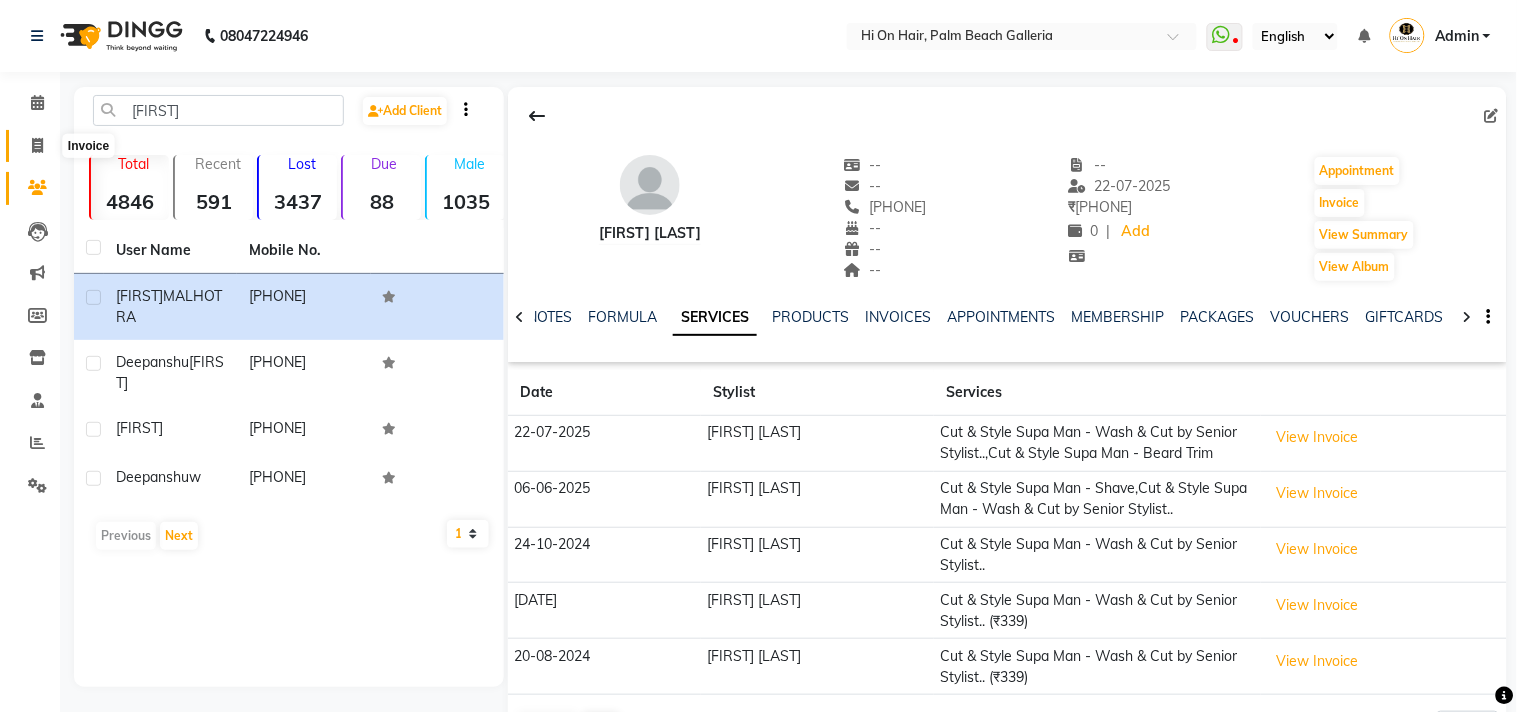 select on "535" 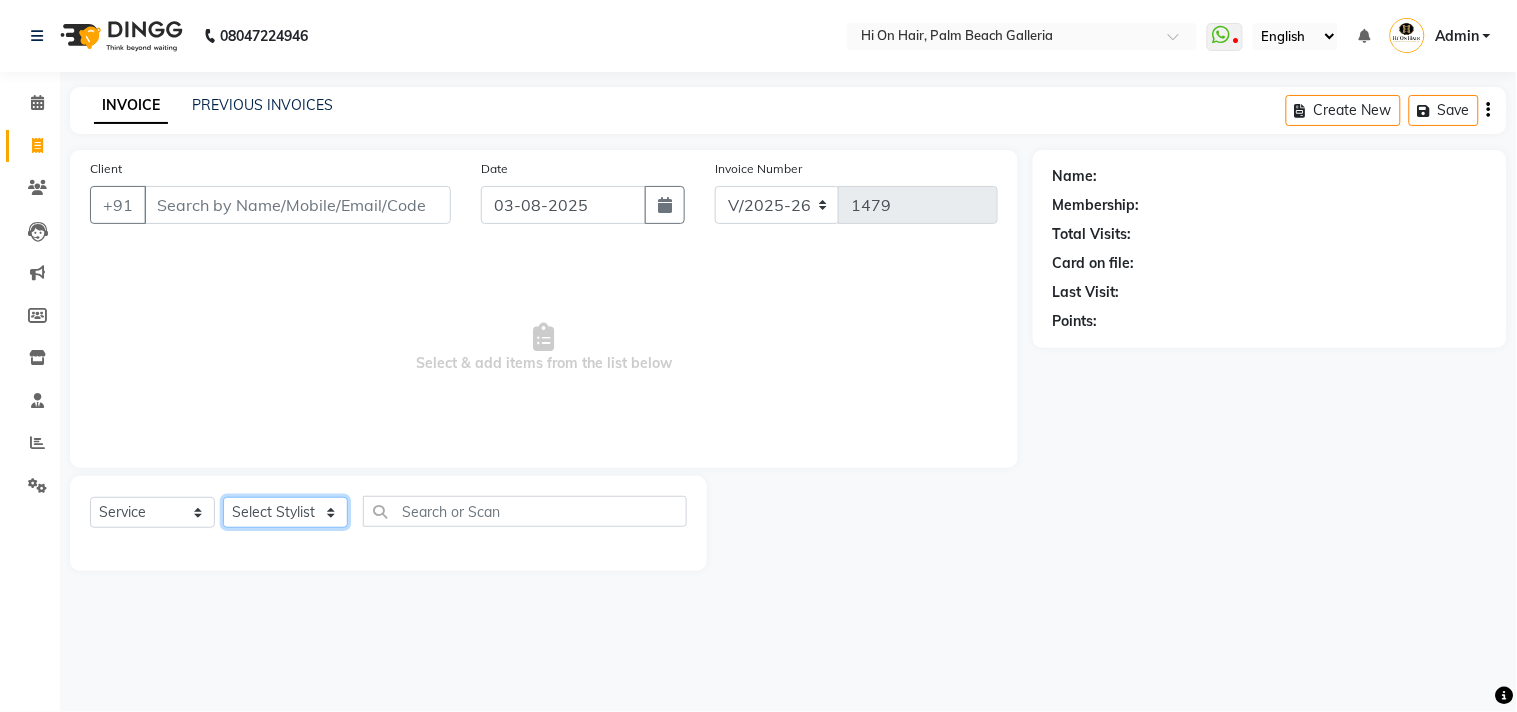 click on "Select Stylist [FIRST] [LAST] [FIRST] [LAST] [FIRST] [LAST] [FIRST] [LAST] [FIRST] [LAST] [FIRST] [LAST] [FIRST] [LAST] [FIRST] [LAST] [FIRST] [LAST] [FIRST] [LAST]" 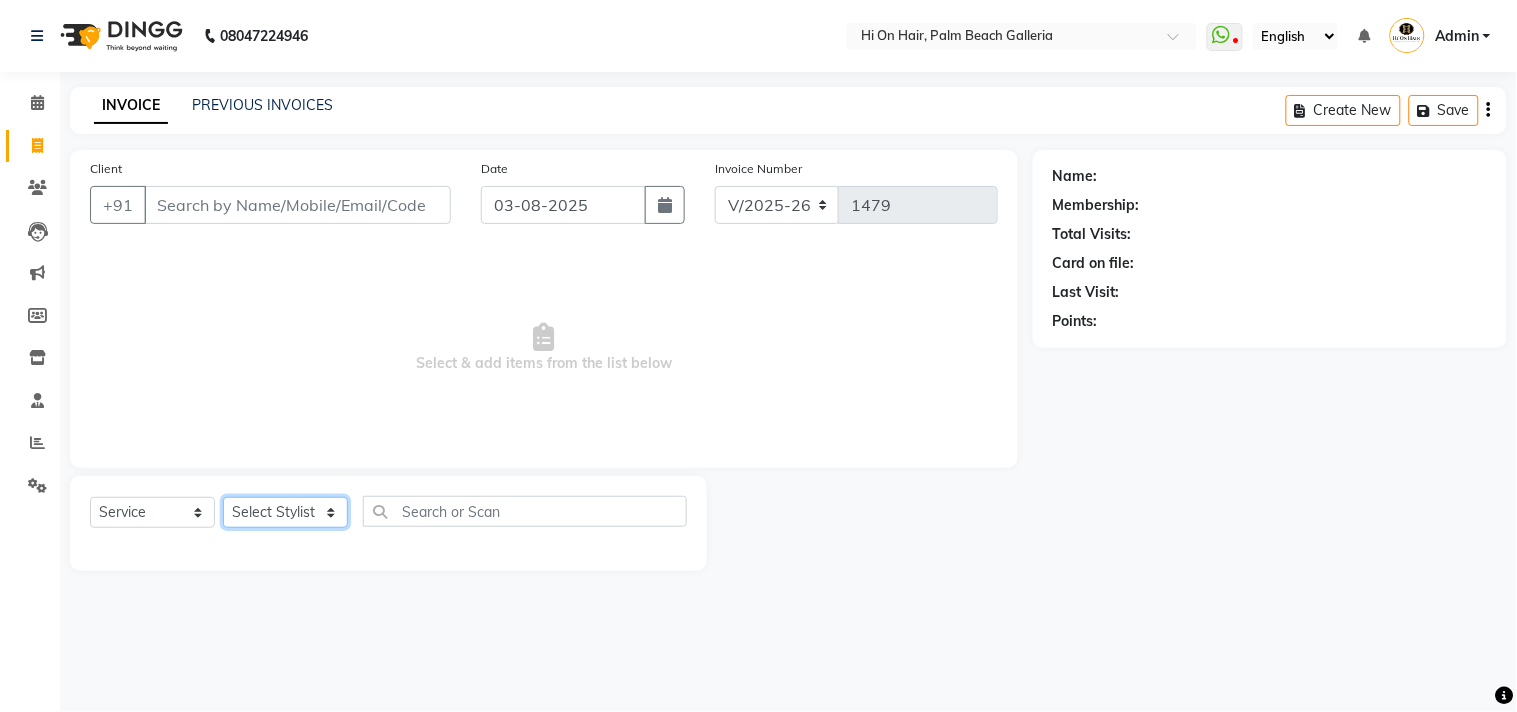 select on "[PHONE]" 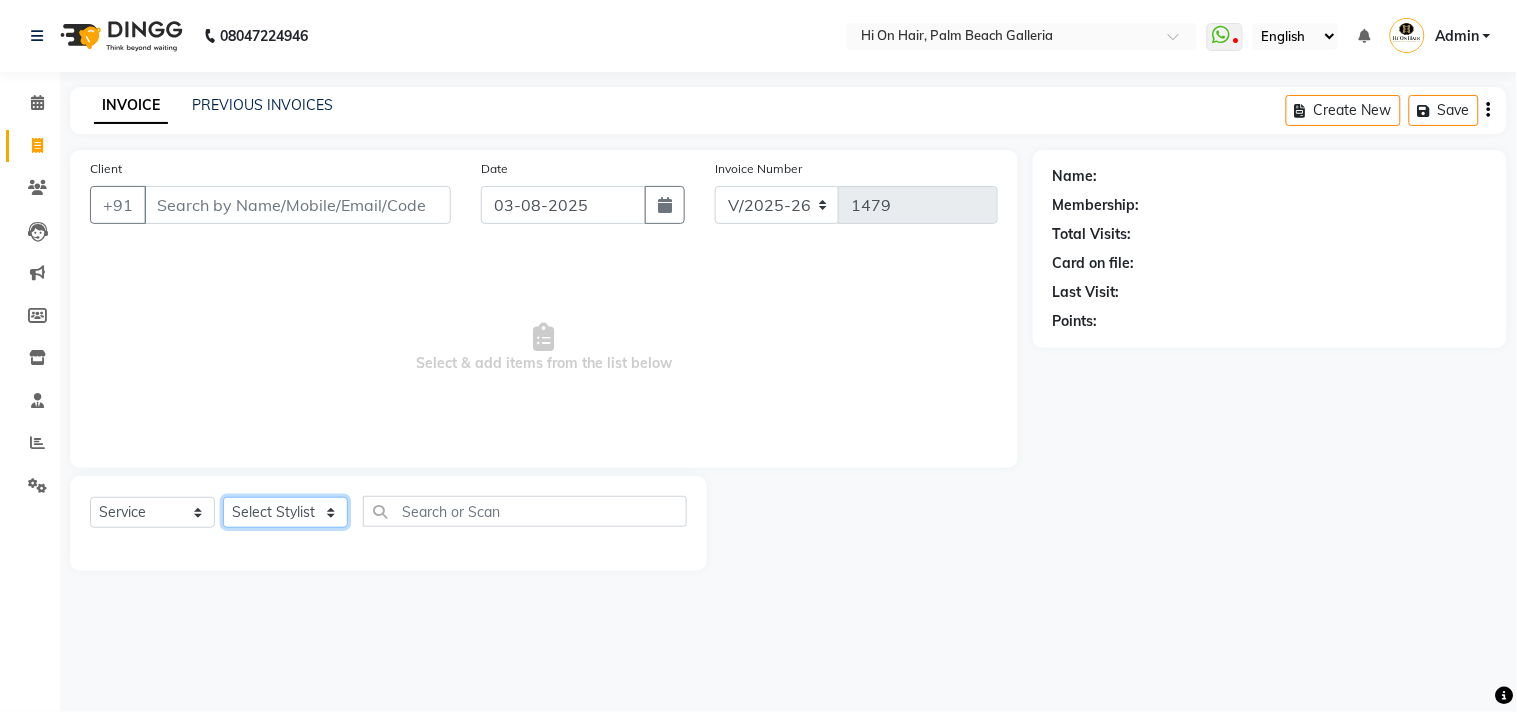 click on "Select Stylist [FIRST] [LAST] [FIRST] [LAST] [FIRST] [LAST] [FIRST] [LAST] [FIRST] [LAST] [FIRST] [LAST] [FIRST] [LAST] [FIRST] [LAST] [FIRST] [LAST] [FIRST] [LAST]" 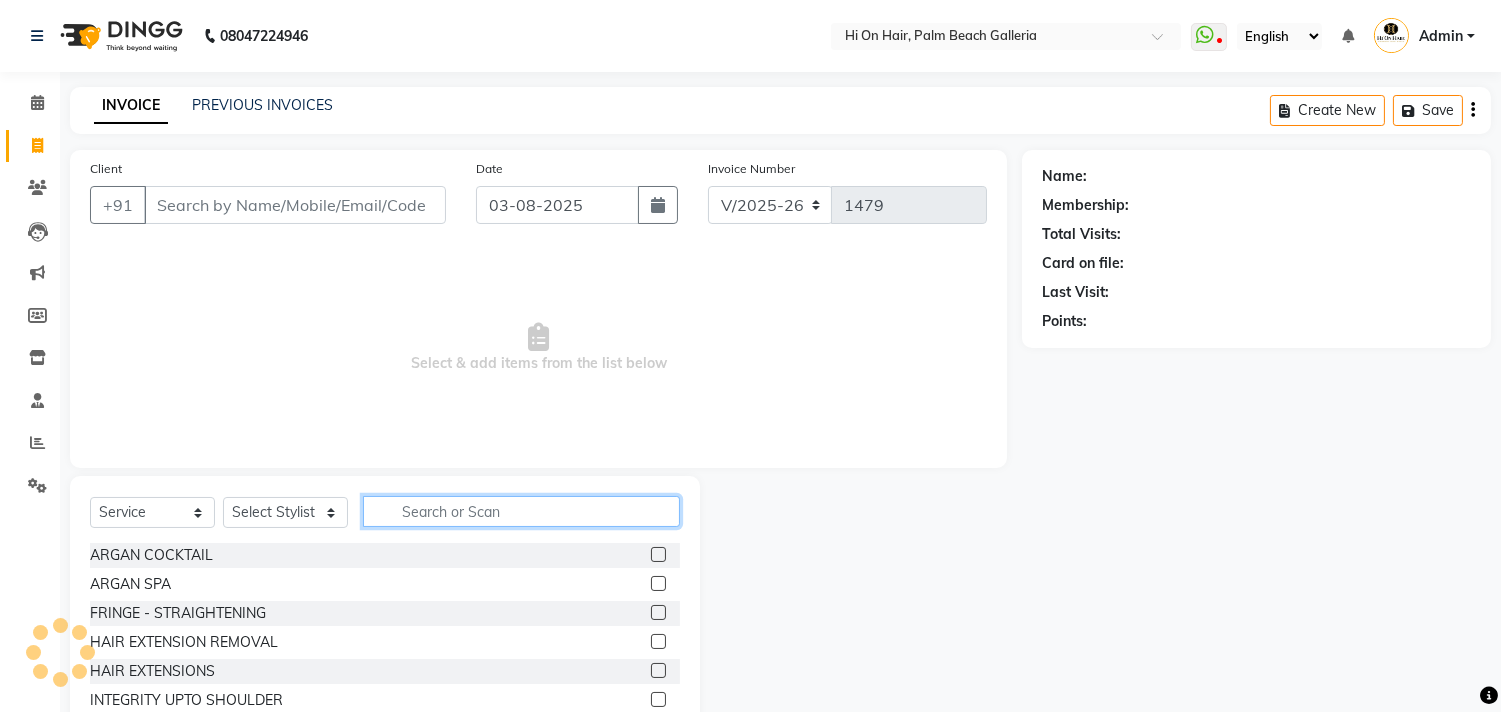 click 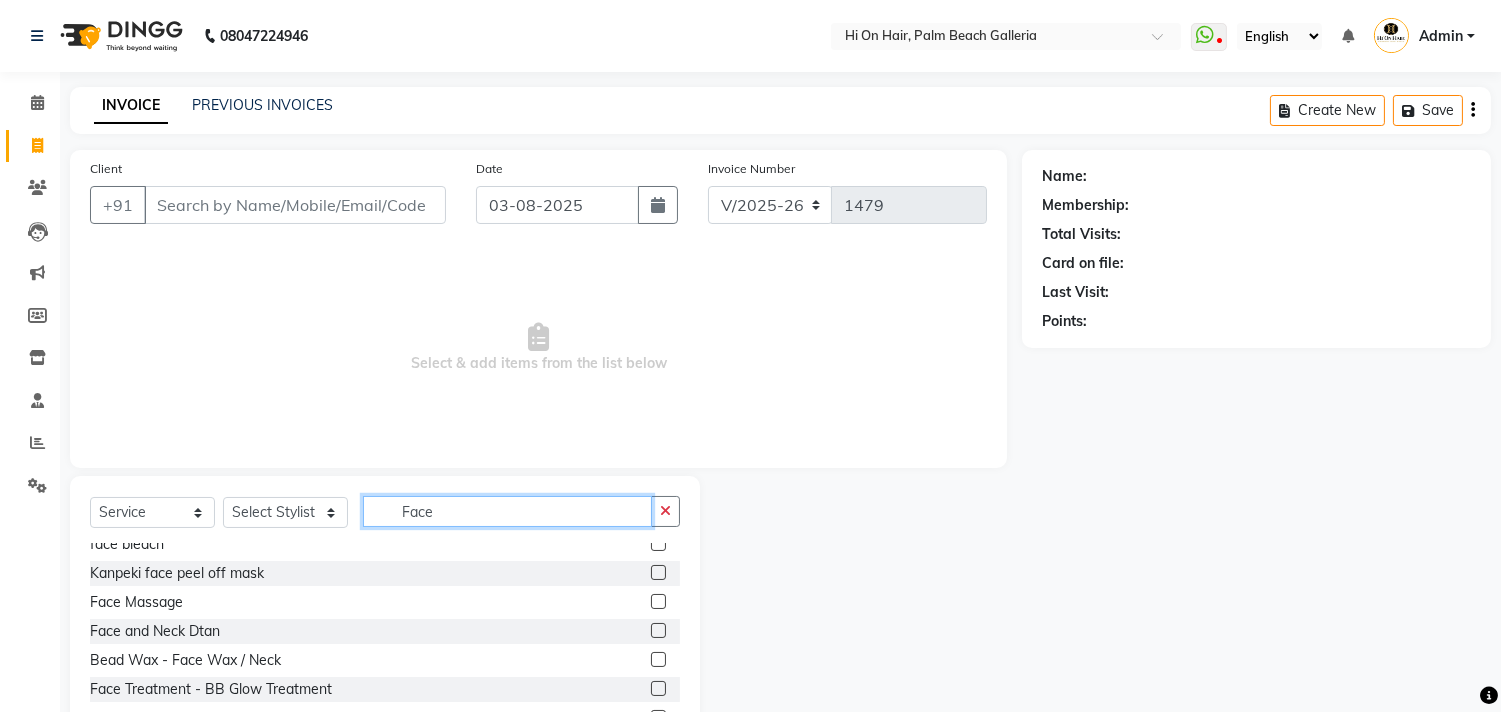 scroll, scrollTop: 61, scrollLeft: 0, axis: vertical 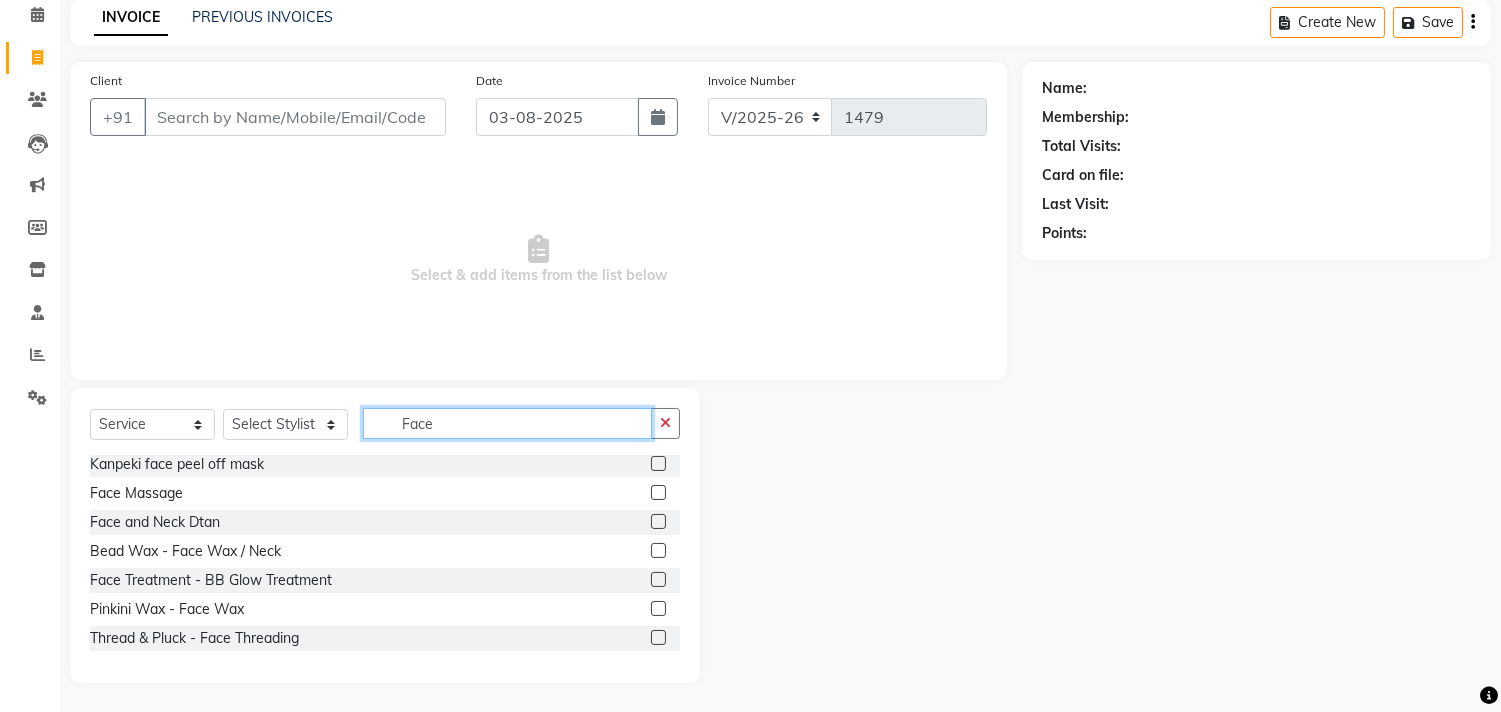 type on "Face" 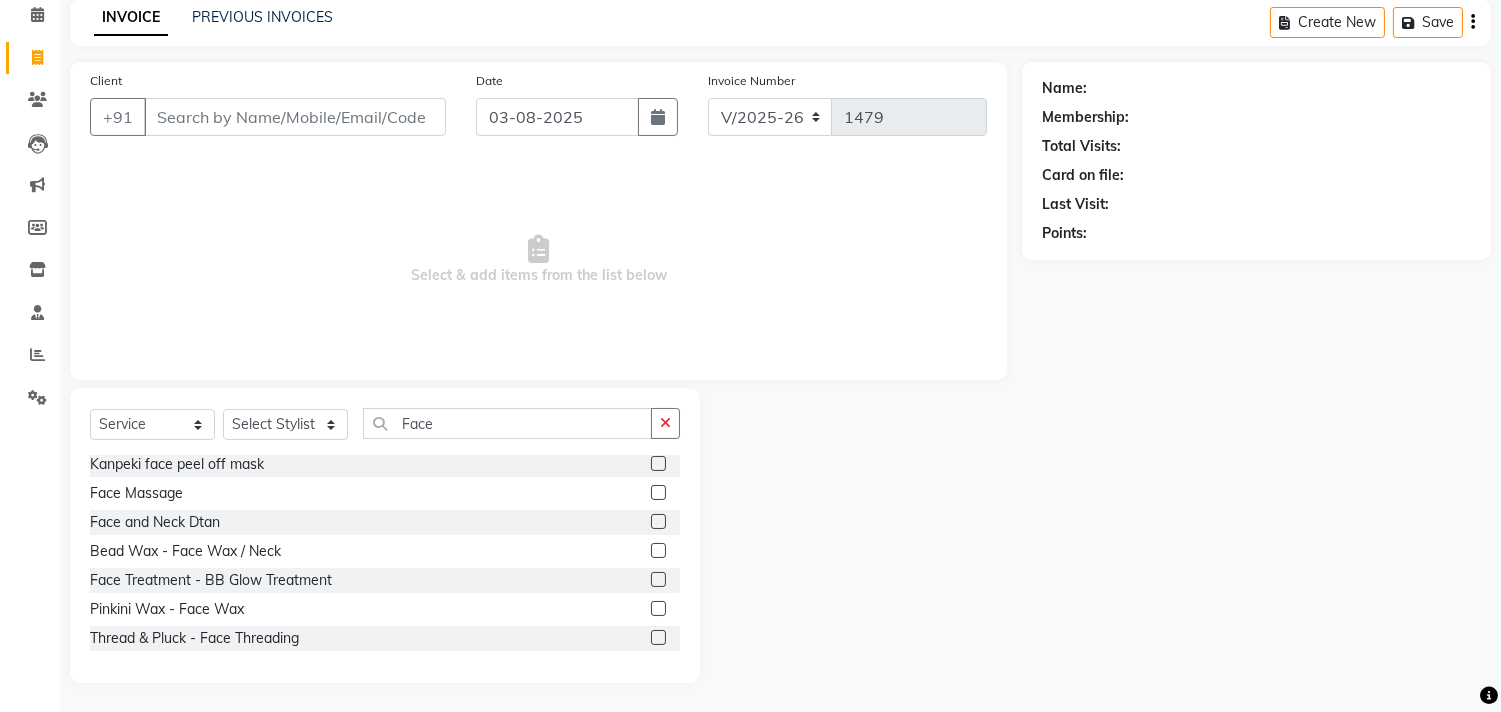 click 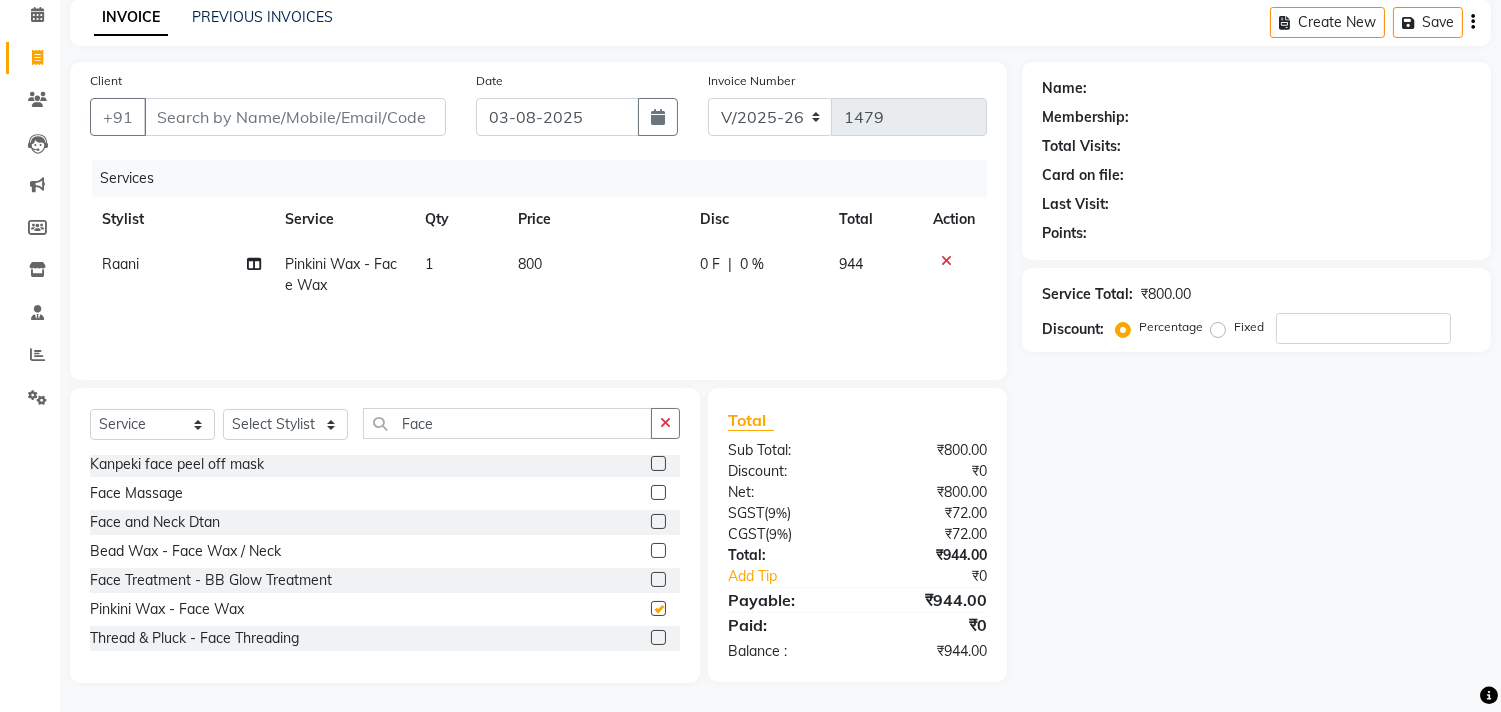 checkbox on "false" 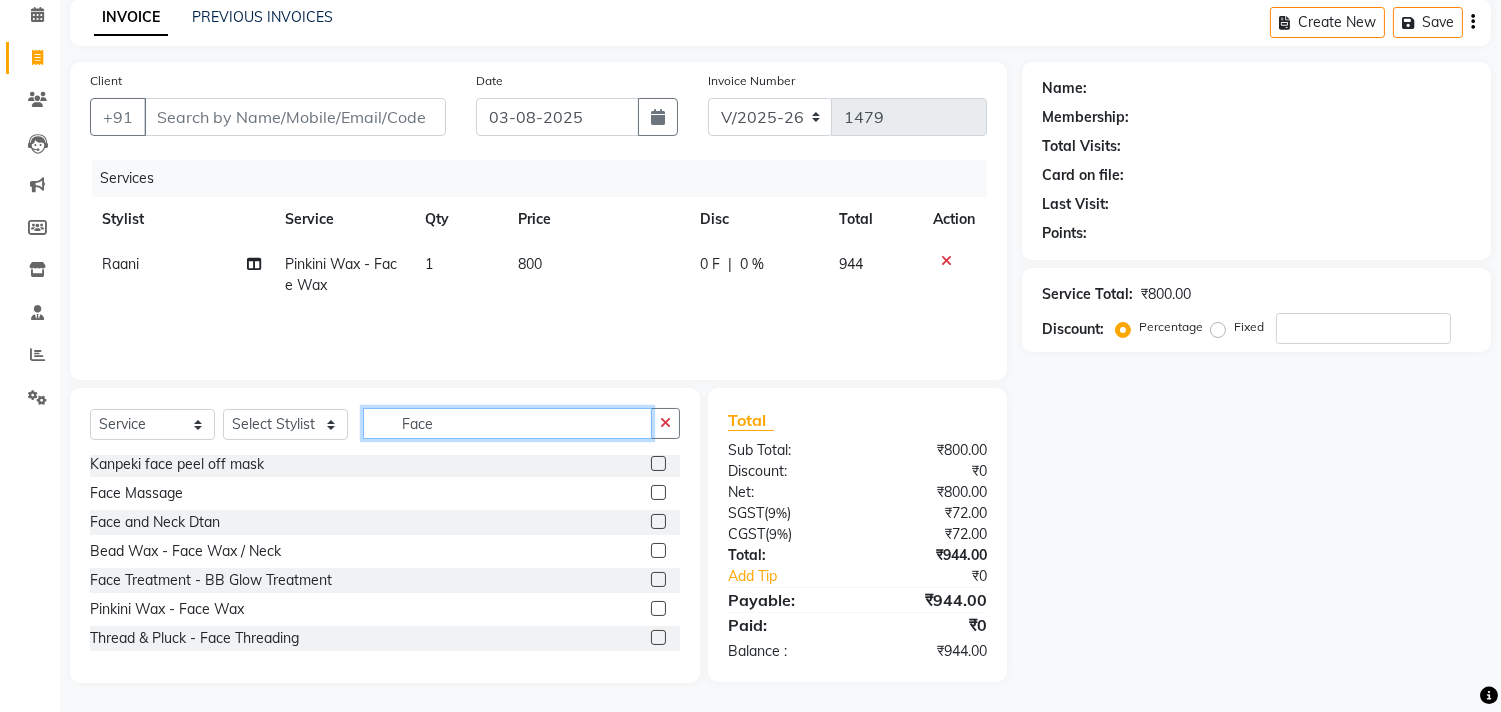 click on "Face" 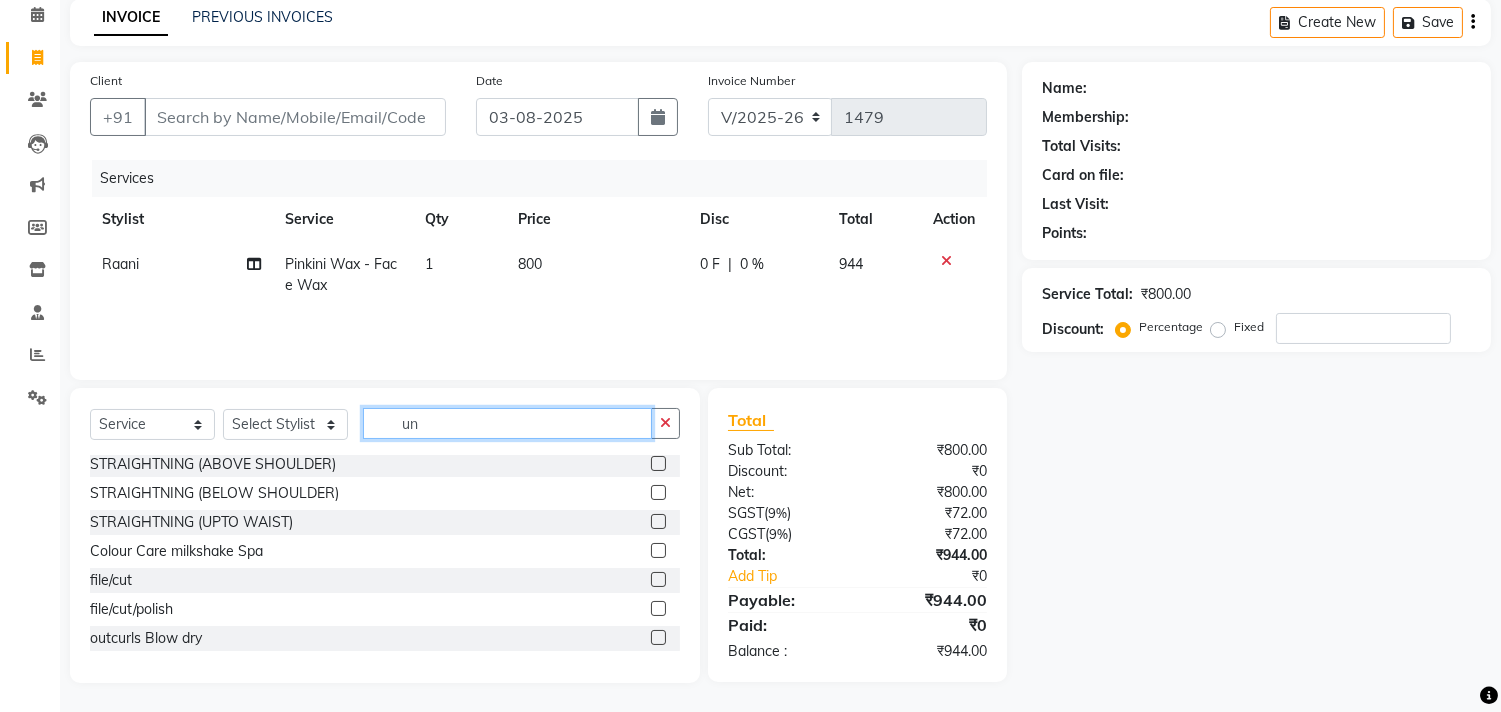 scroll, scrollTop: 0, scrollLeft: 0, axis: both 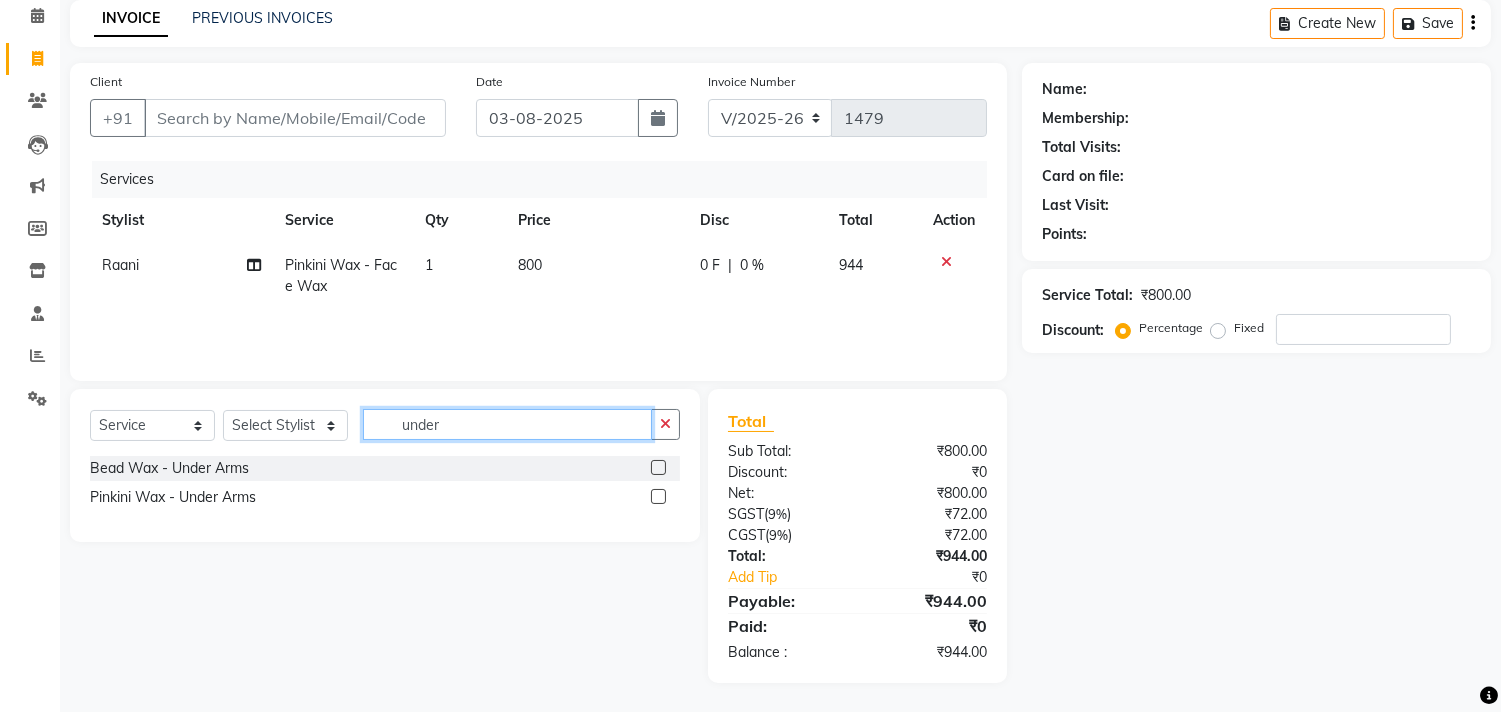 type on "under" 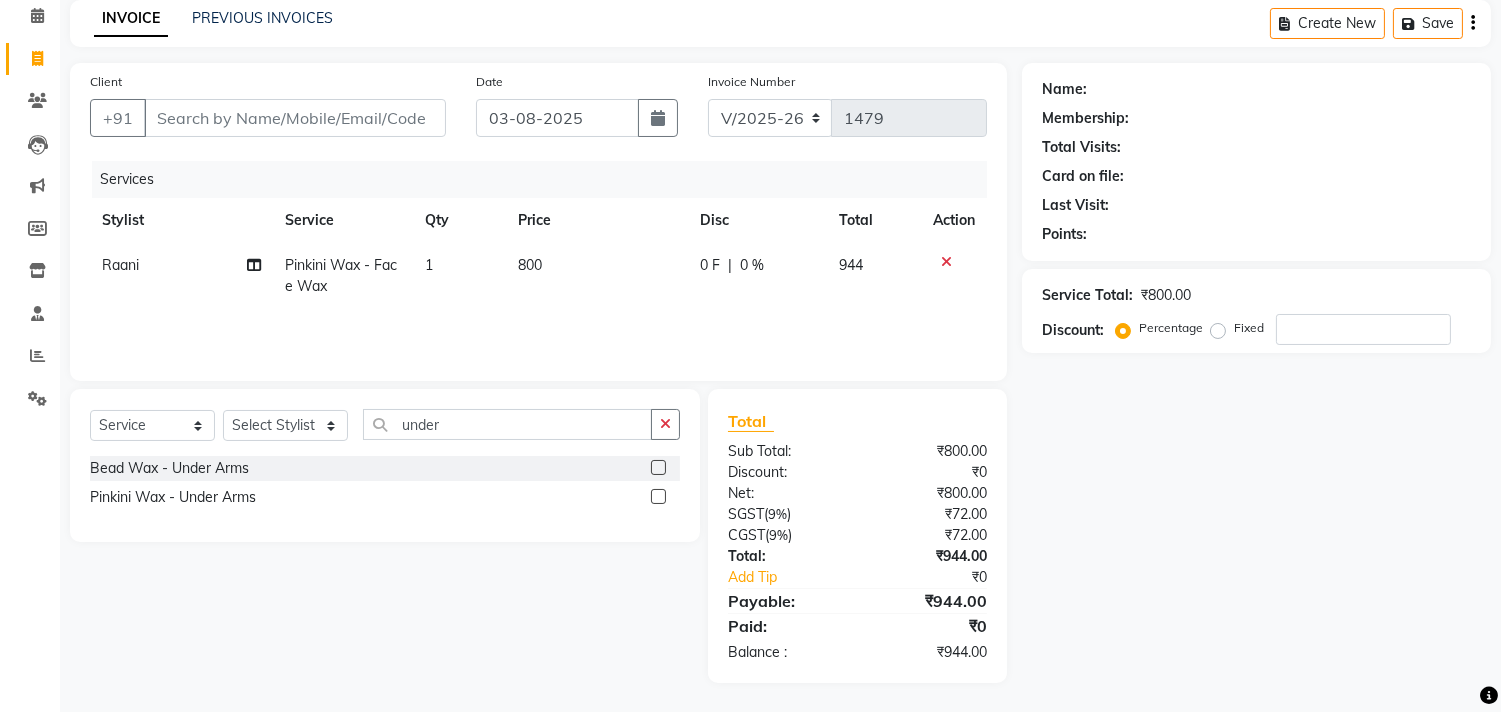 click 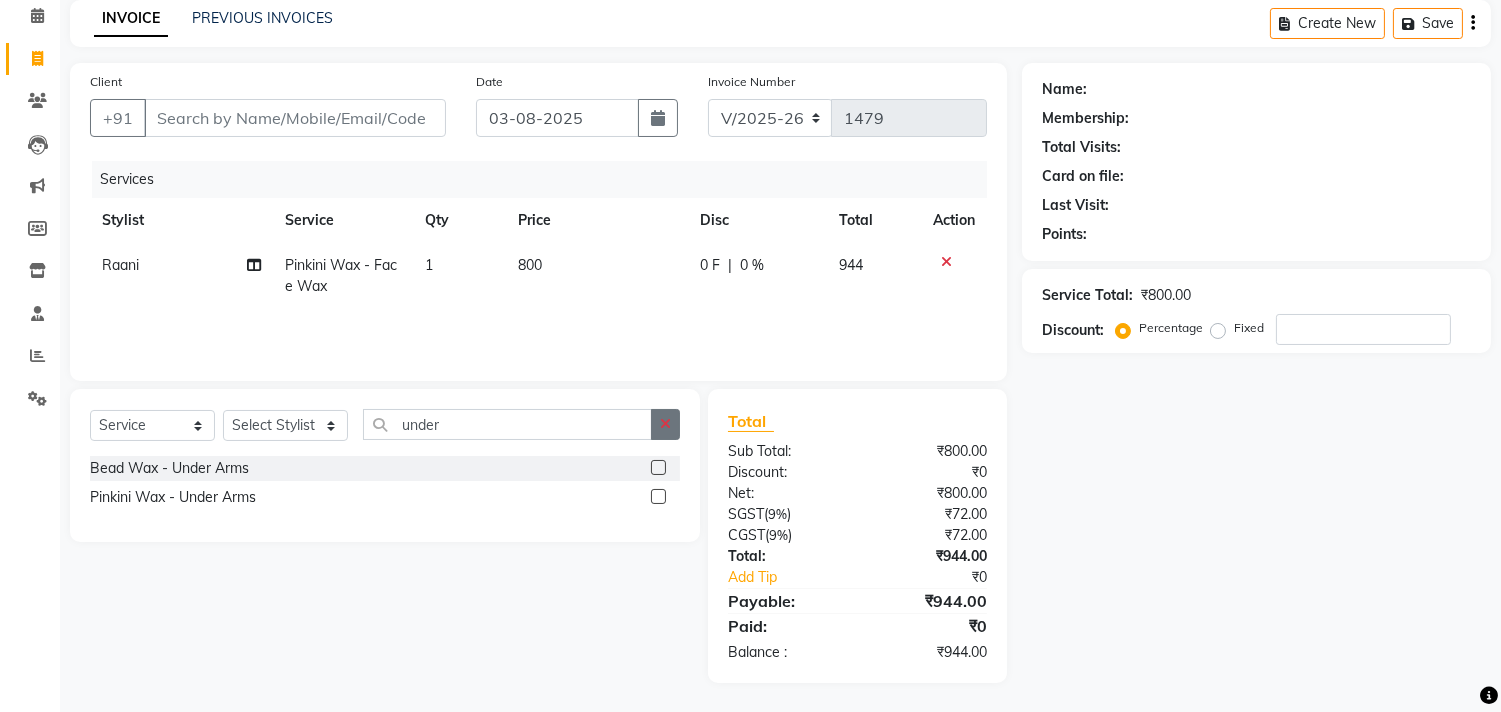 click at bounding box center [657, 468] 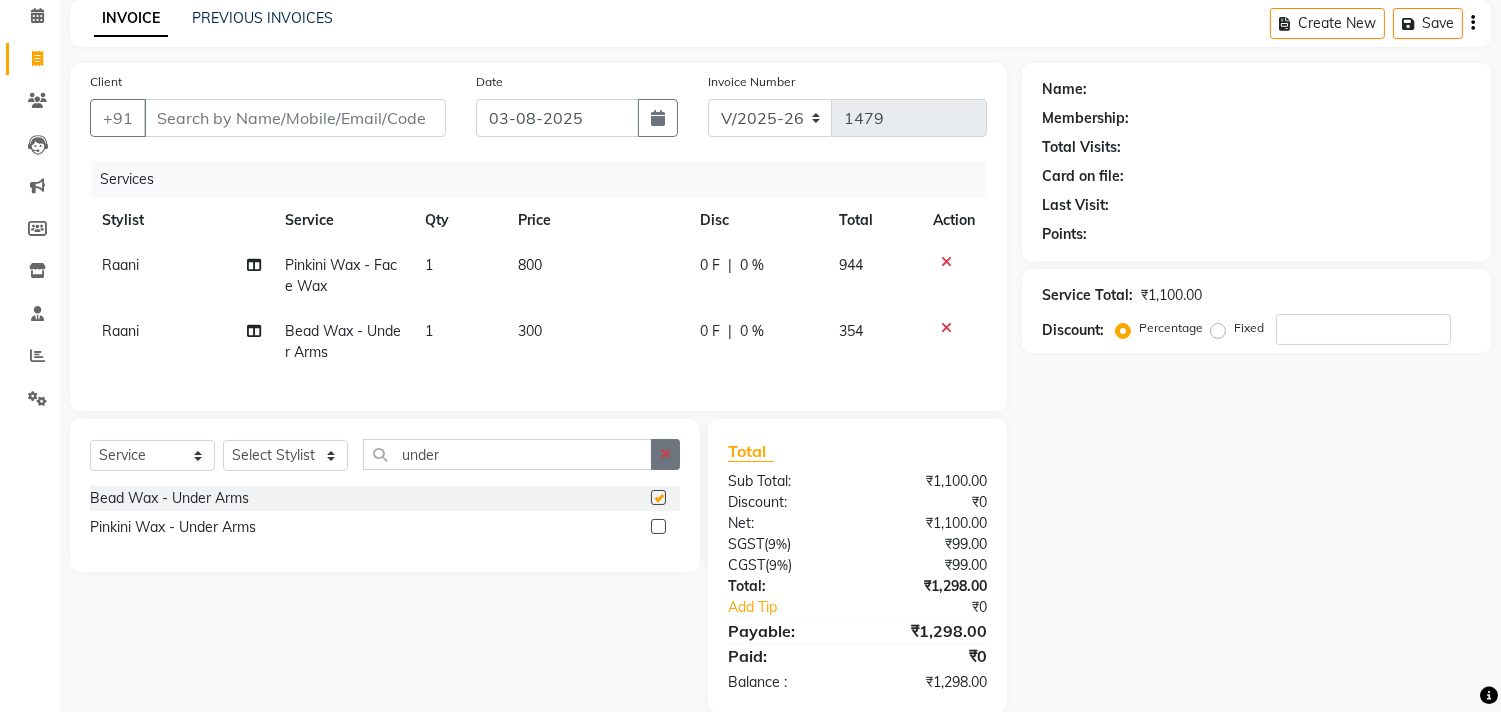 click 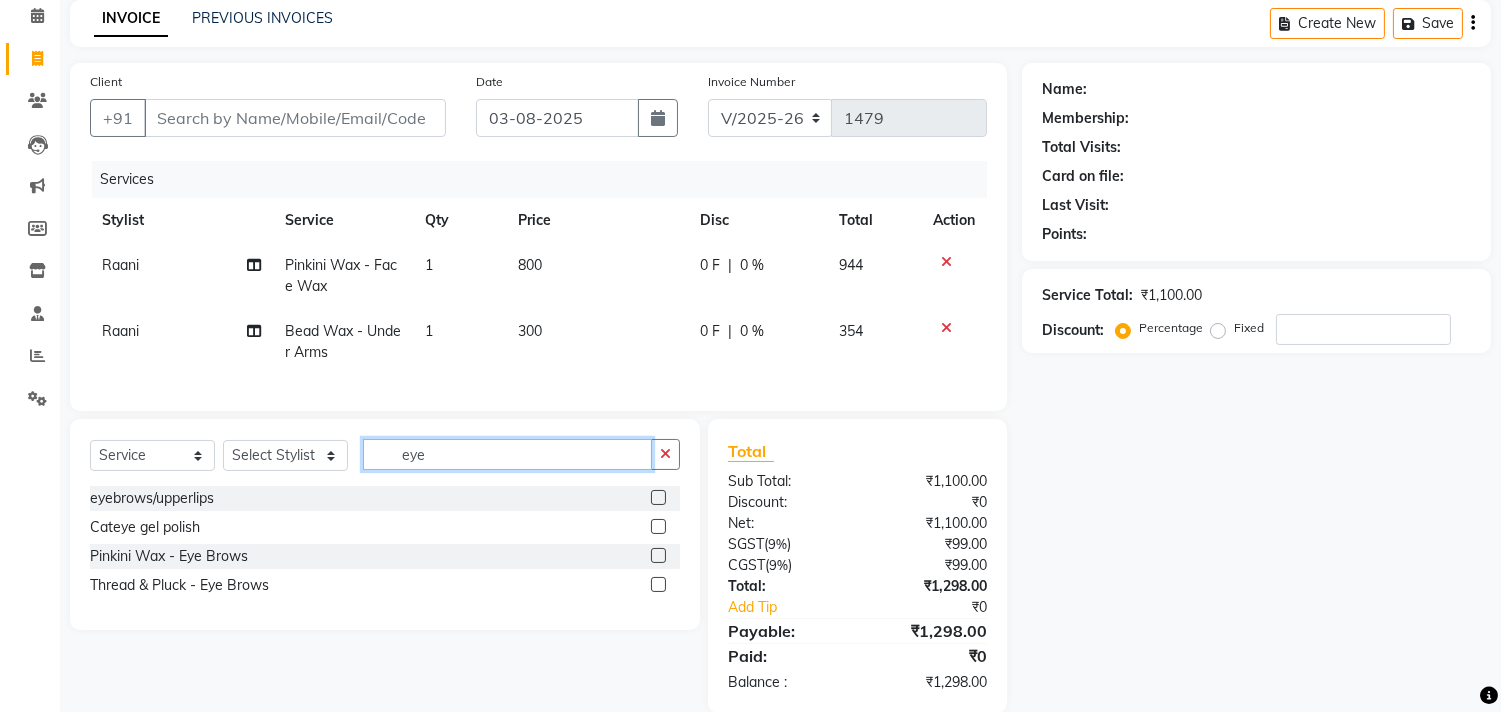 drag, startPoint x: 450, startPoint y: 468, endPoint x: 548, endPoint y: 564, distance: 137.186 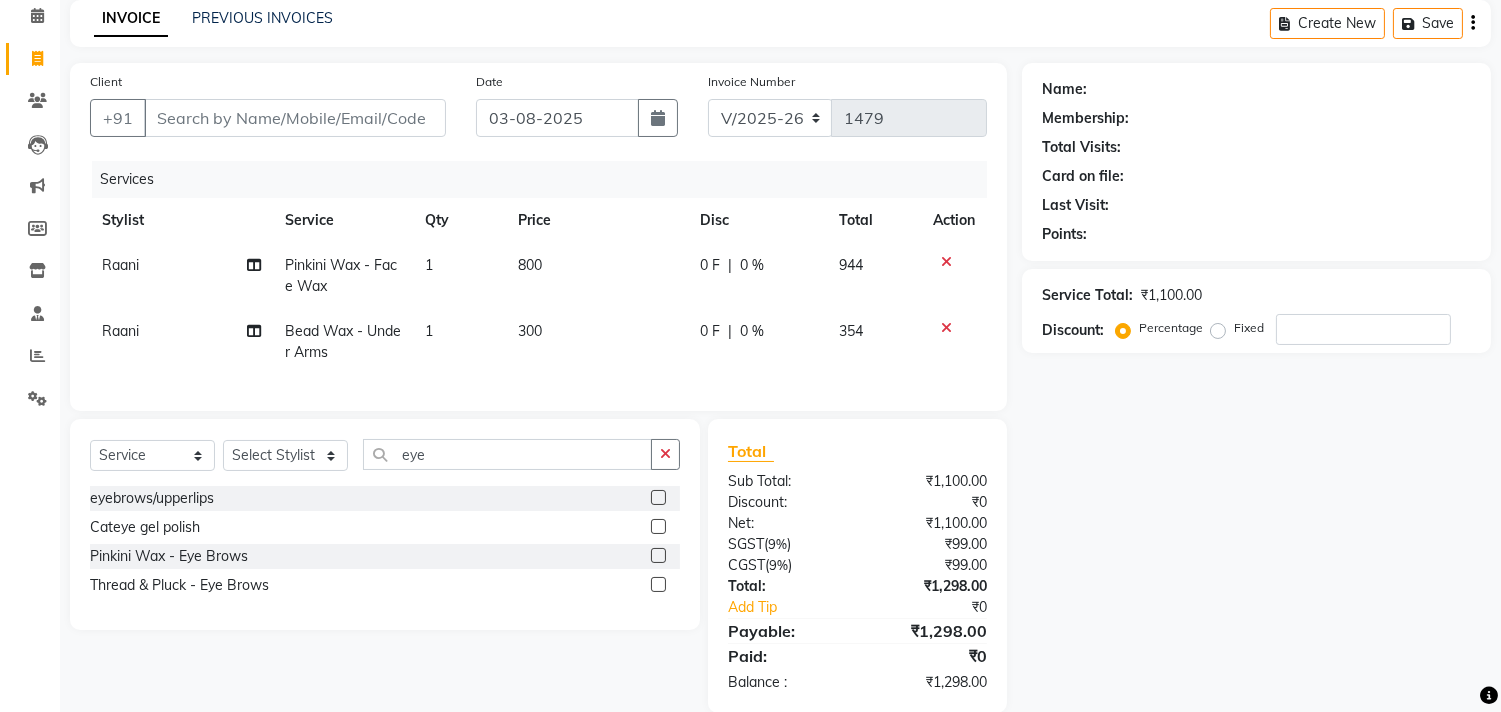 click 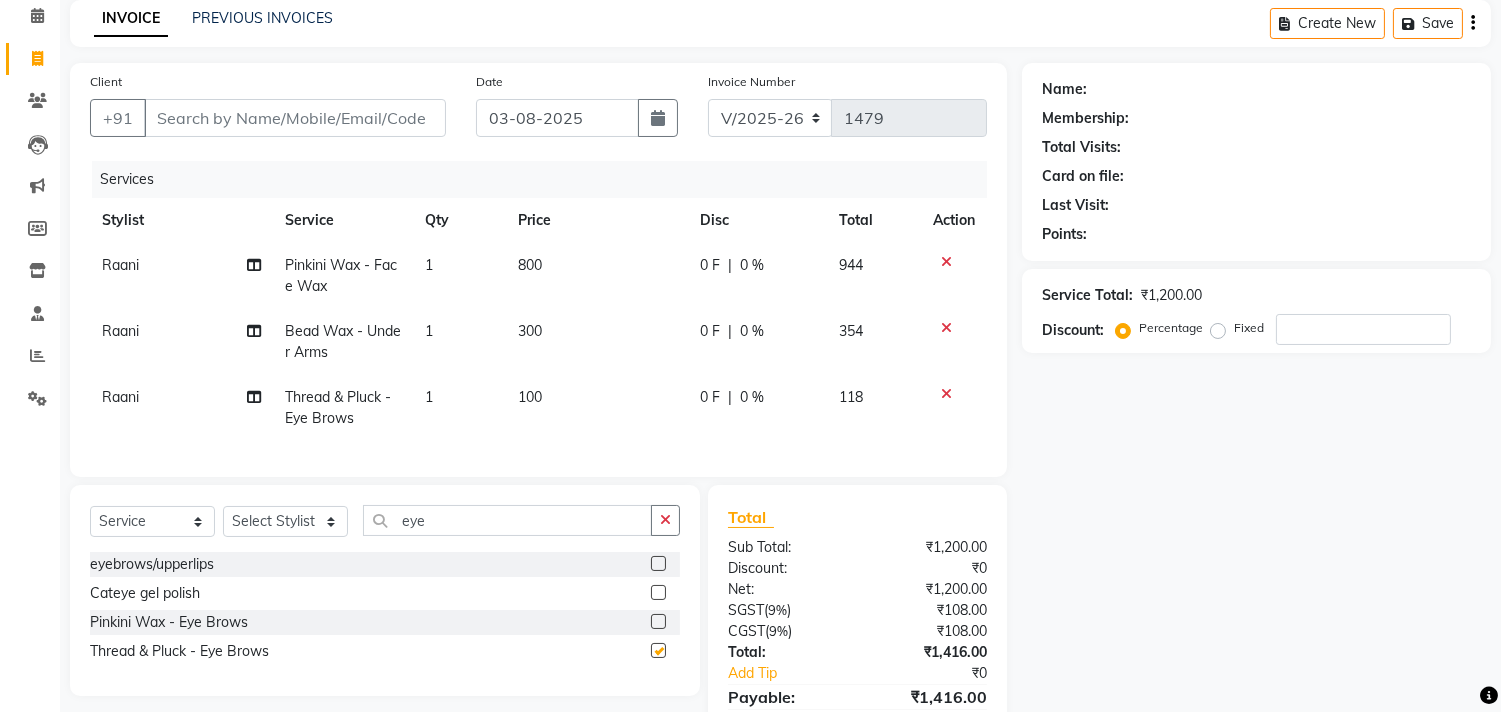 checkbox on "false" 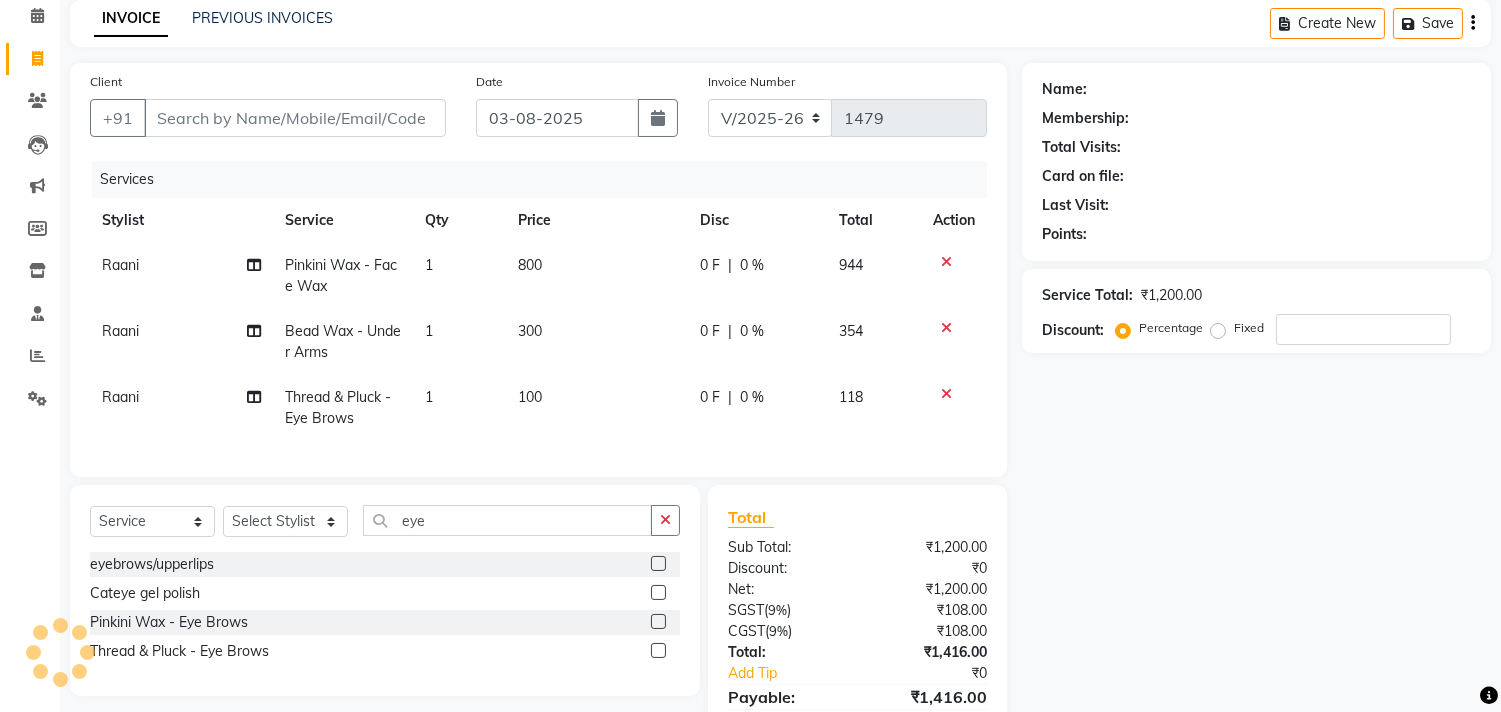 click on "Service Total:  ₹1,200.00  Discount:  Percentage   Fixed" 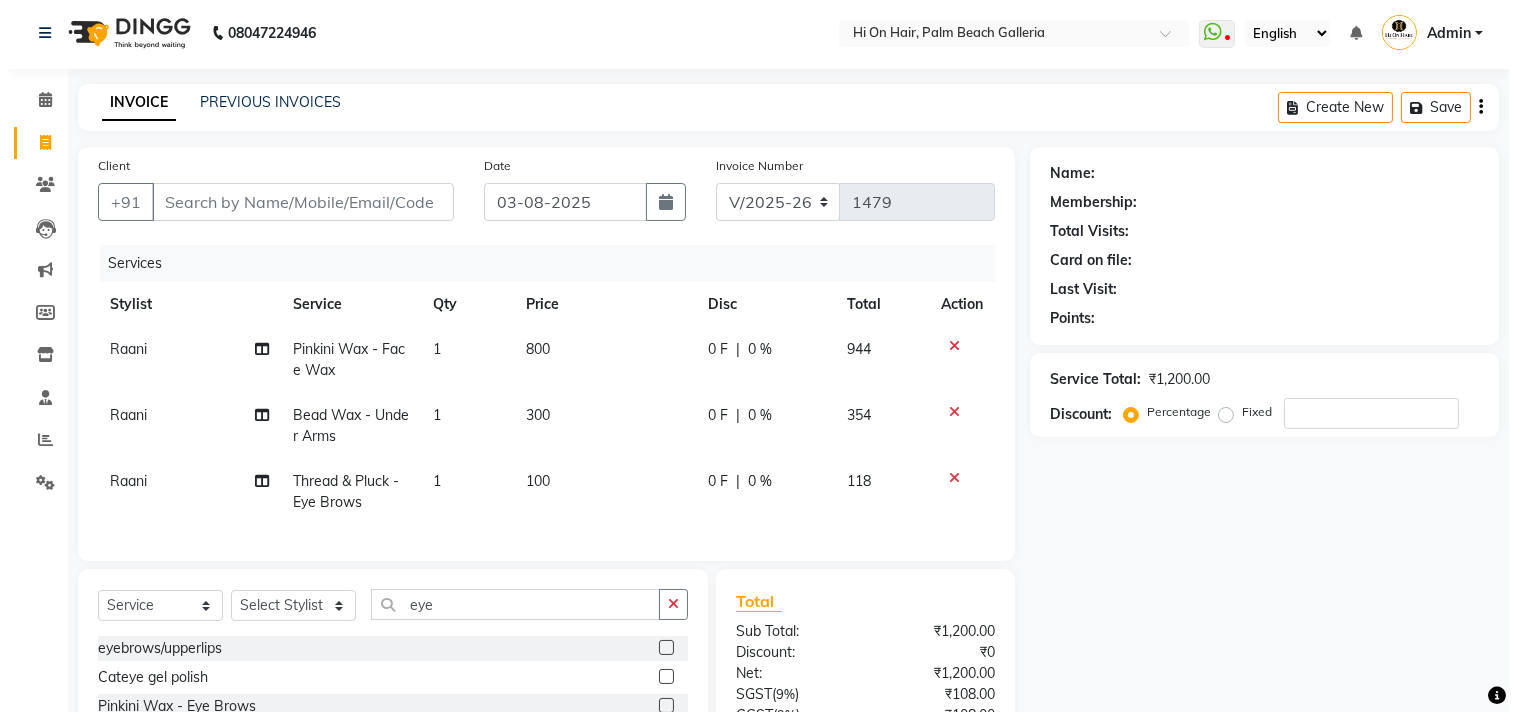 scroll, scrollTop: 0, scrollLeft: 0, axis: both 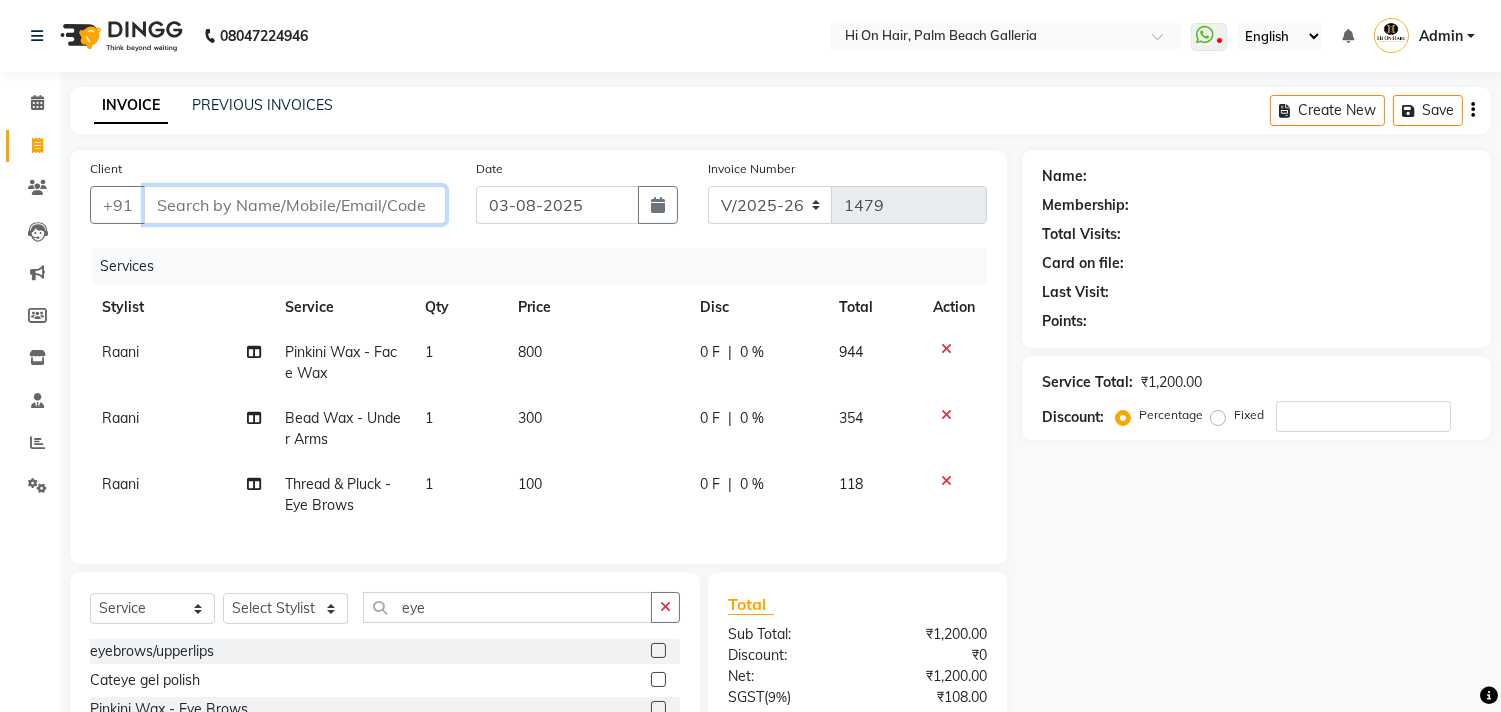 click on "Client" at bounding box center (295, 205) 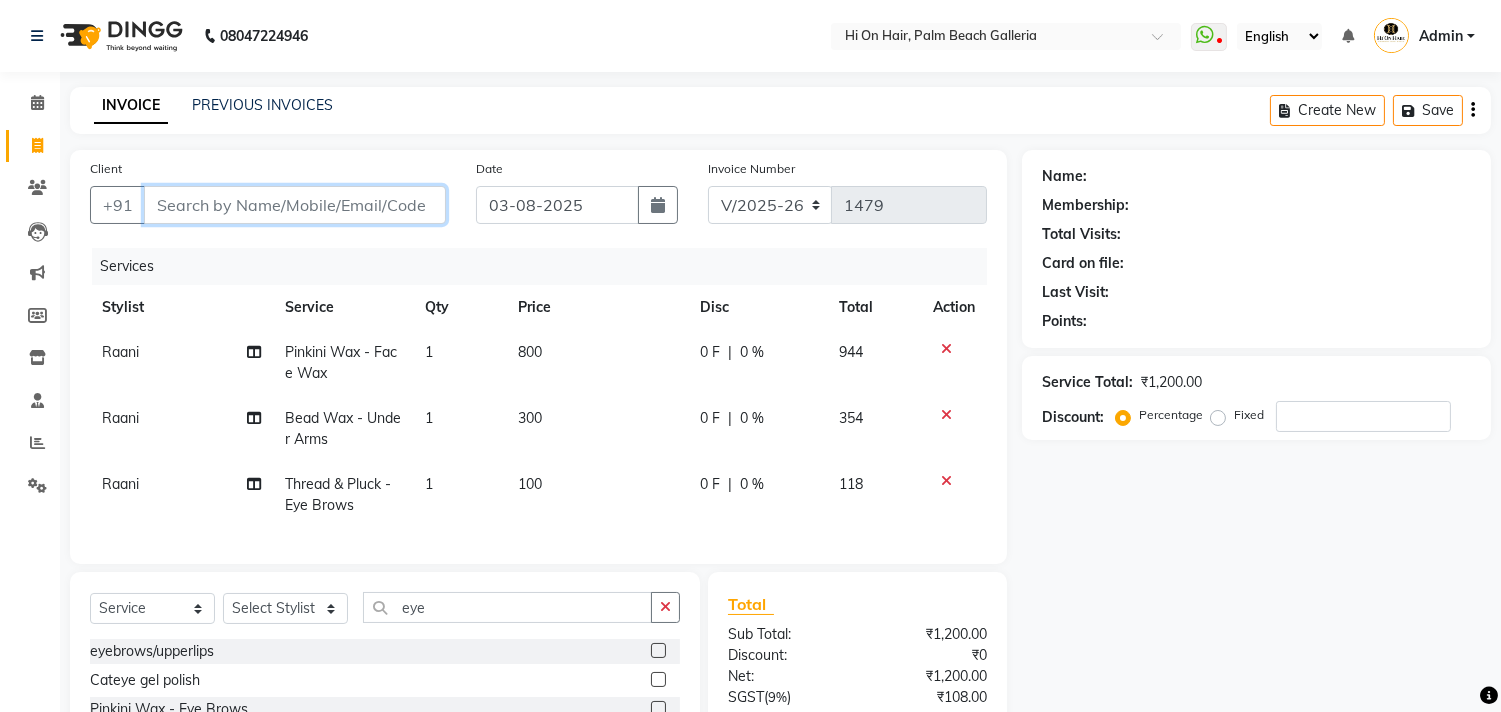 type on "8" 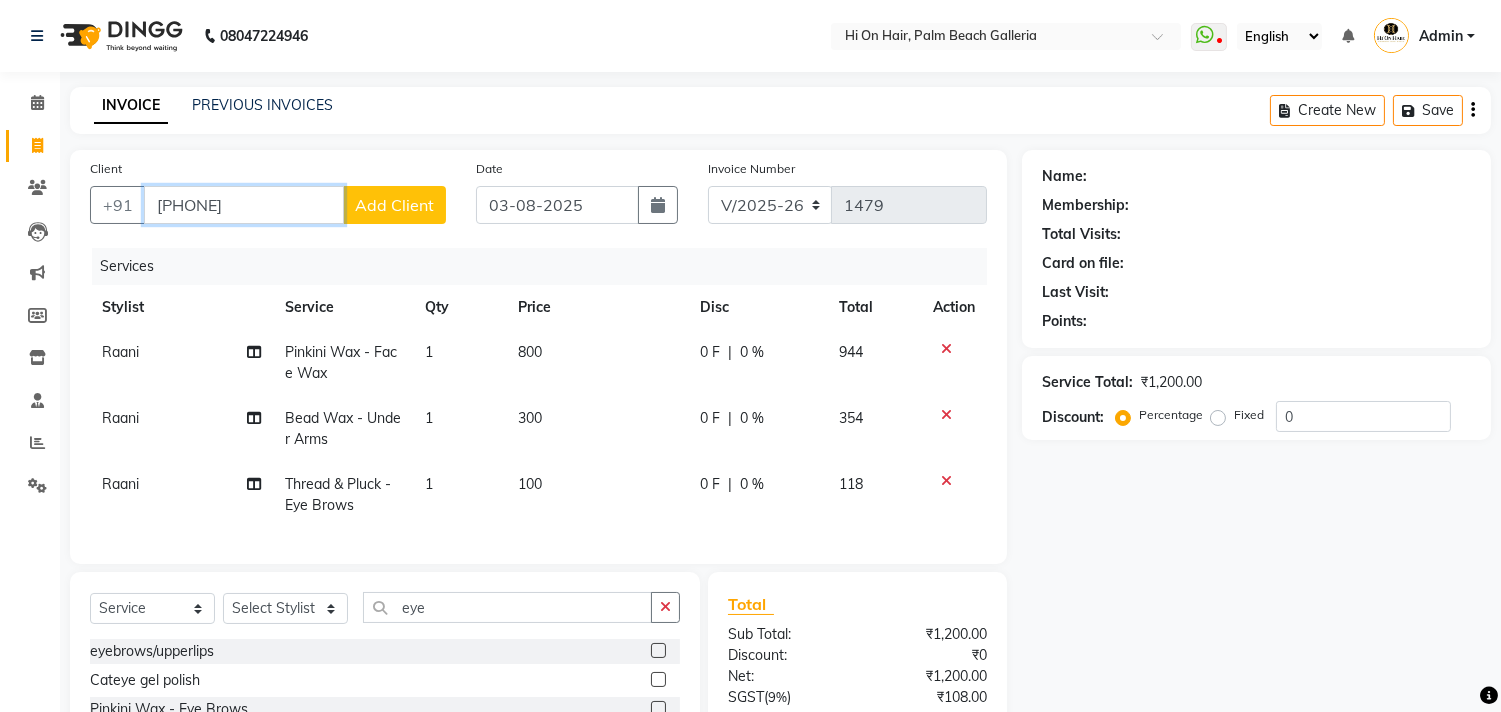 click on "[PHONE]" at bounding box center (244, 205) 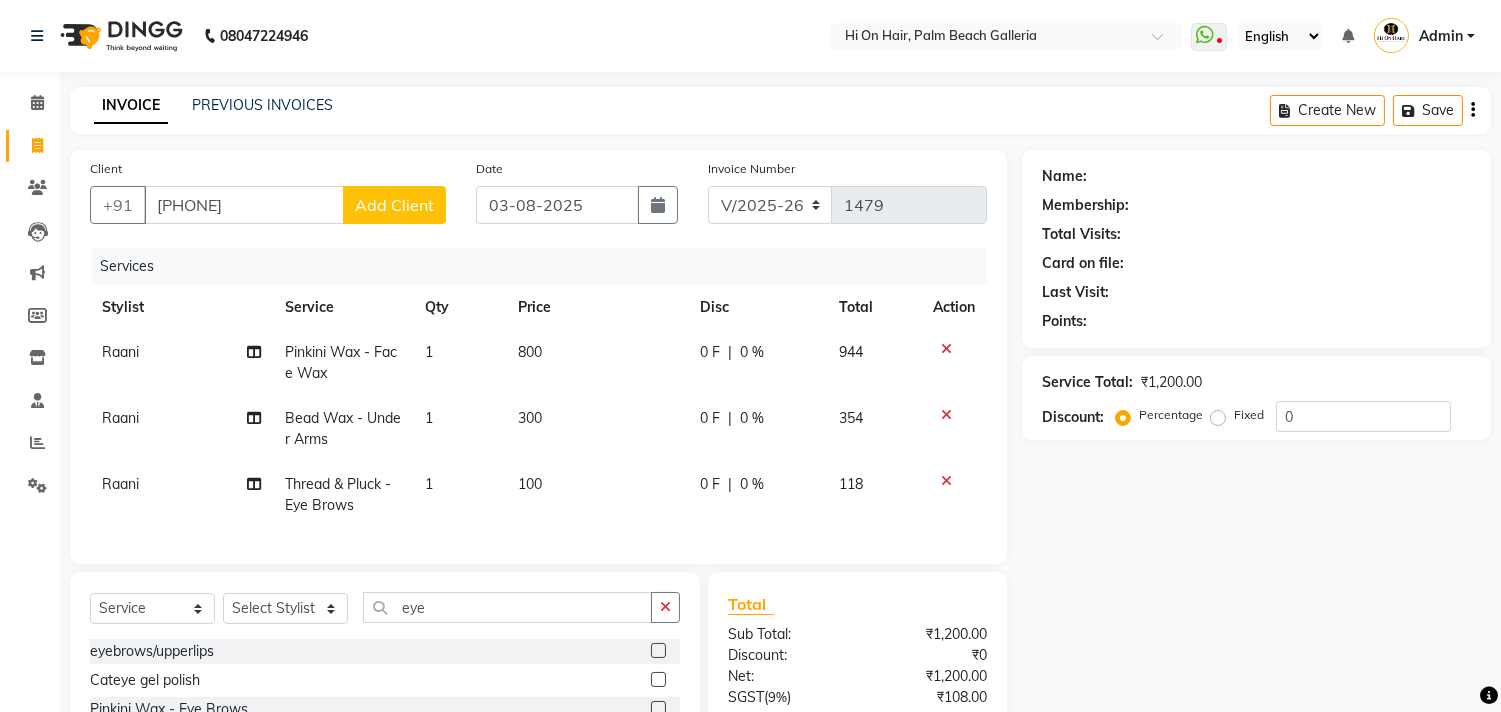 click on "Client +91 [PHONE] Add Client" 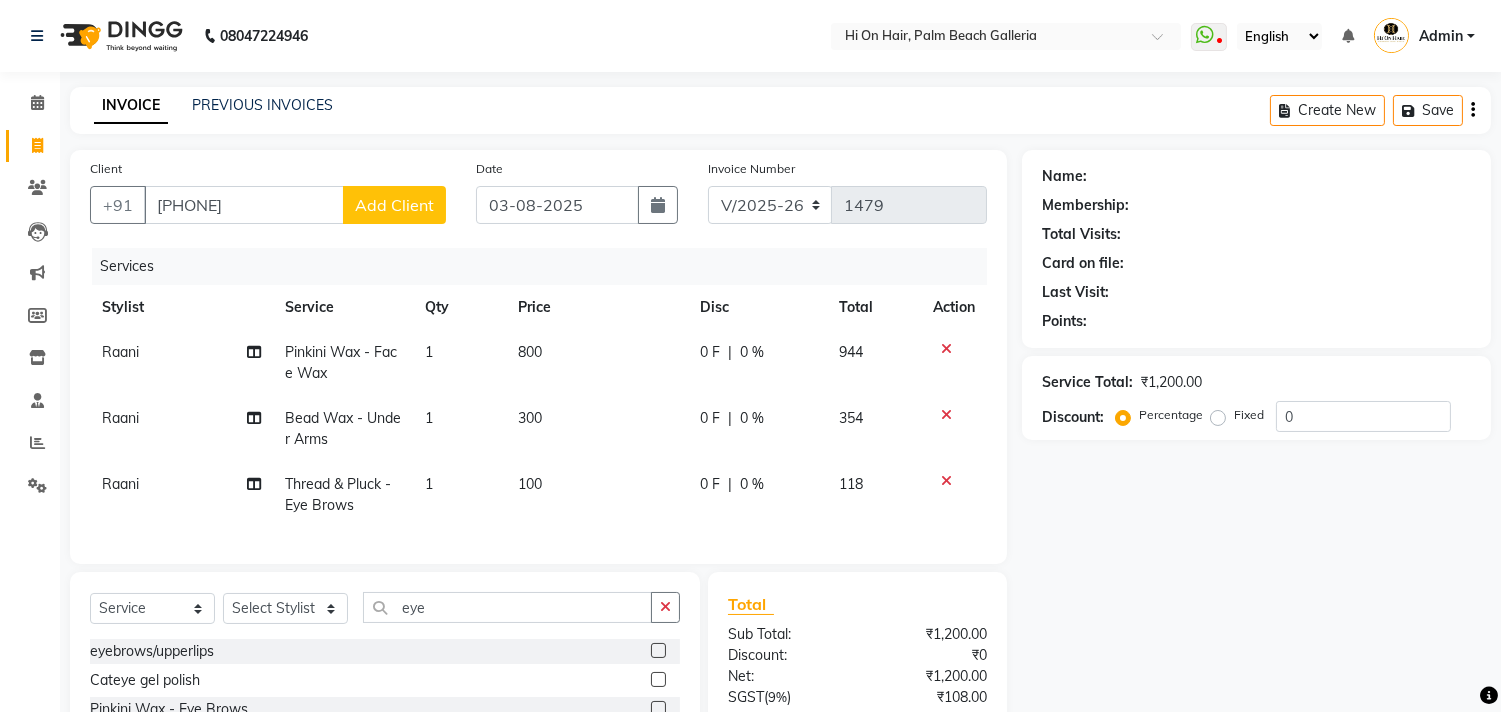 click on "Add Client" 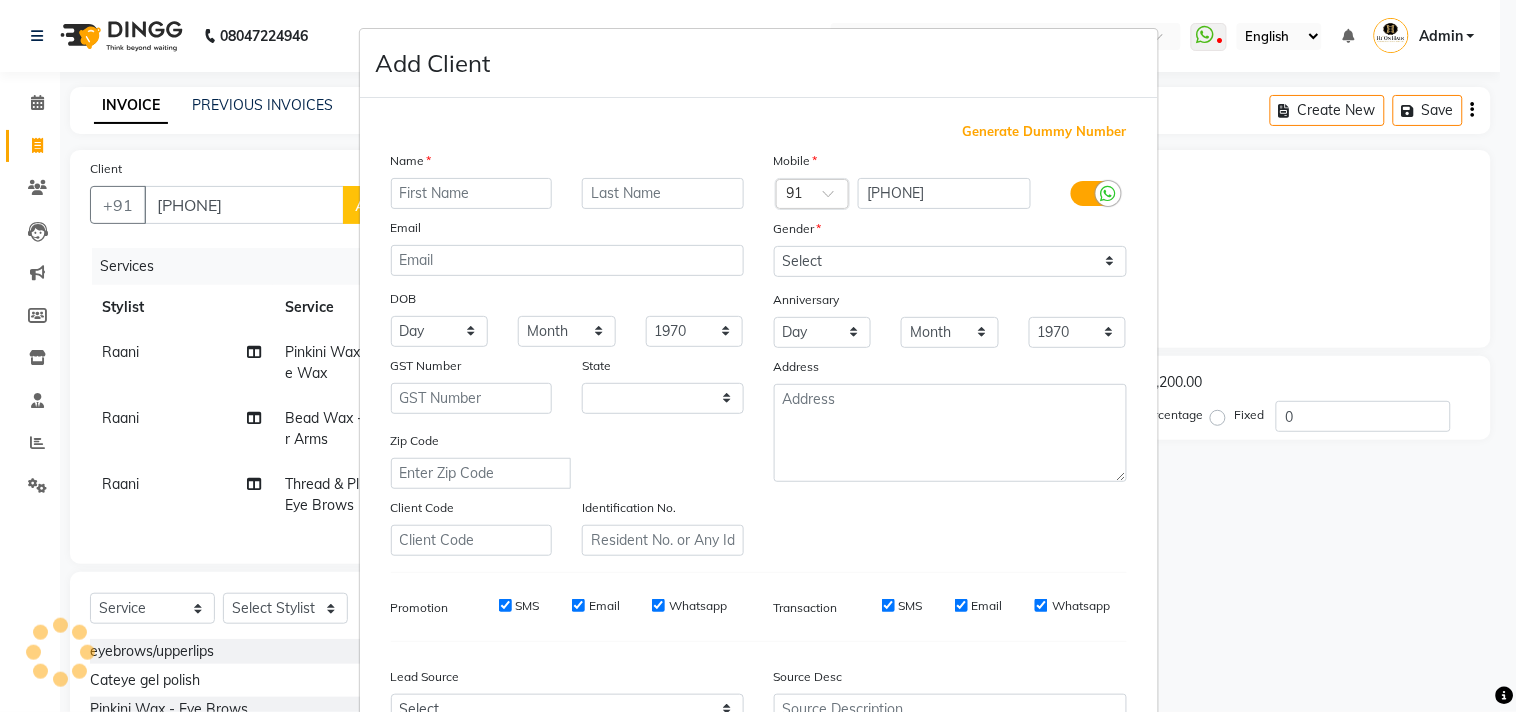 click at bounding box center (472, 193) 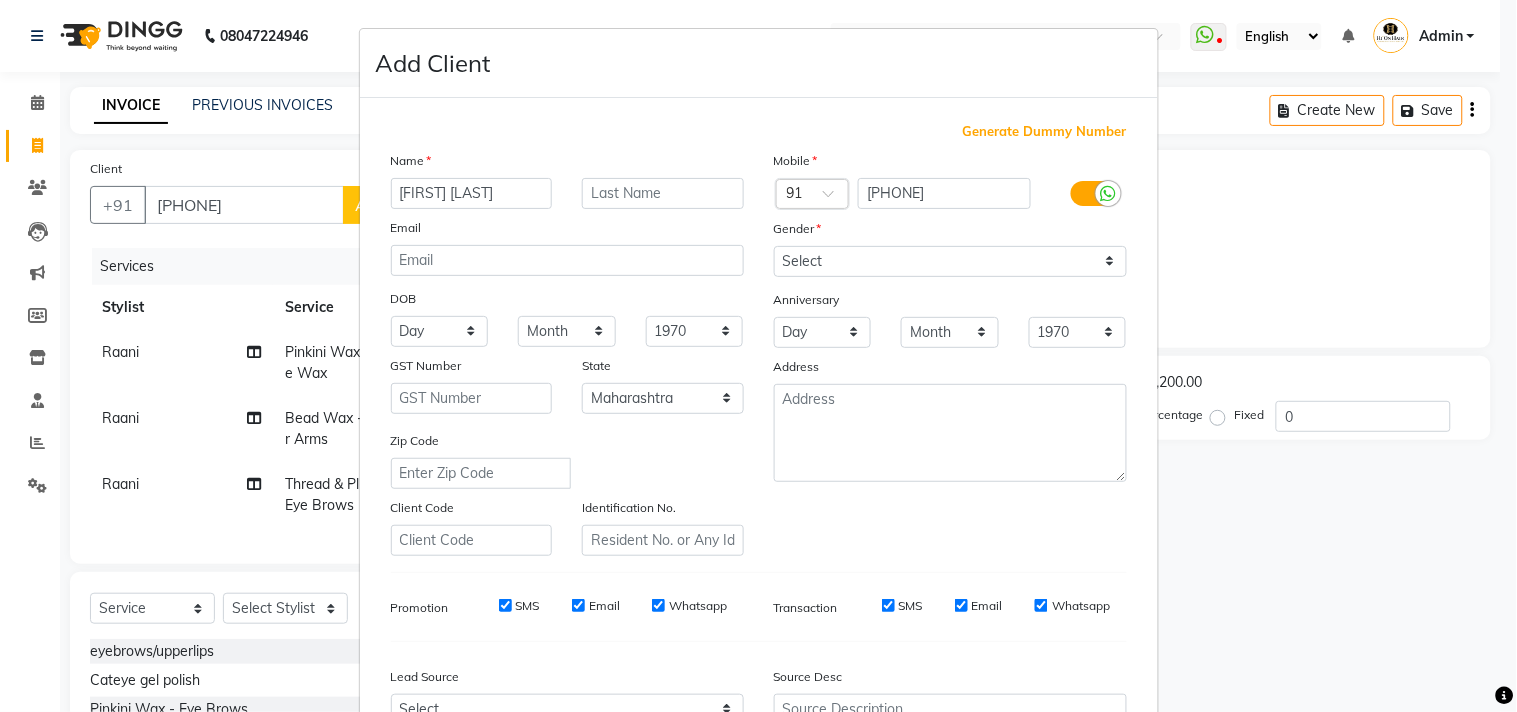 type on "[FIRST] [LAST]" 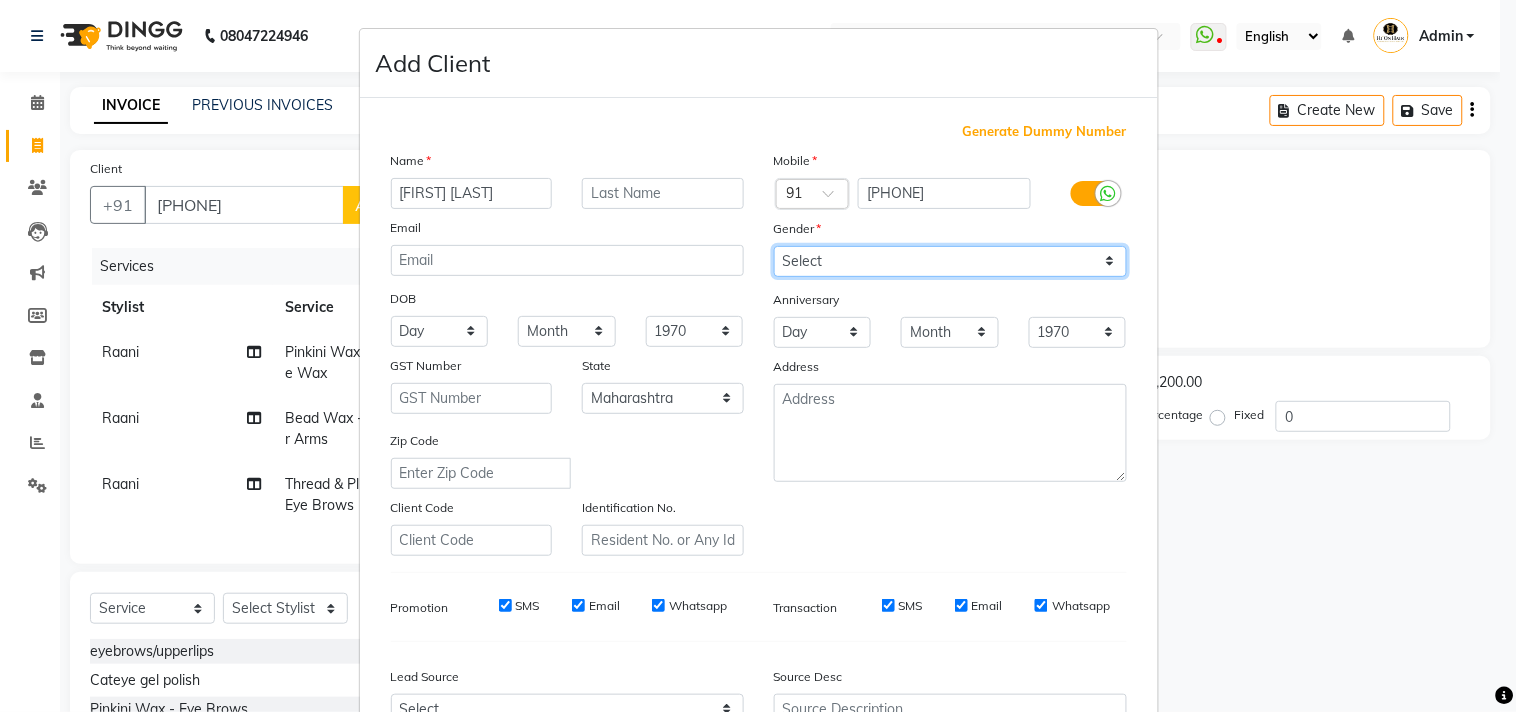 click on "Select Male Female Other Prefer Not To Say" at bounding box center [950, 261] 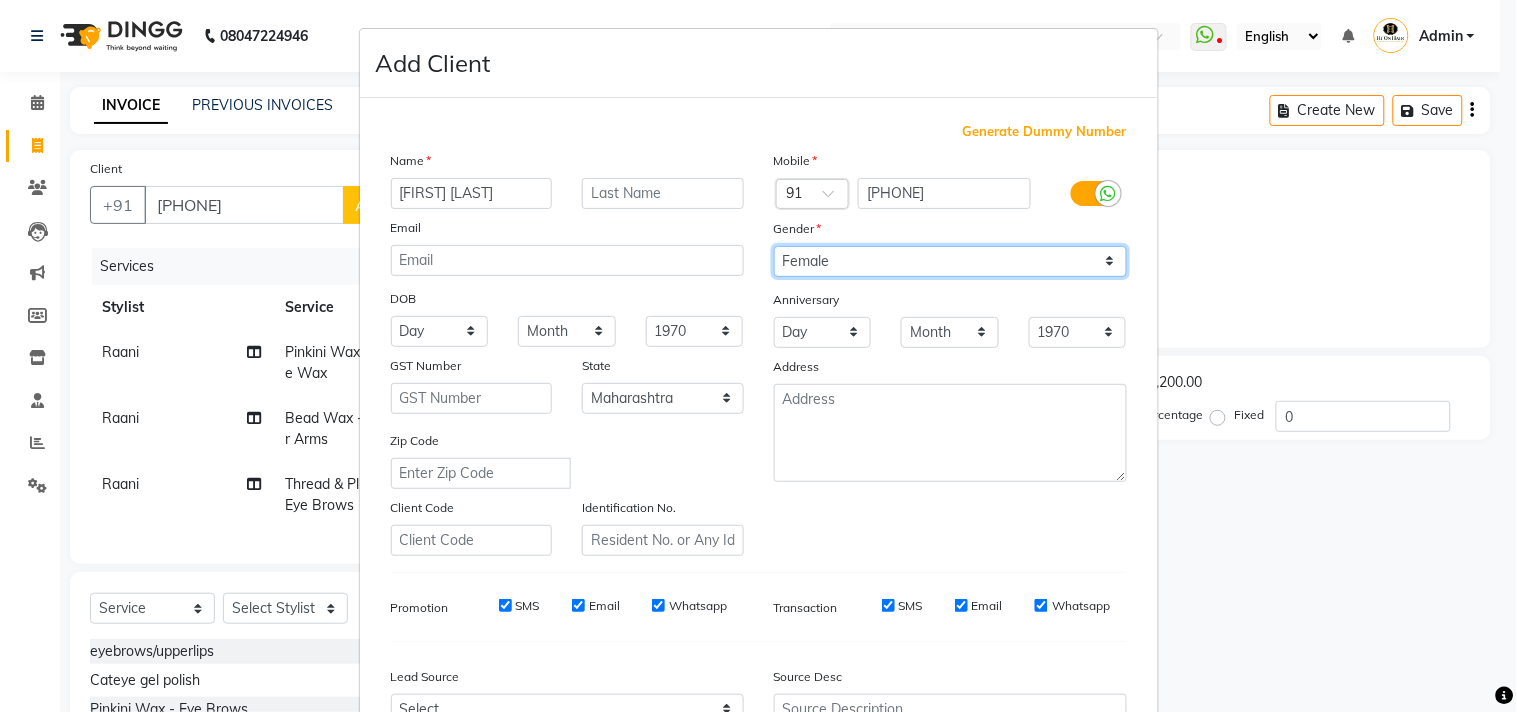 click on "Select Male Female Other Prefer Not To Say" at bounding box center (950, 261) 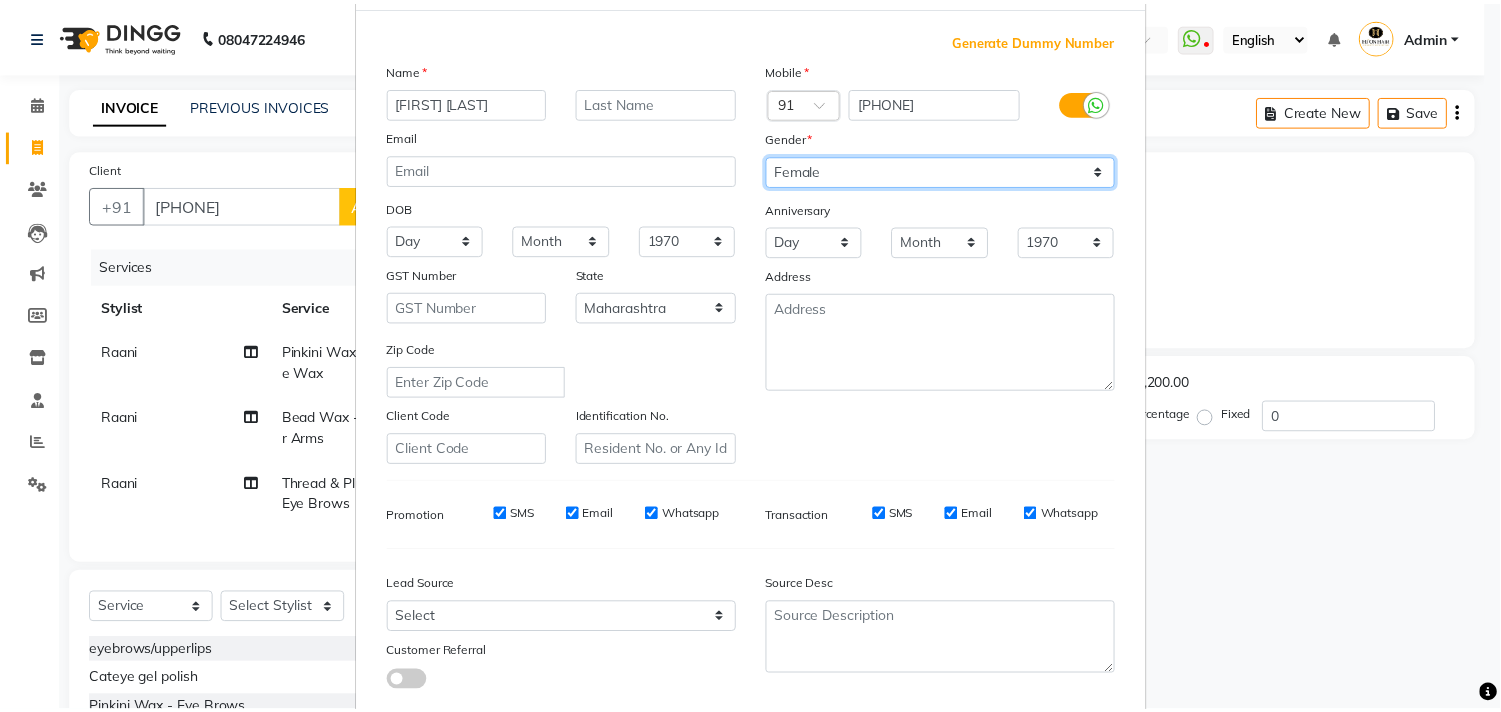 scroll, scrollTop: 212, scrollLeft: 0, axis: vertical 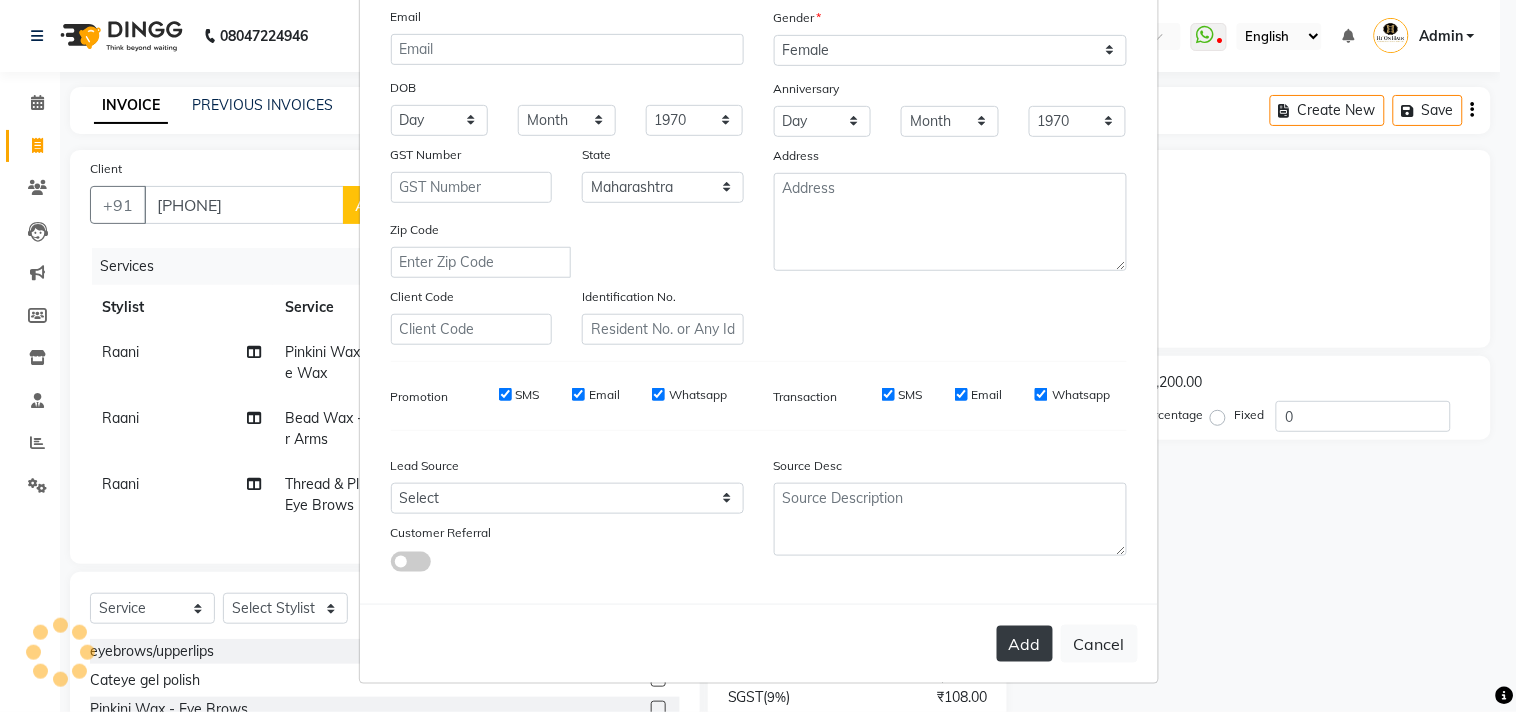click on "Add" at bounding box center (1025, 644) 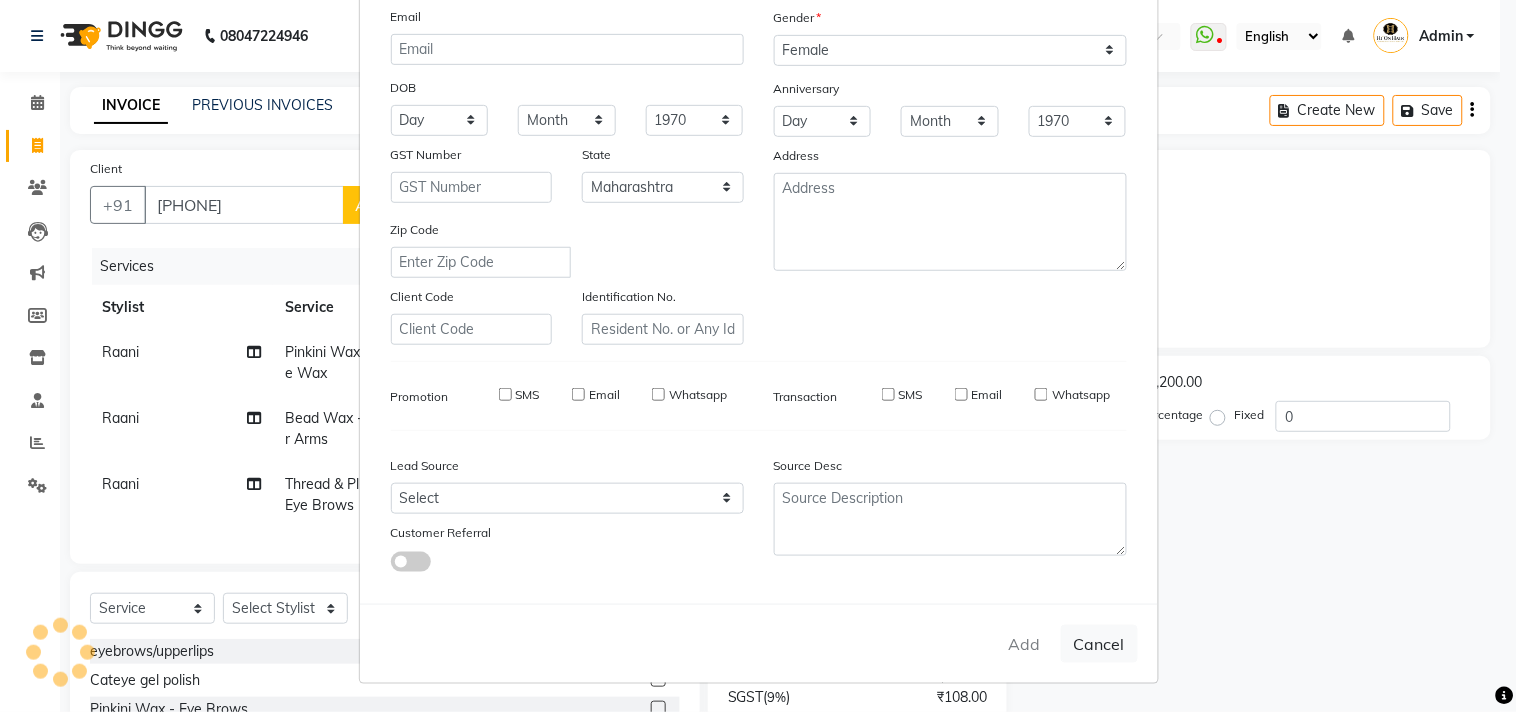 type 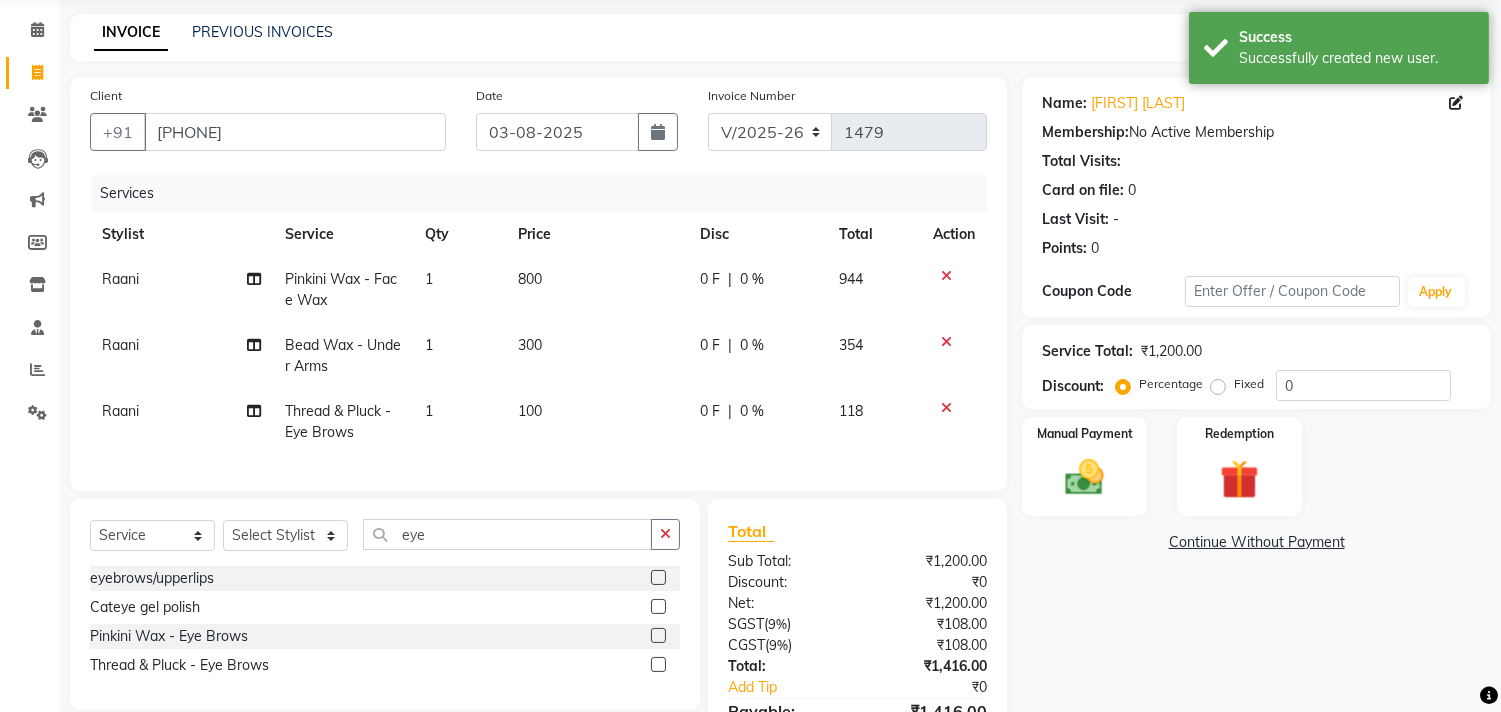 scroll, scrollTop: 111, scrollLeft: 0, axis: vertical 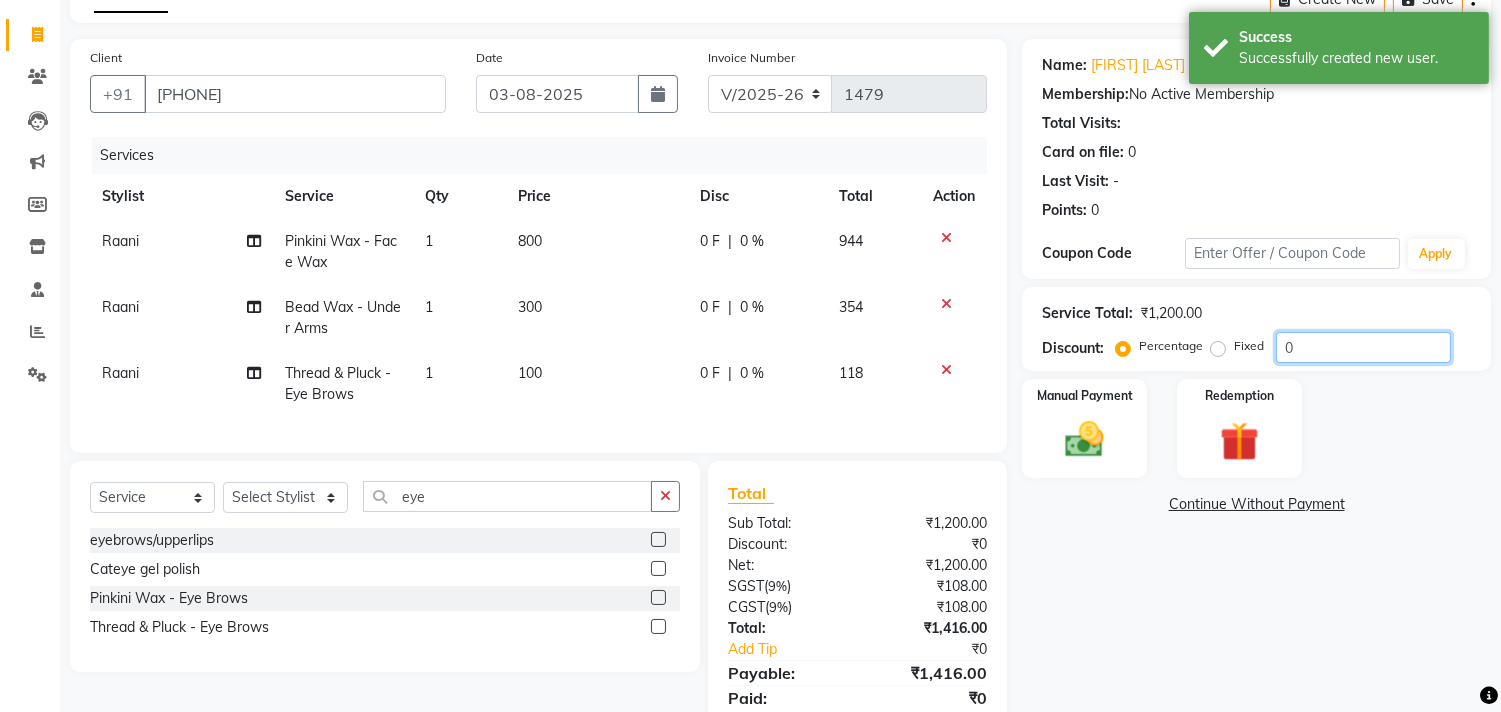 click on "0" 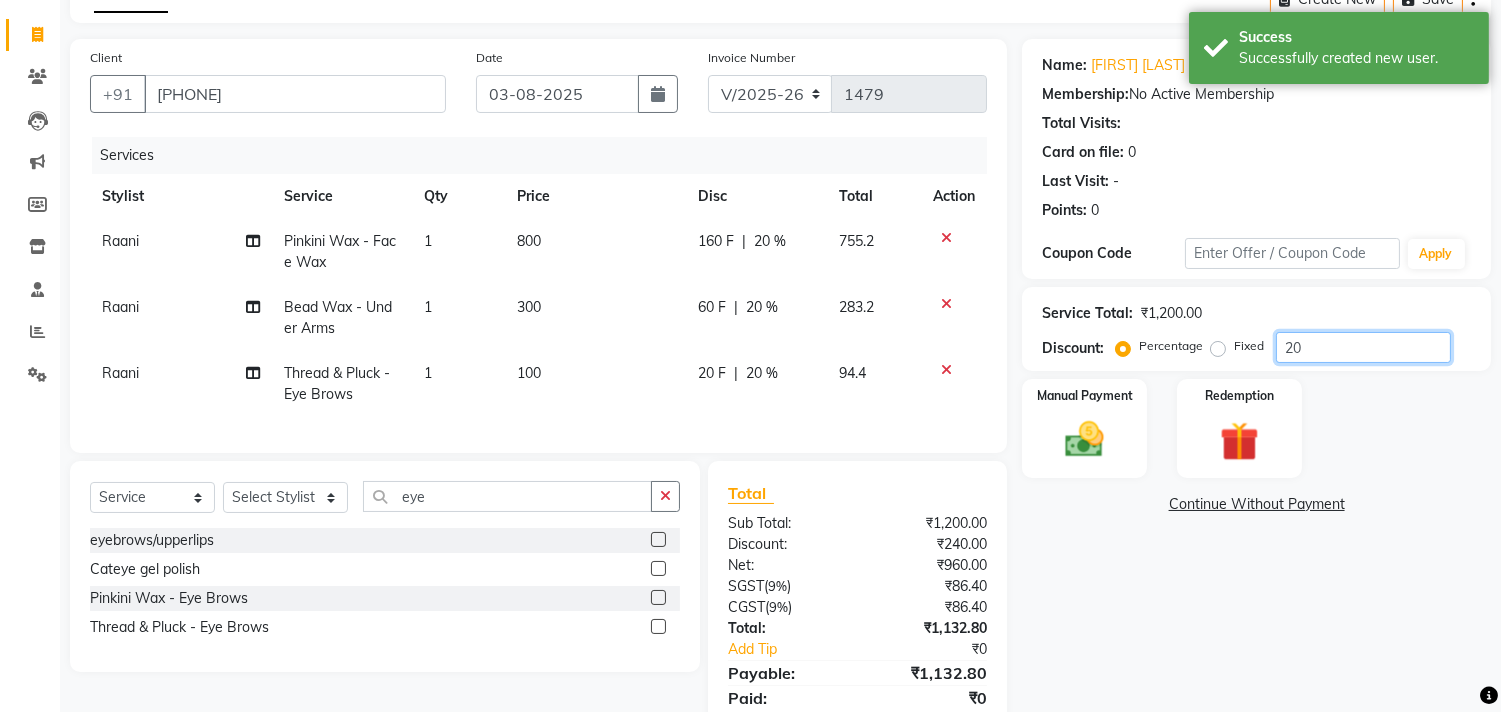 type on "20" 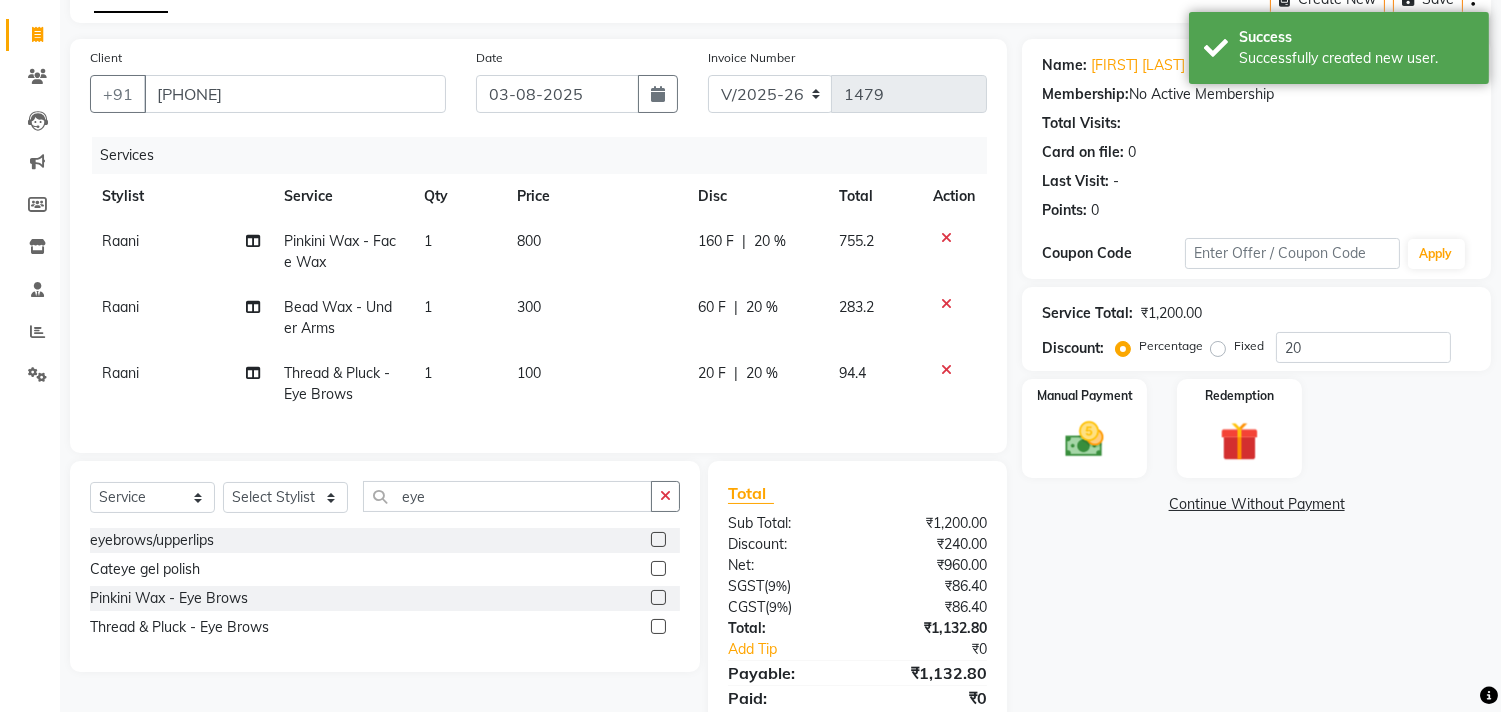 click on "Name: [FIRST] [LAST]  Membership:  No Active Membership  Total Visits:   Card on file:  0 Last Visit:   - Points:   0  Coupon Code Apply Service Total:  ₹1,200.00  Discount:  Percentage   Fixed  20 Manual Payment Redemption  Continue Without Payment" 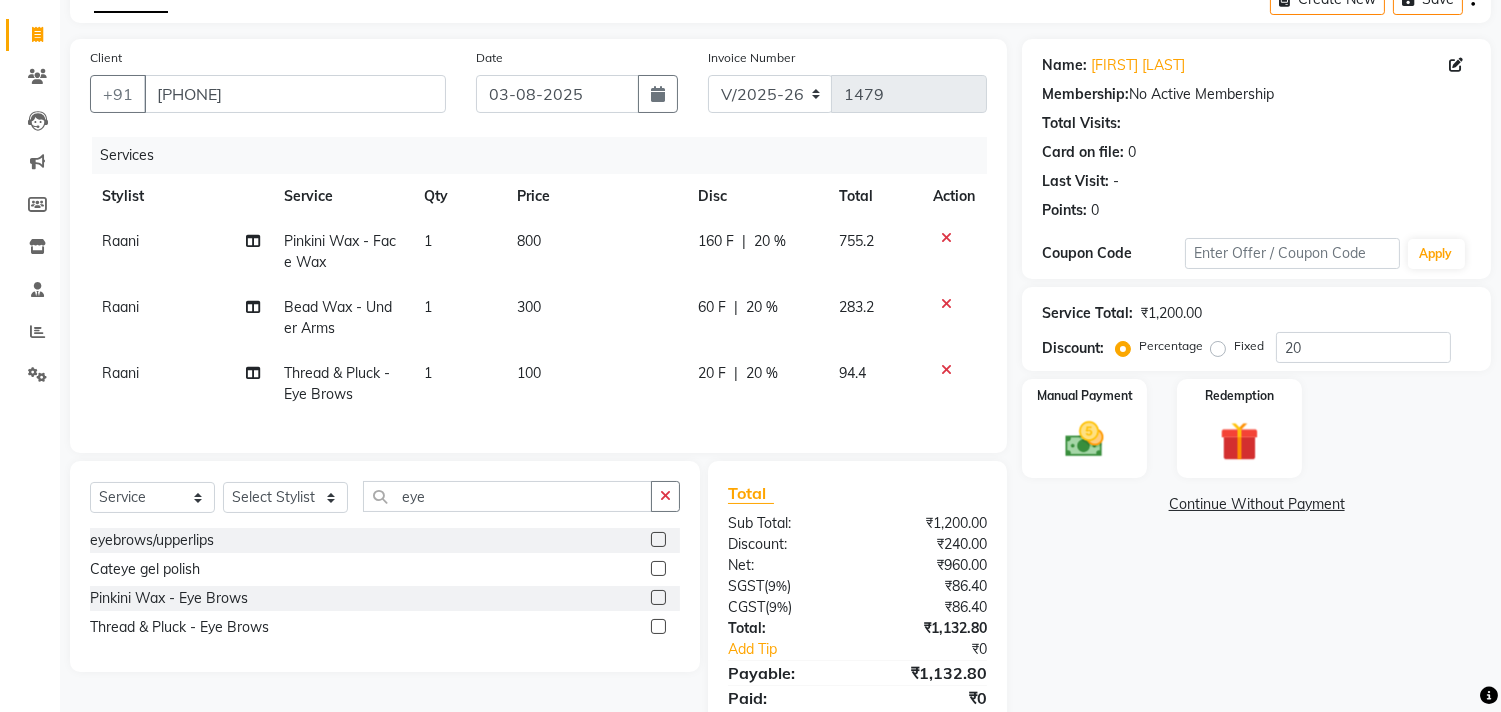 scroll, scrollTop: 201, scrollLeft: 0, axis: vertical 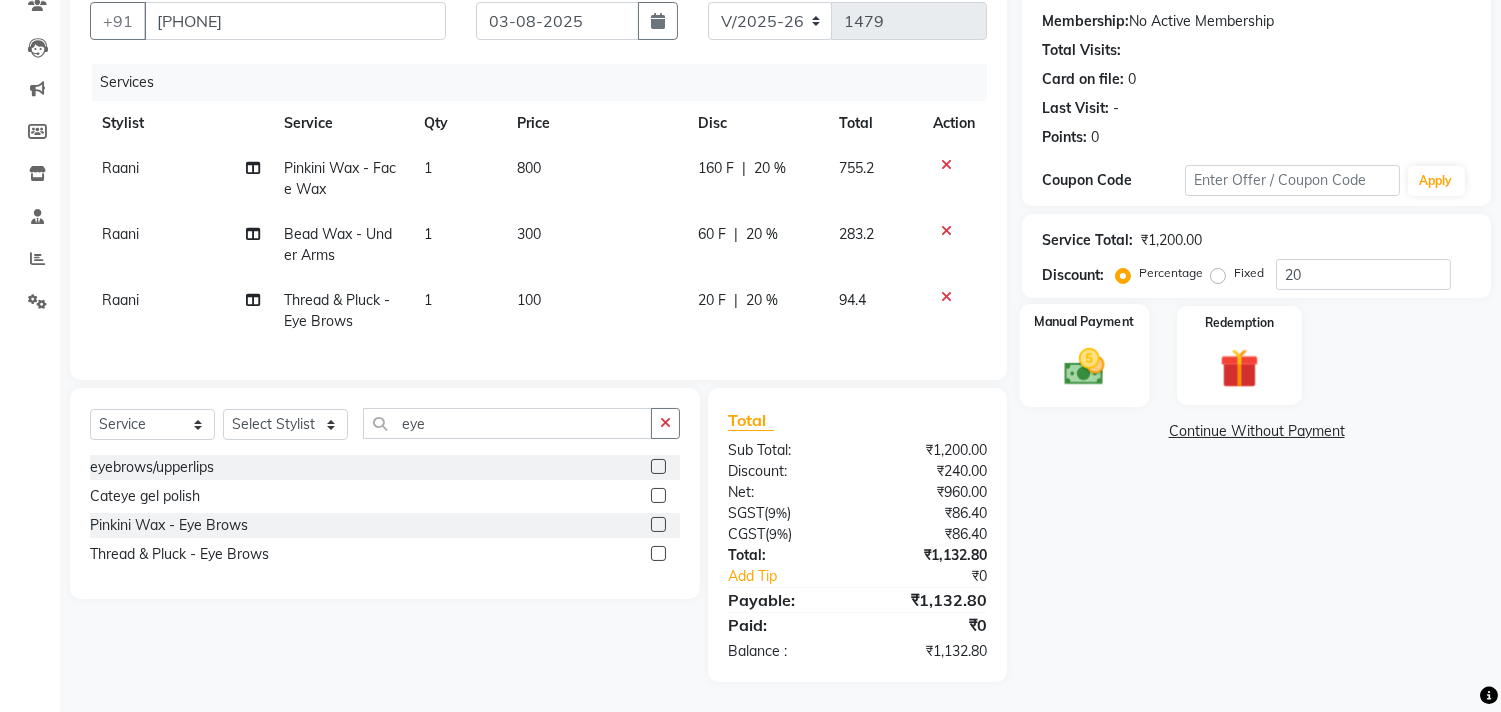 click 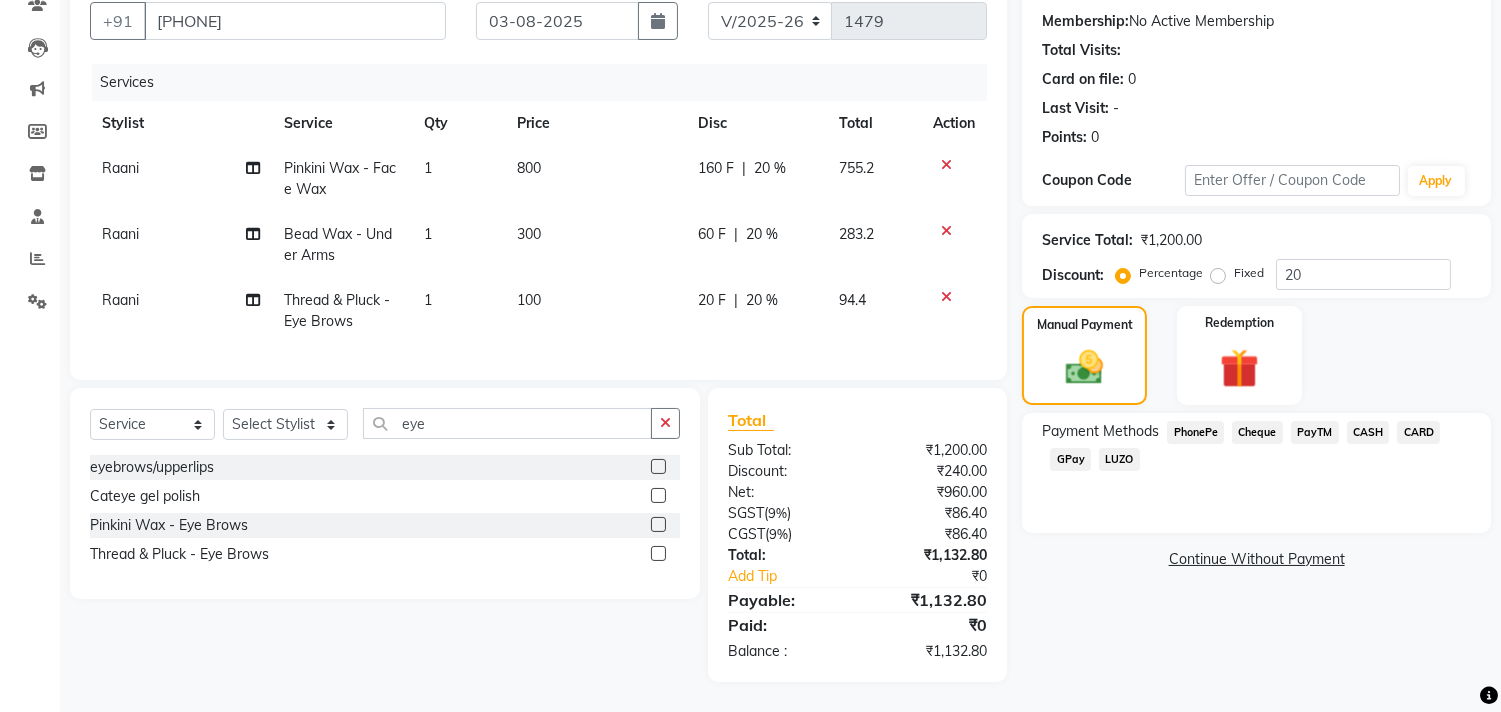click on "GPay" 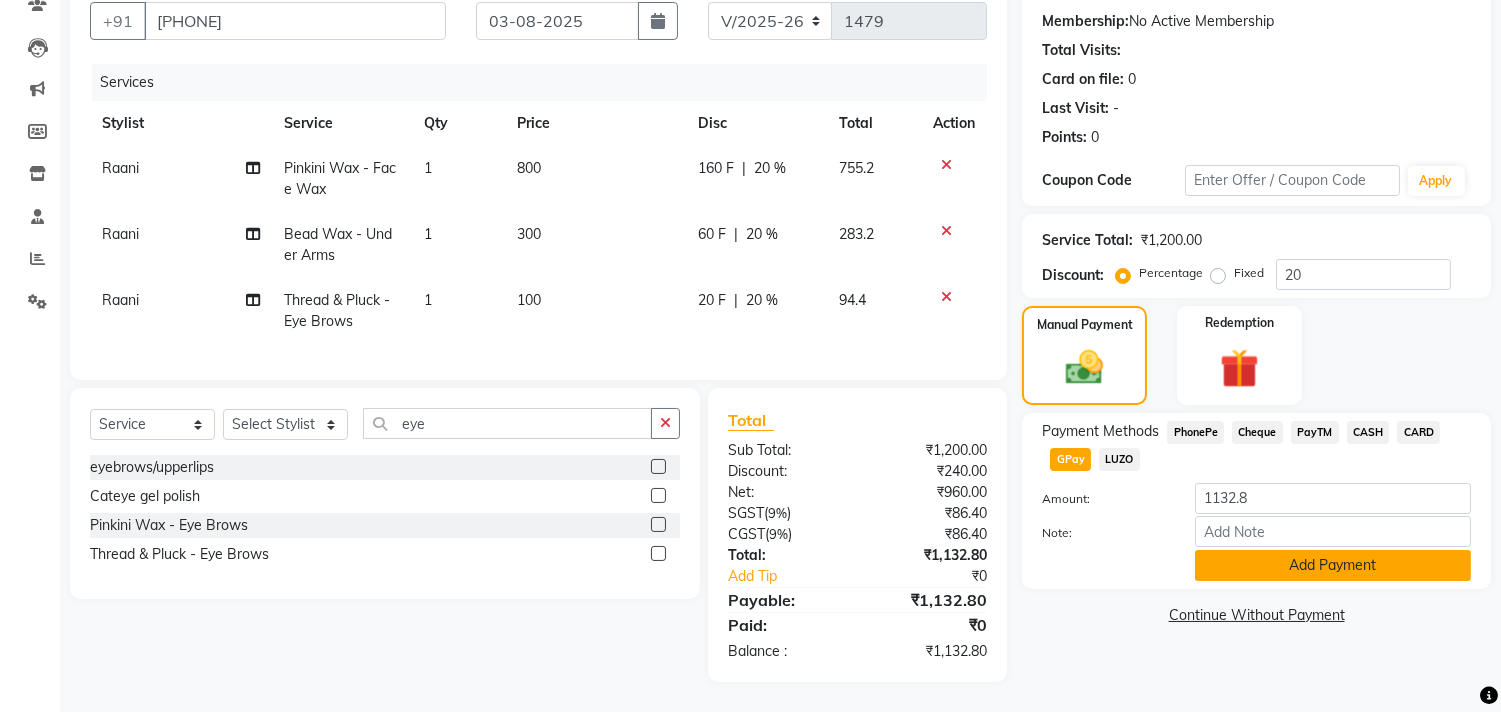 click on "Add Payment" 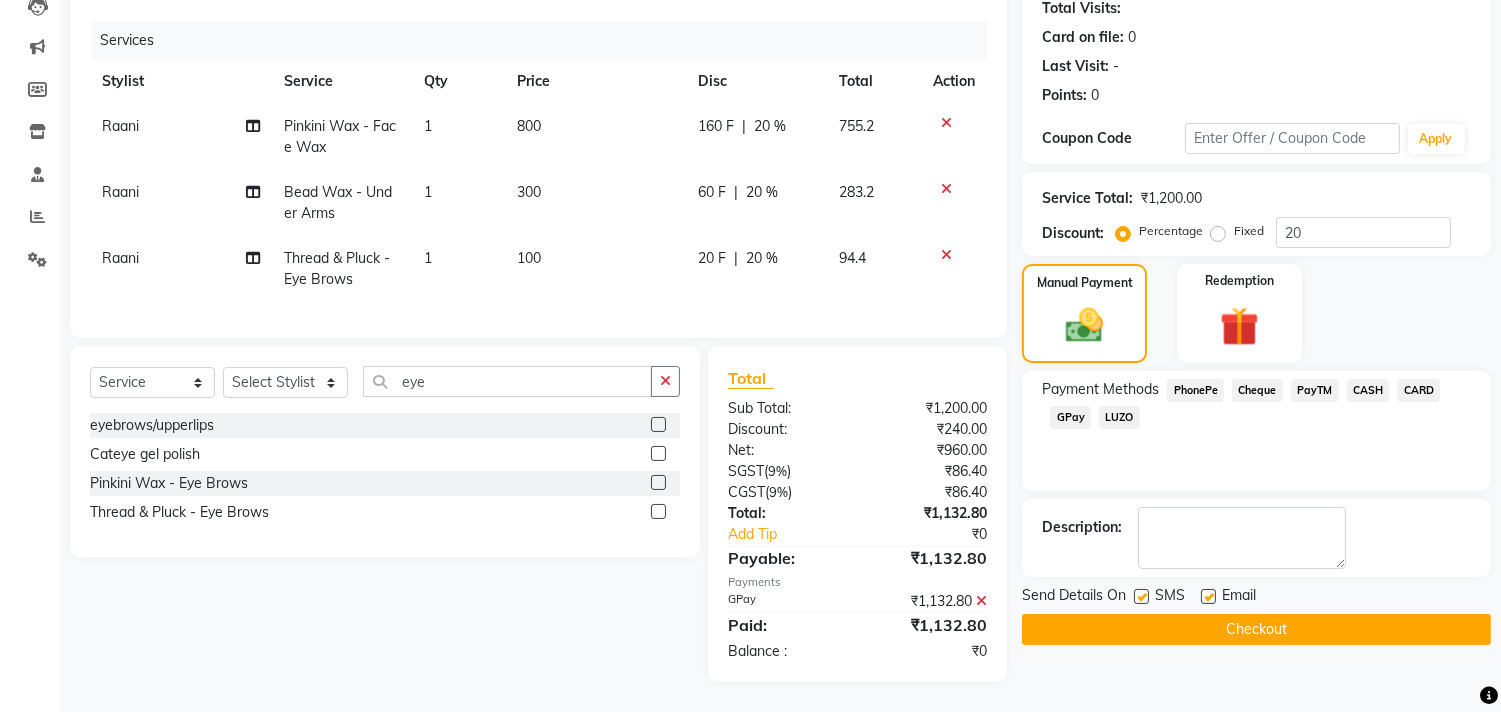 scroll, scrollTop: 242, scrollLeft: 0, axis: vertical 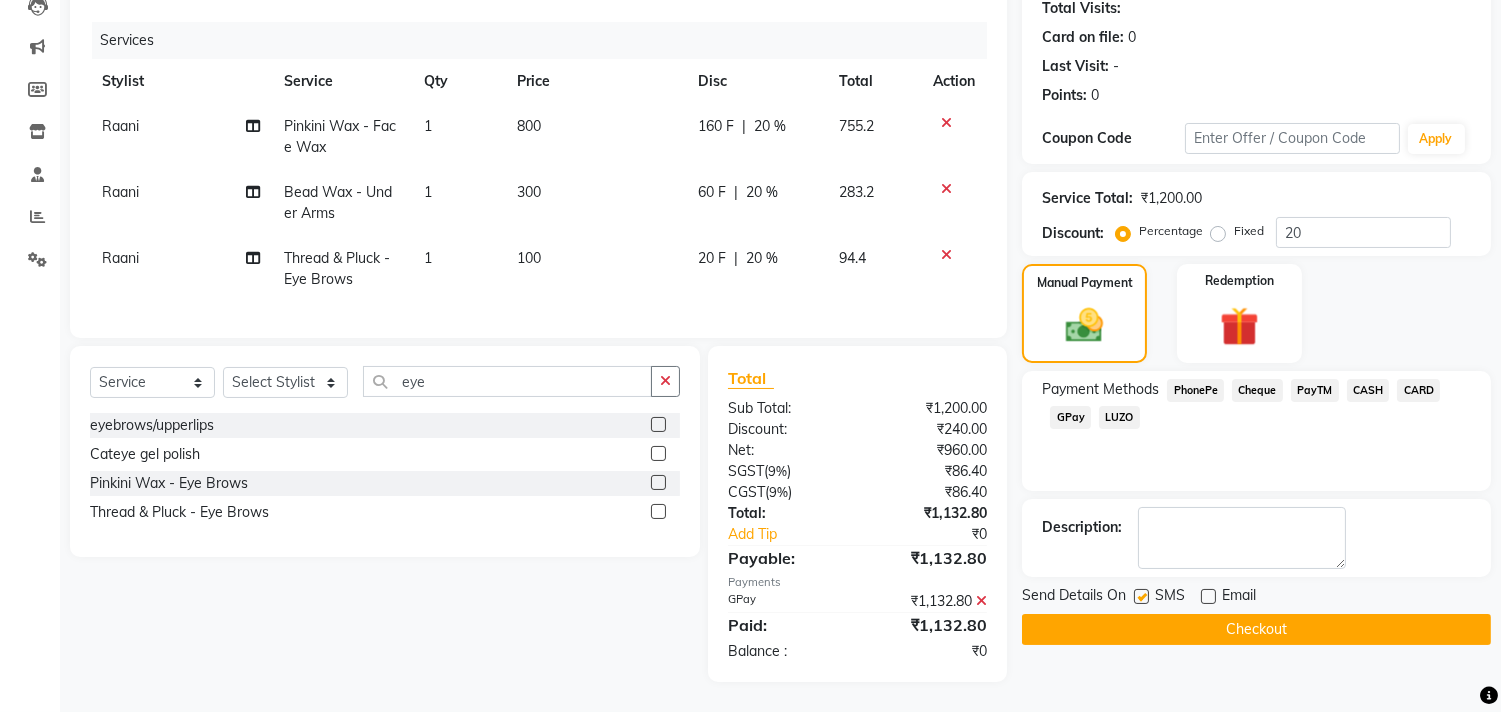 click on "Checkout" 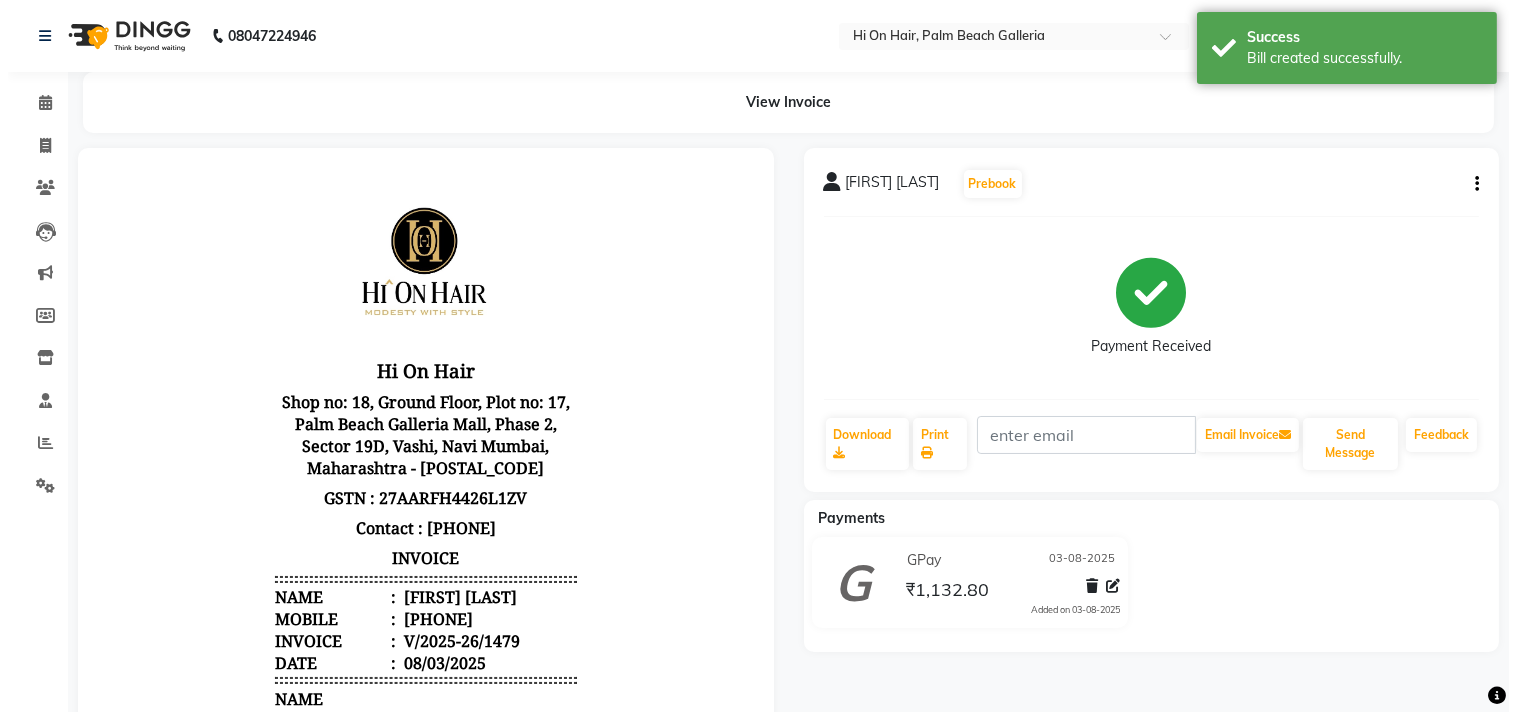 scroll, scrollTop: 0, scrollLeft: 0, axis: both 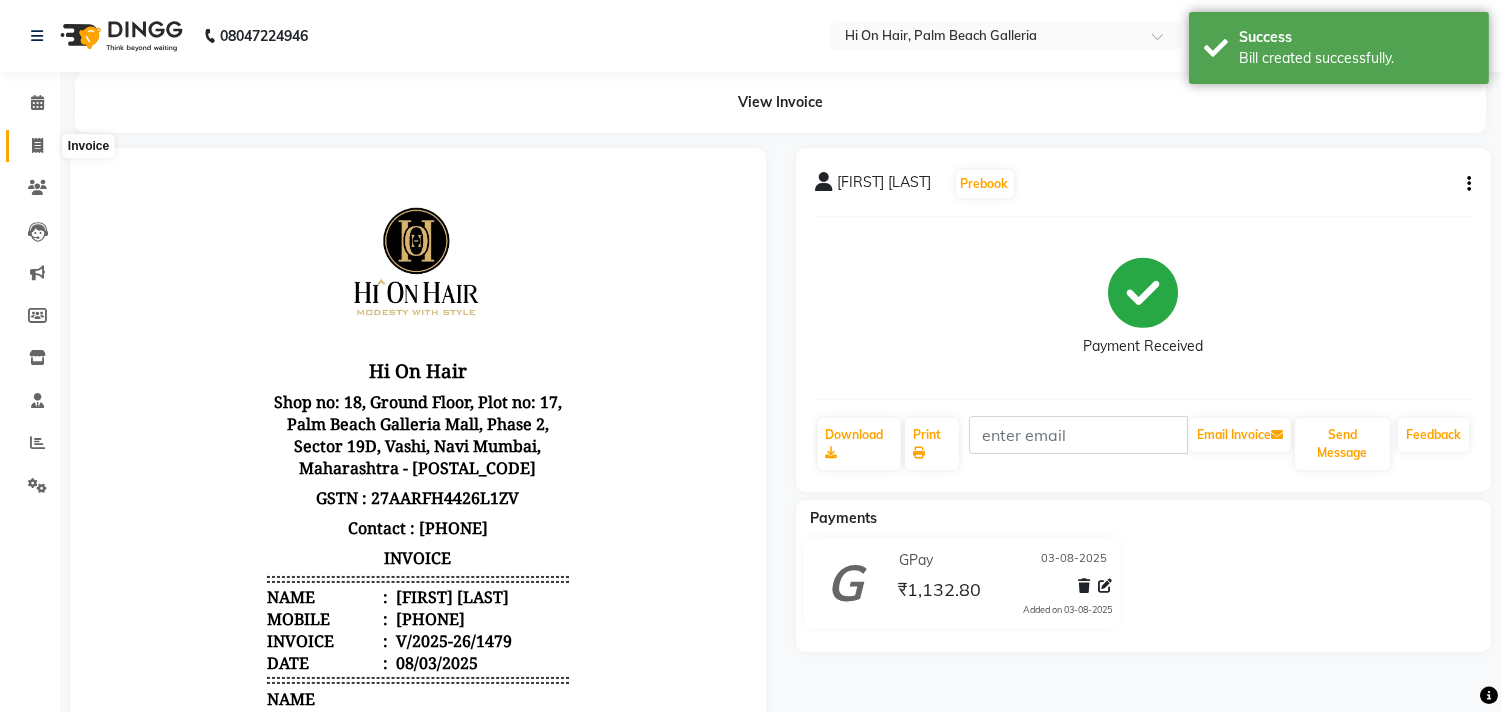 click 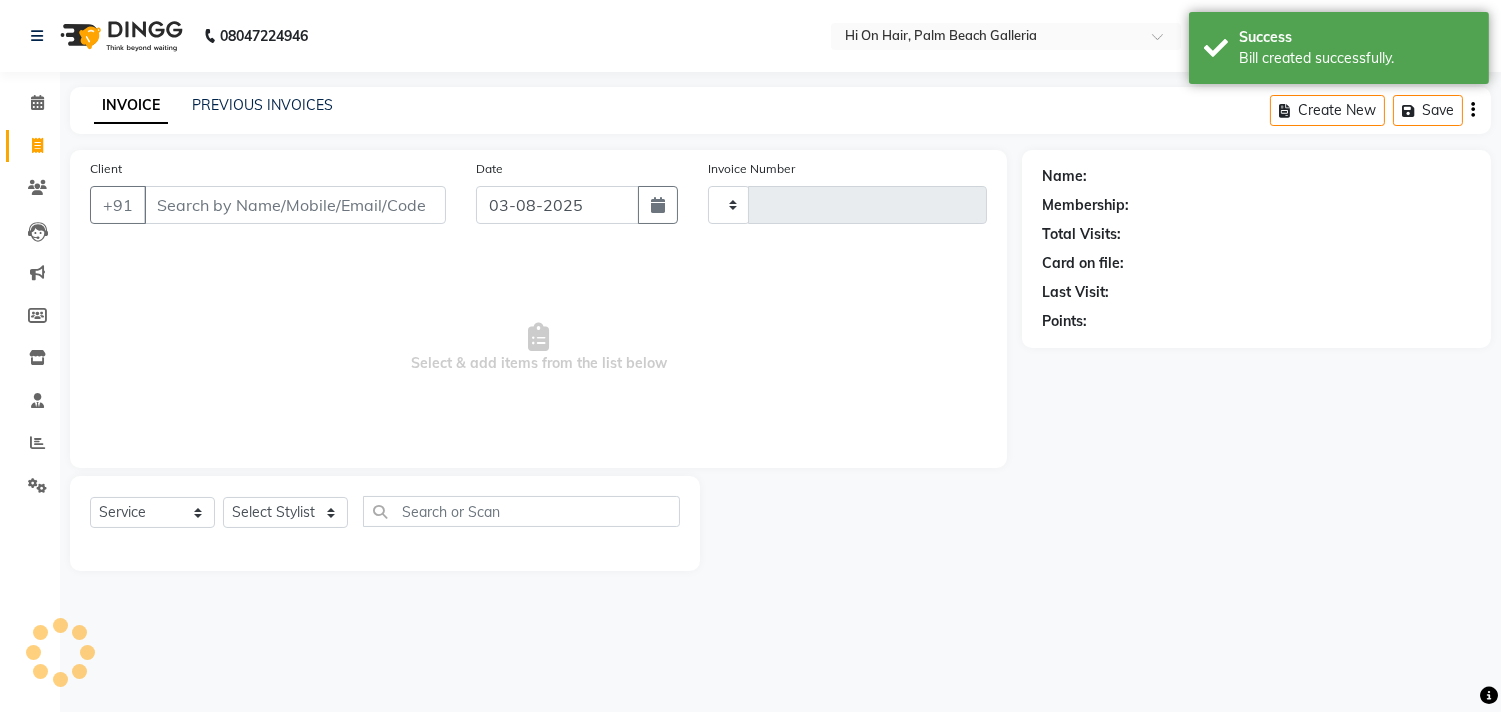 type on "1480" 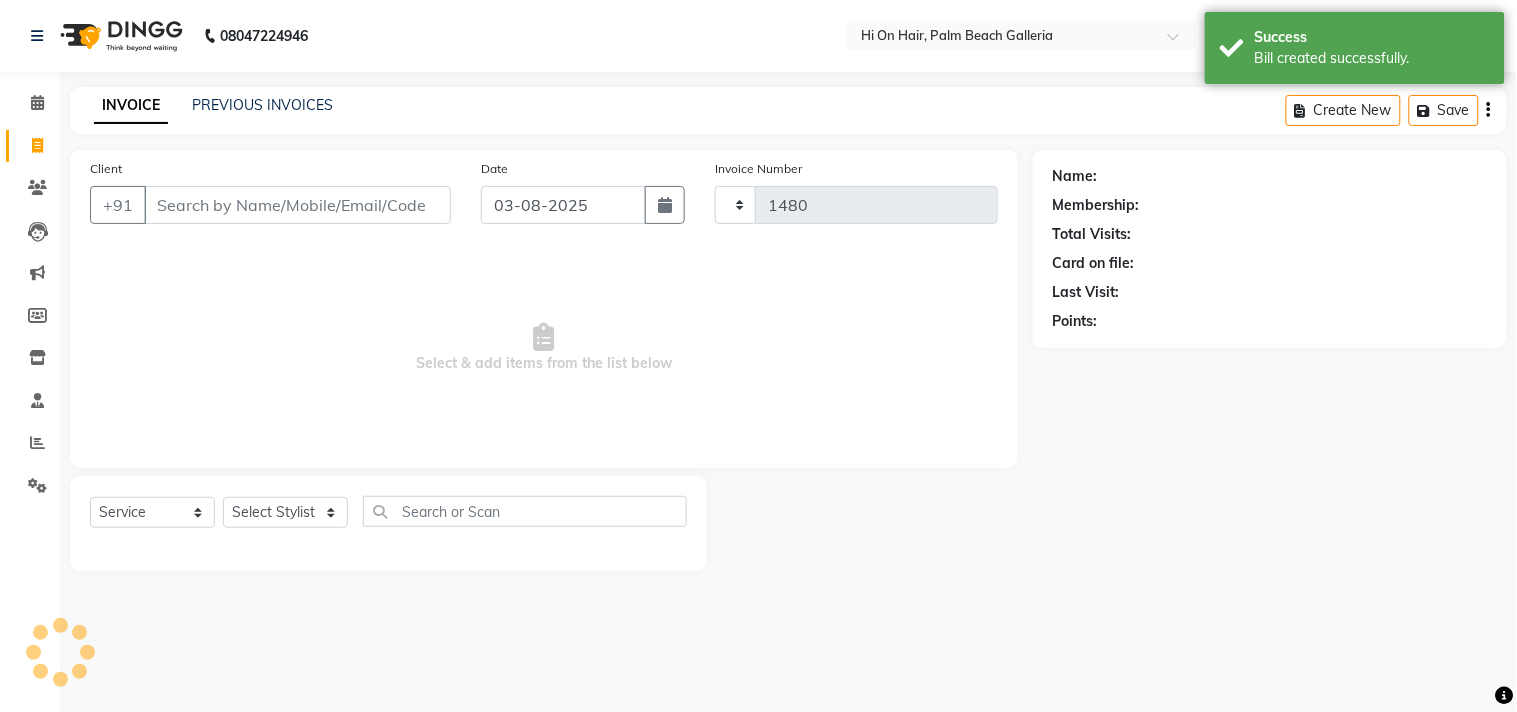 select on "535" 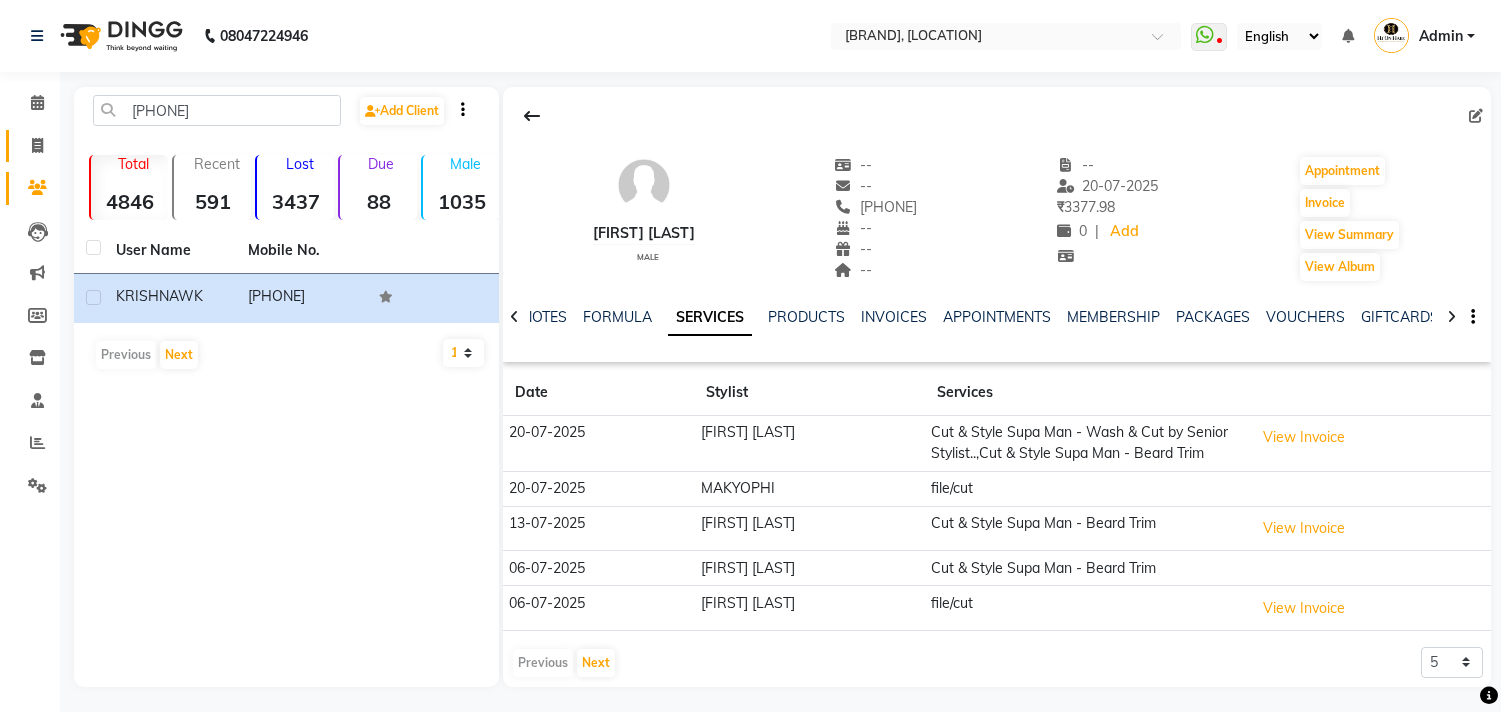 scroll, scrollTop: 0, scrollLeft: 0, axis: both 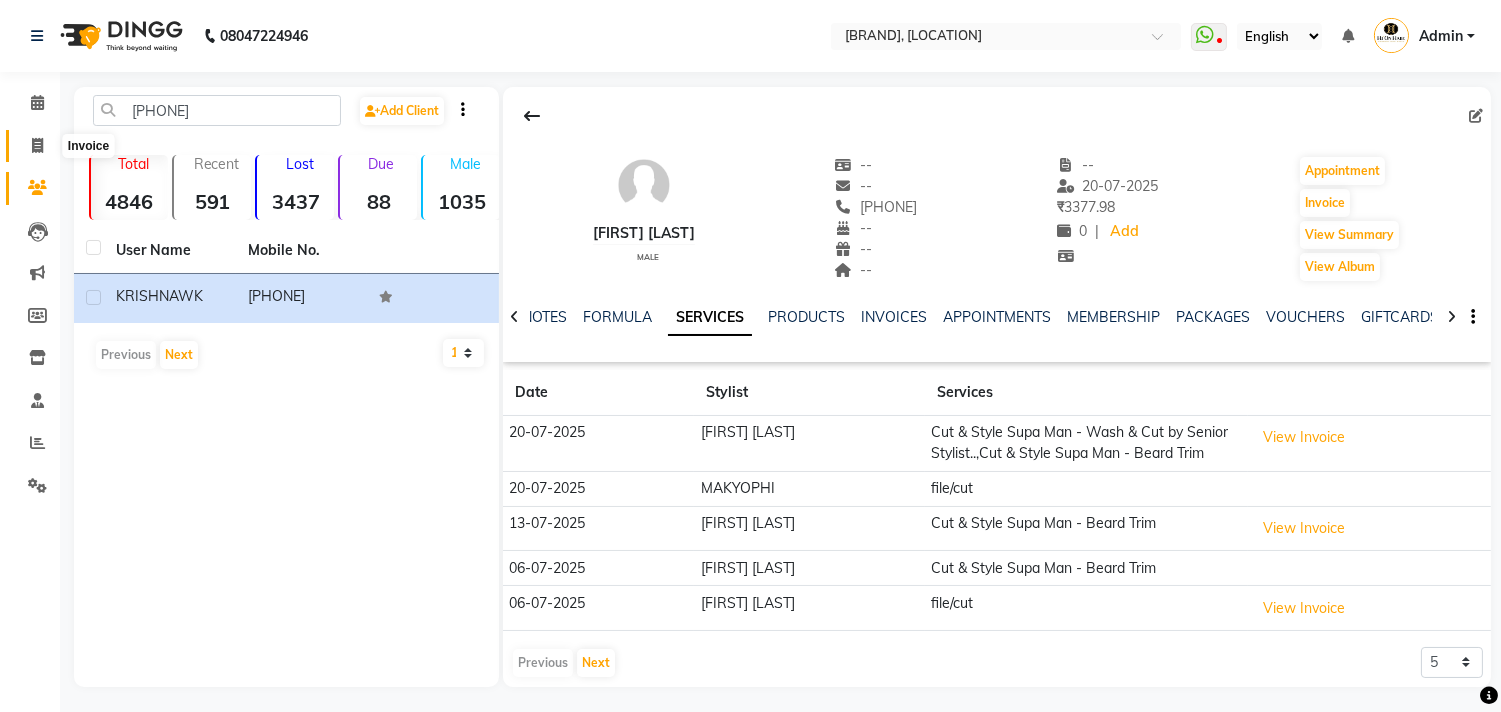click 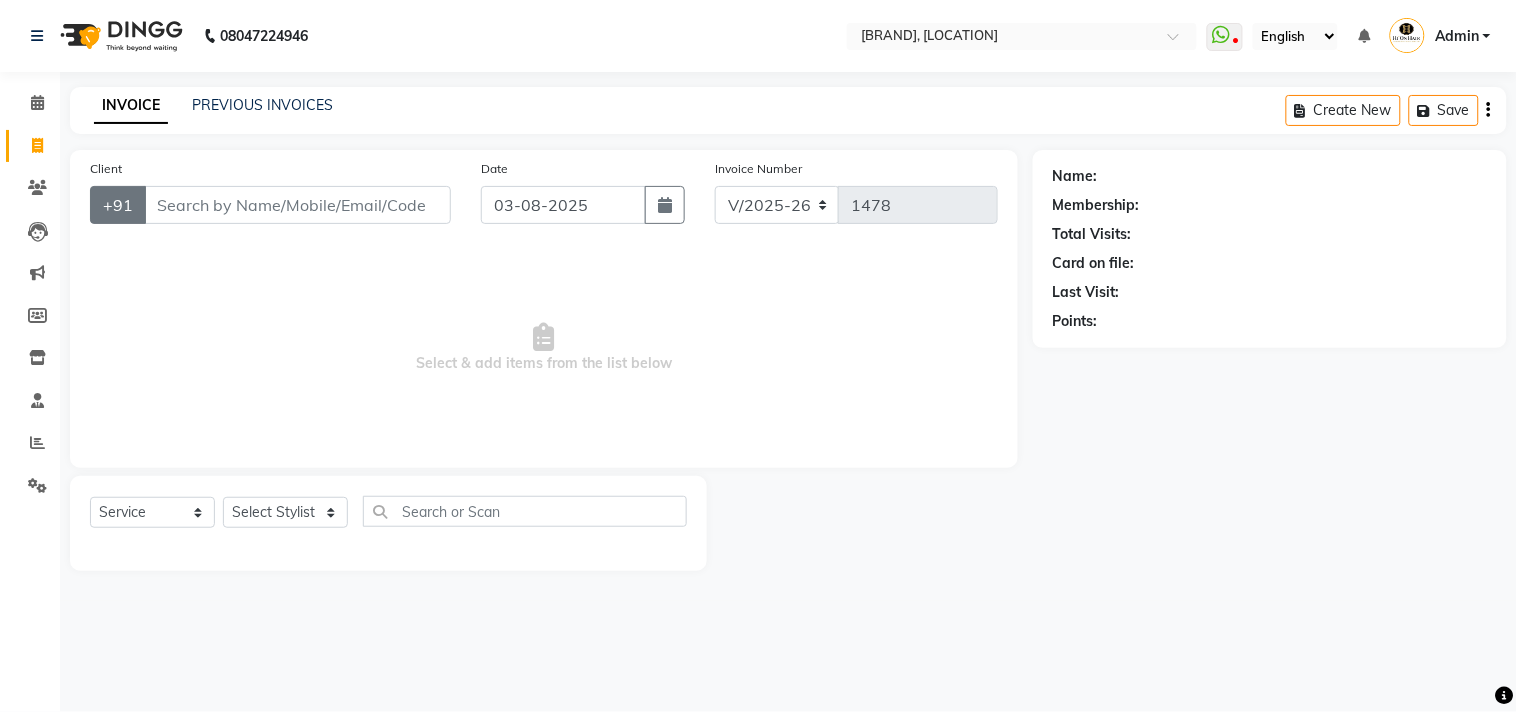 click on "+91" 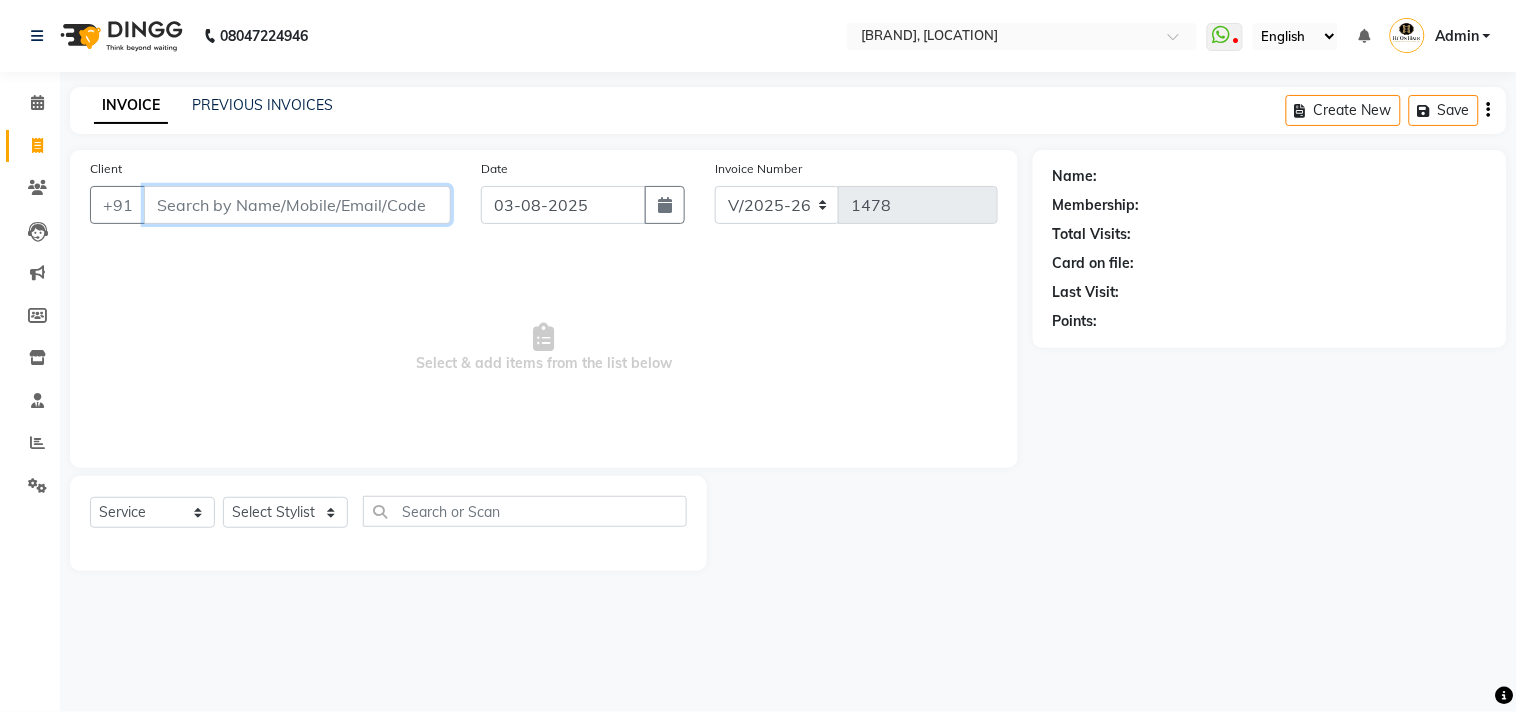 click on "Client" at bounding box center [297, 205] 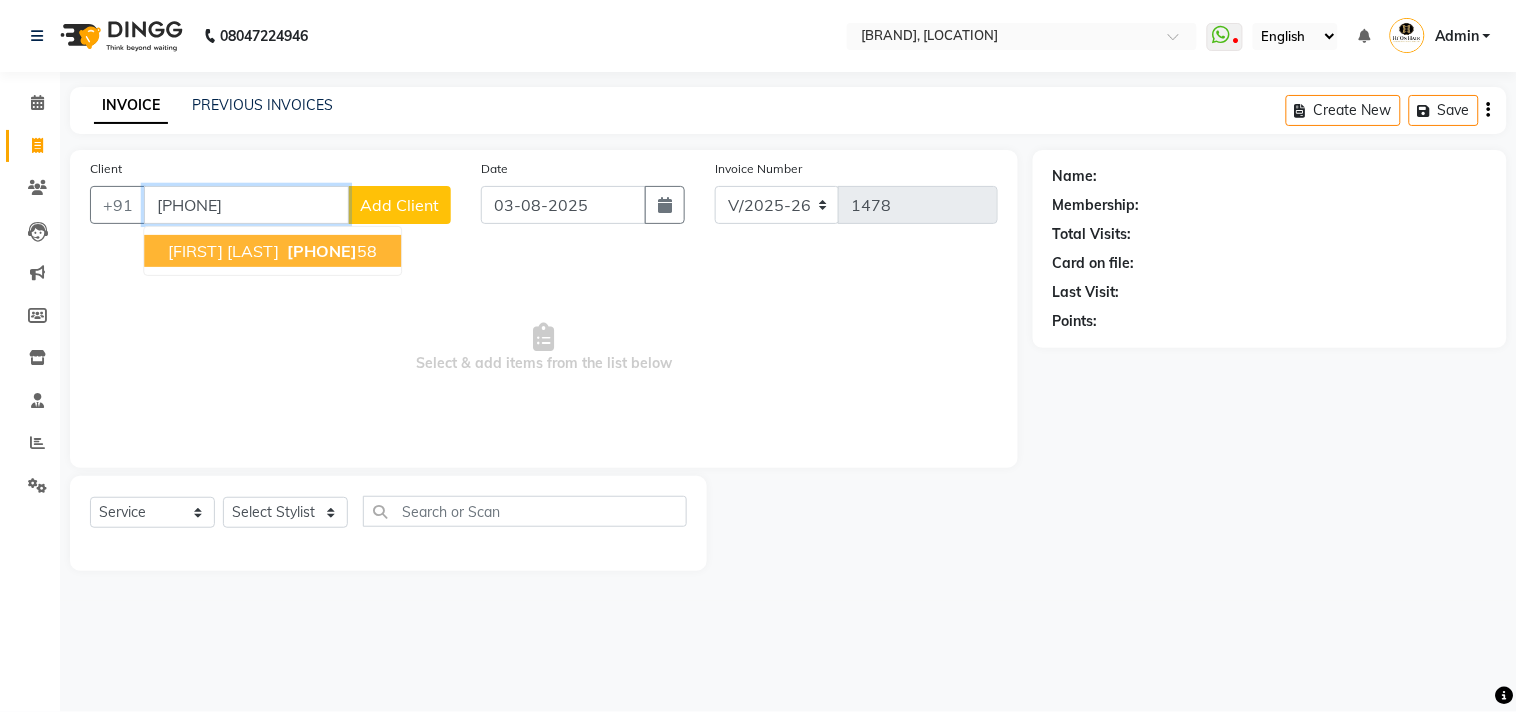 click on "98193730" at bounding box center [322, 251] 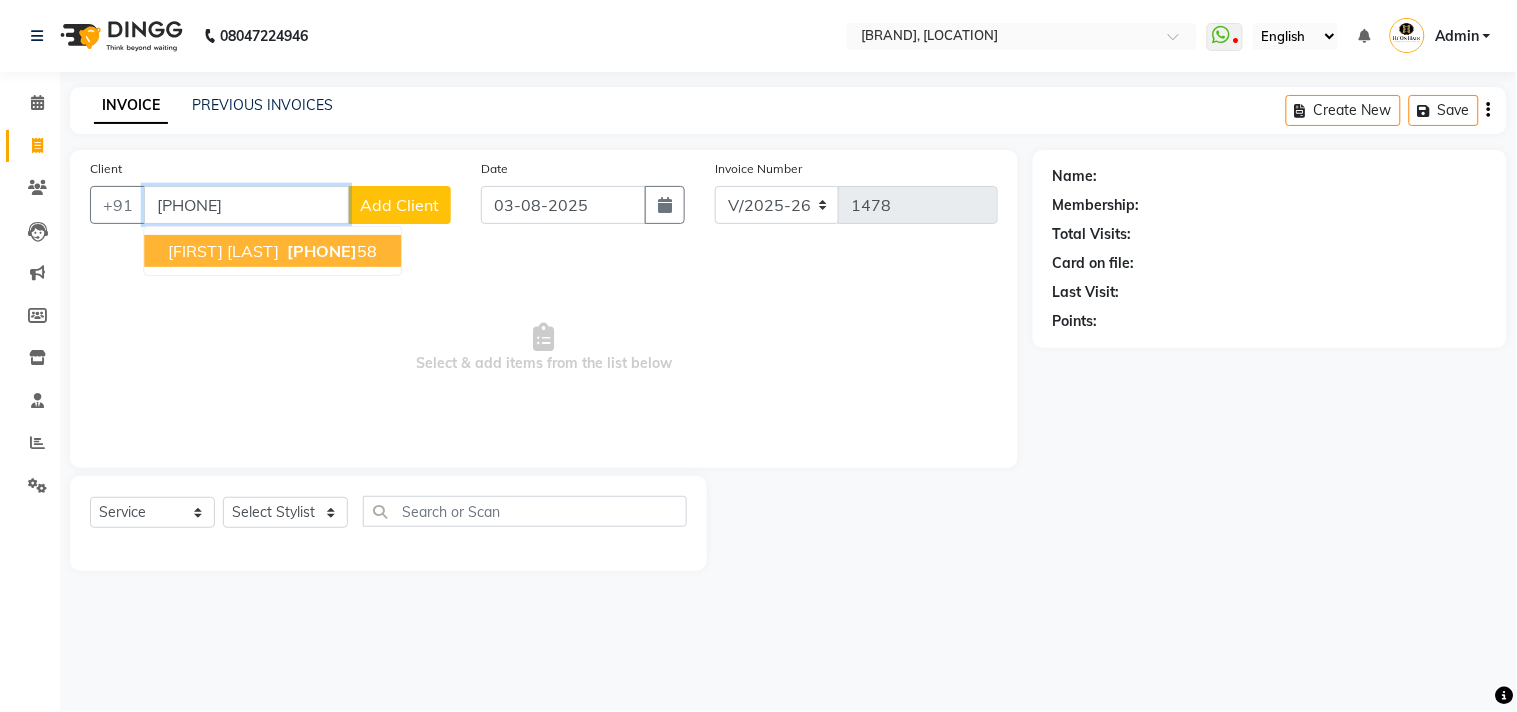 type on "[PHONE]" 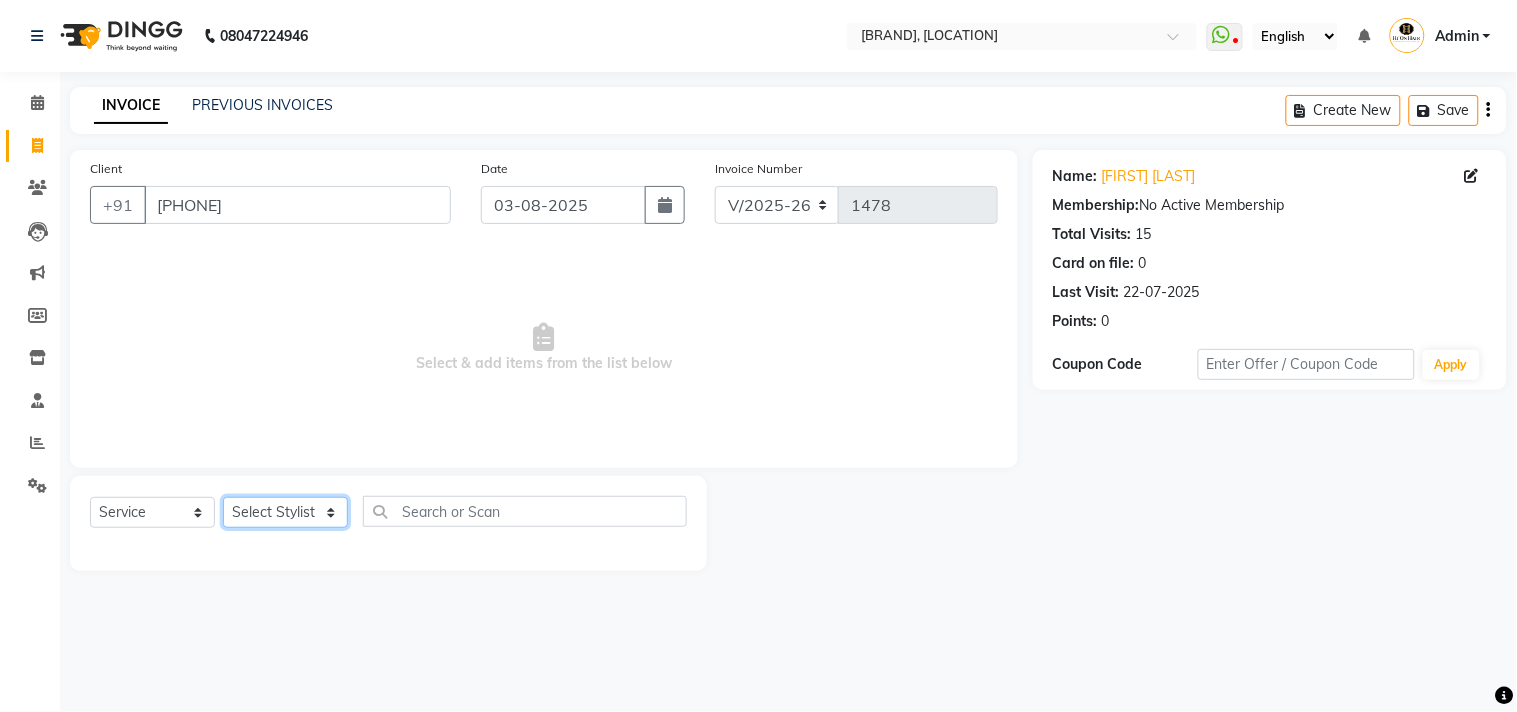 click on "Select Stylist [FIRST] [LAST] [FIRST] [LAST] [FIRST] [LAST] [FIRST] [LAST] [FIRST] [LAST] [FIRST] [LAST] [FIRST] [LAST] [FIRST] [LAST] [FIRST] [LAST] [FIRST] [LAST]" 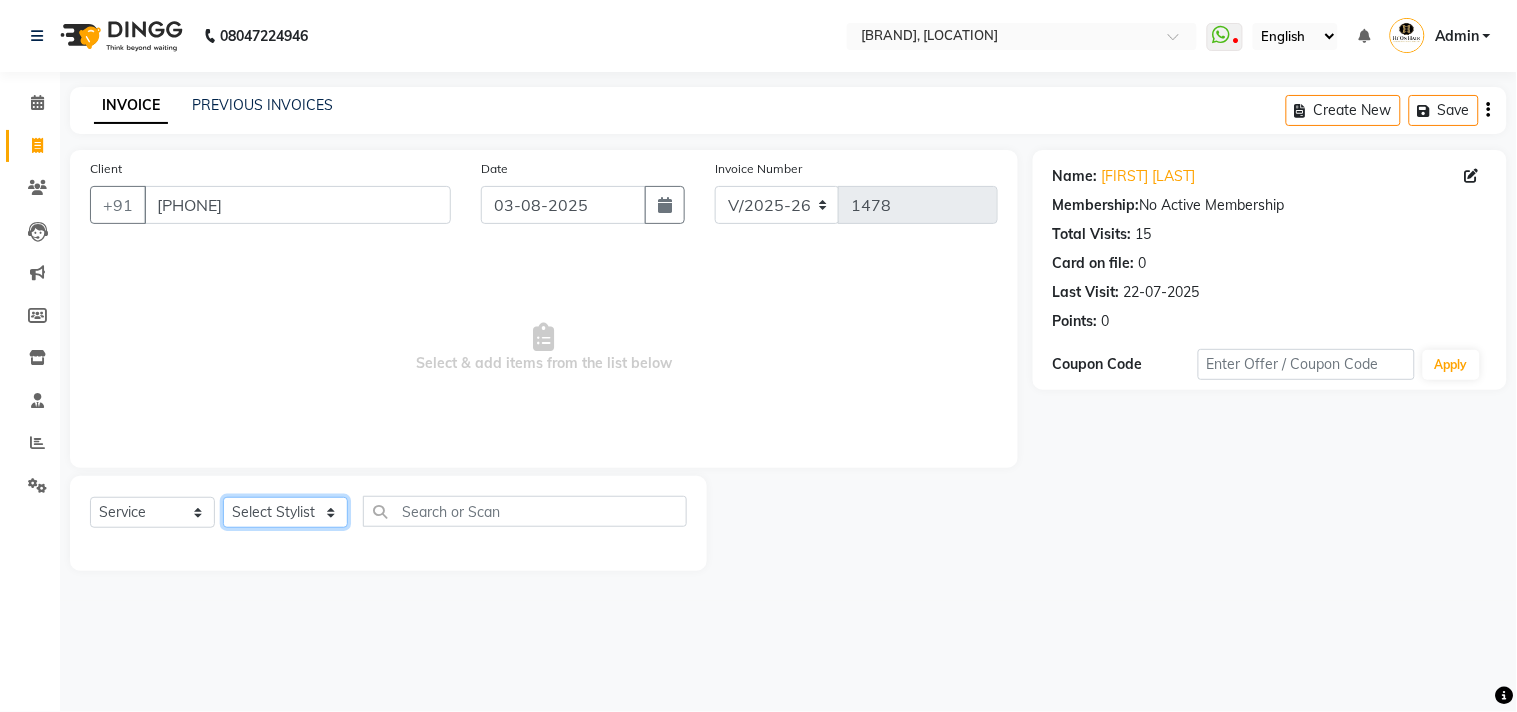 select on "6883" 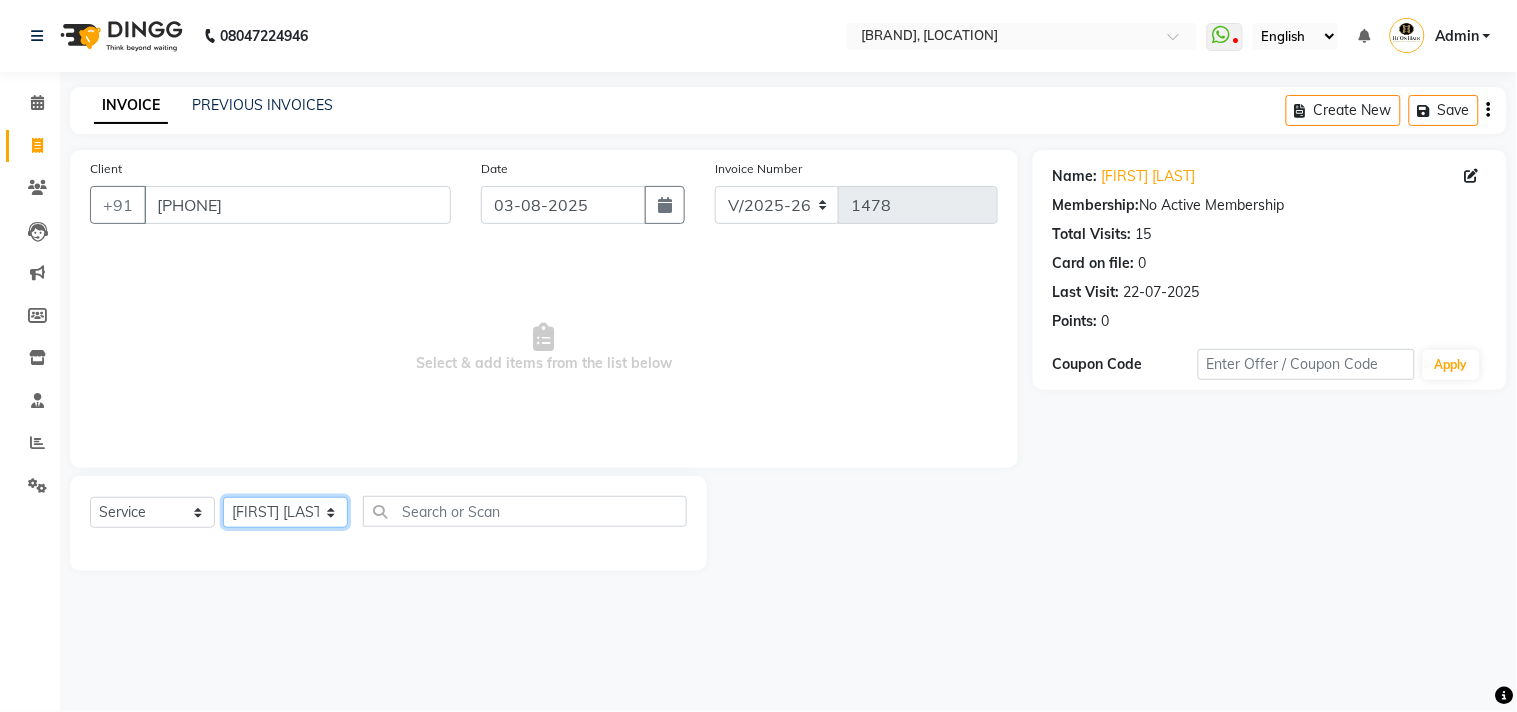 click on "Select Stylist [FIRST] [LAST] [FIRST] [LAST] [FIRST] [LAST] [FIRST] [LAST] [FIRST] [LAST] [FIRST] [LAST] [FIRST] [LAST] [FIRST] [LAST] [FIRST] [LAST] [FIRST] [LAST]" 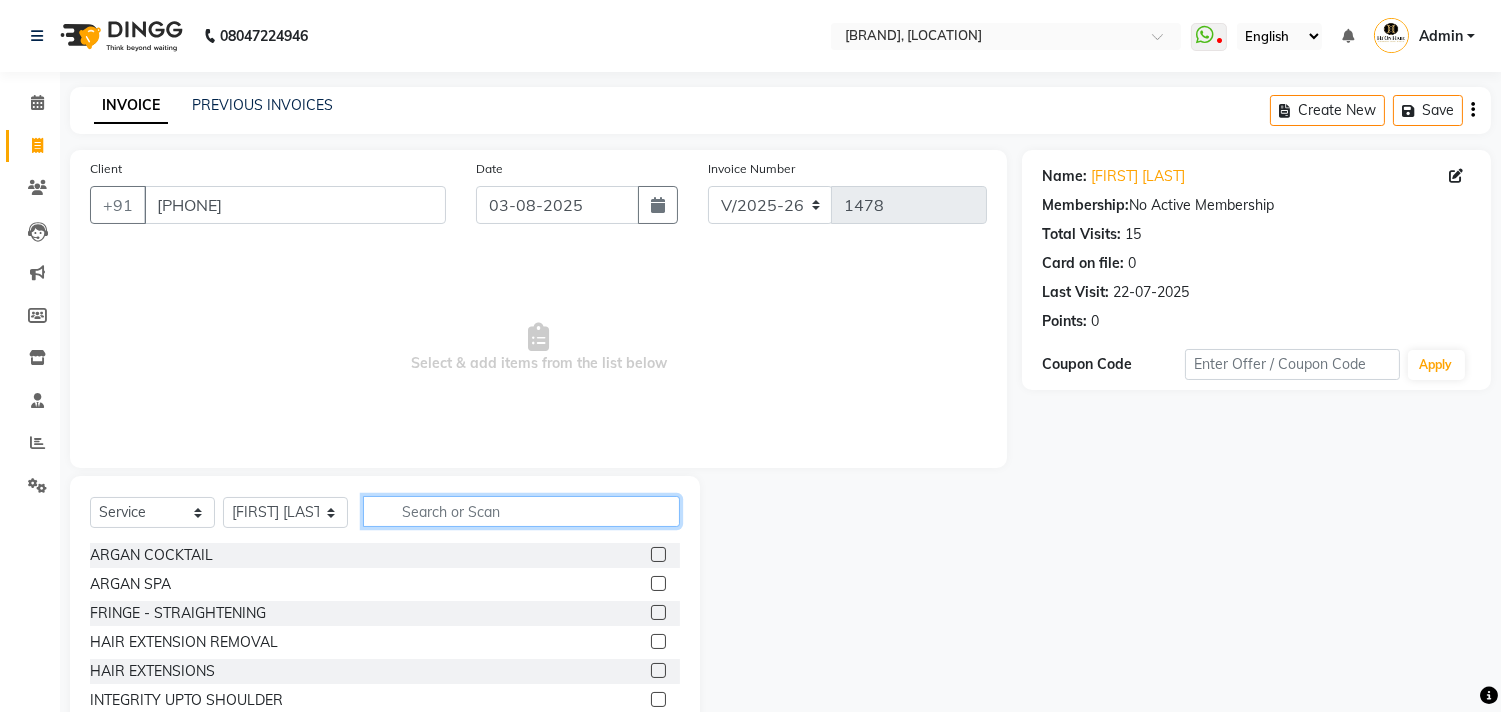 click 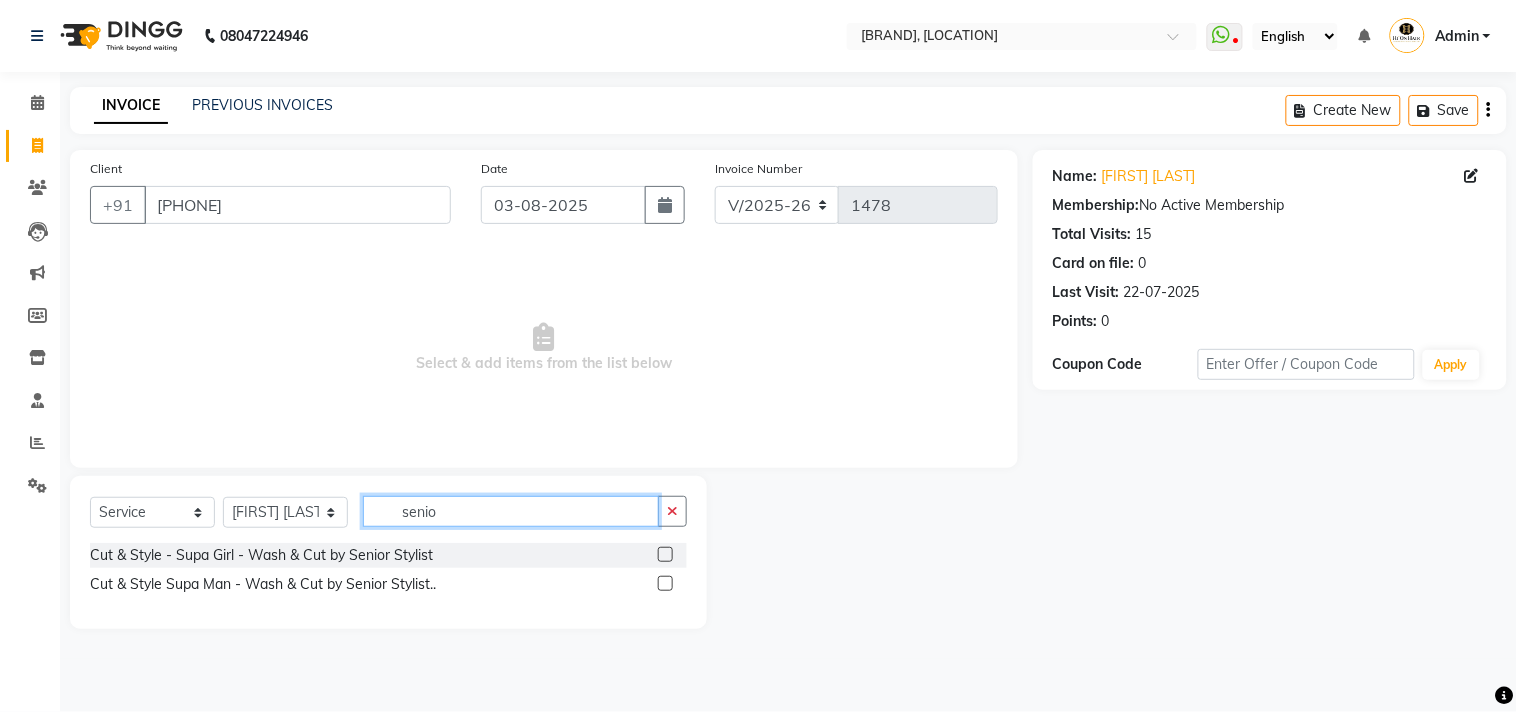 type on "senio" 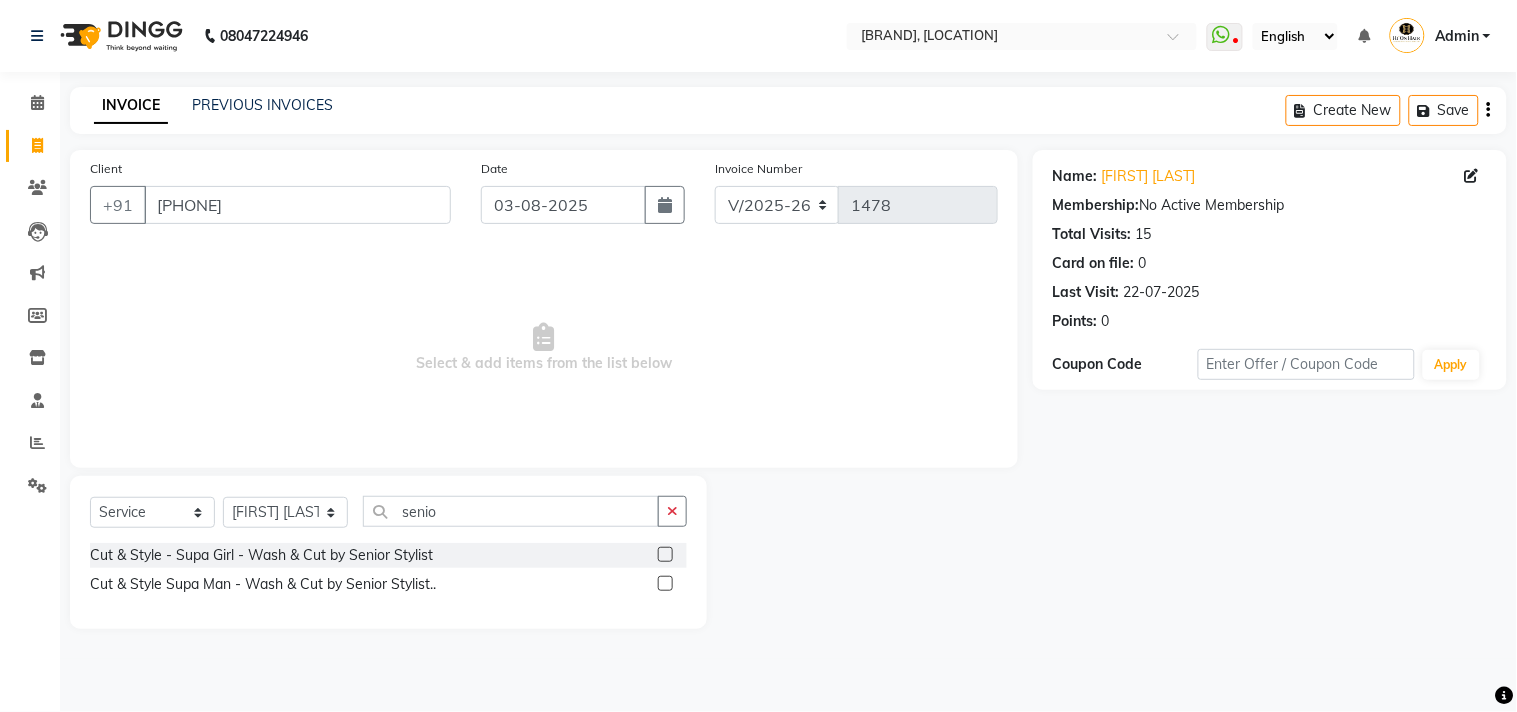 click 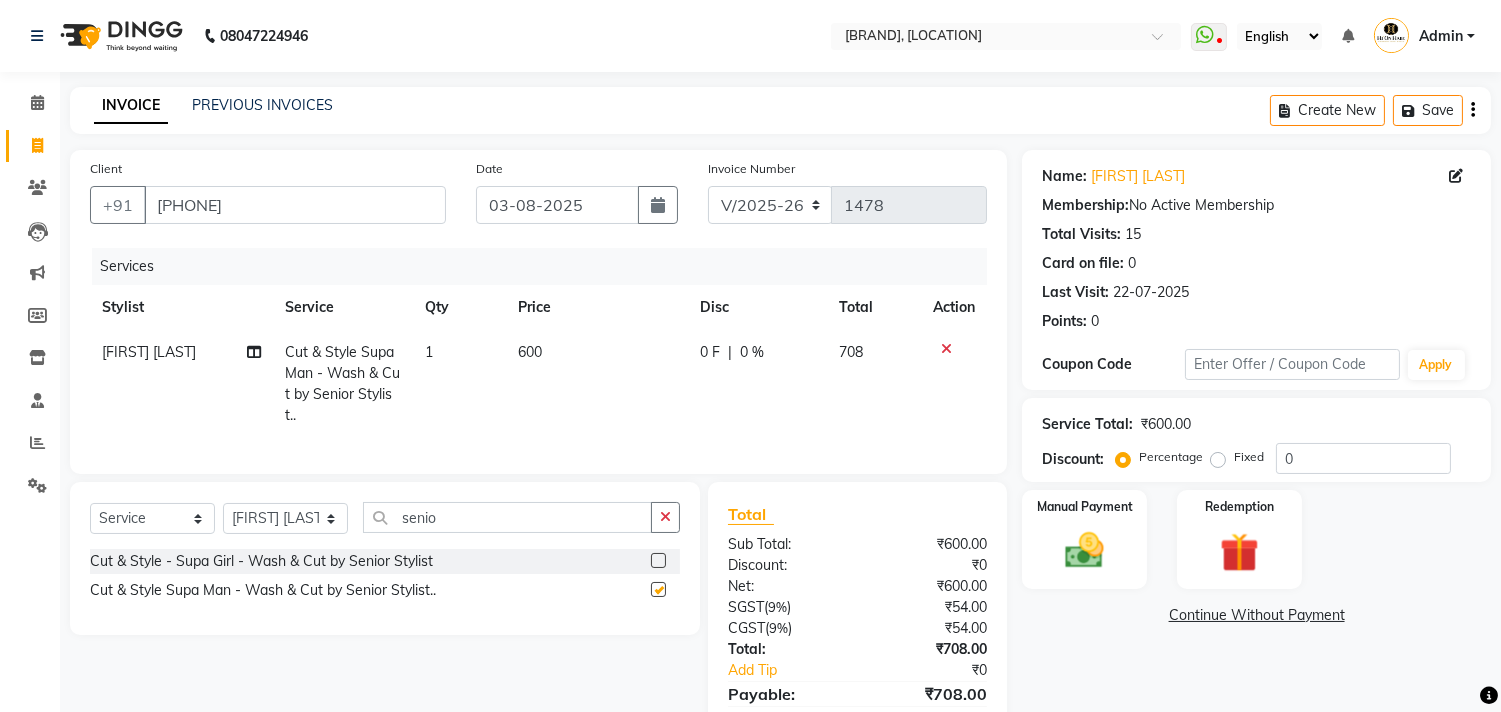 checkbox on "false" 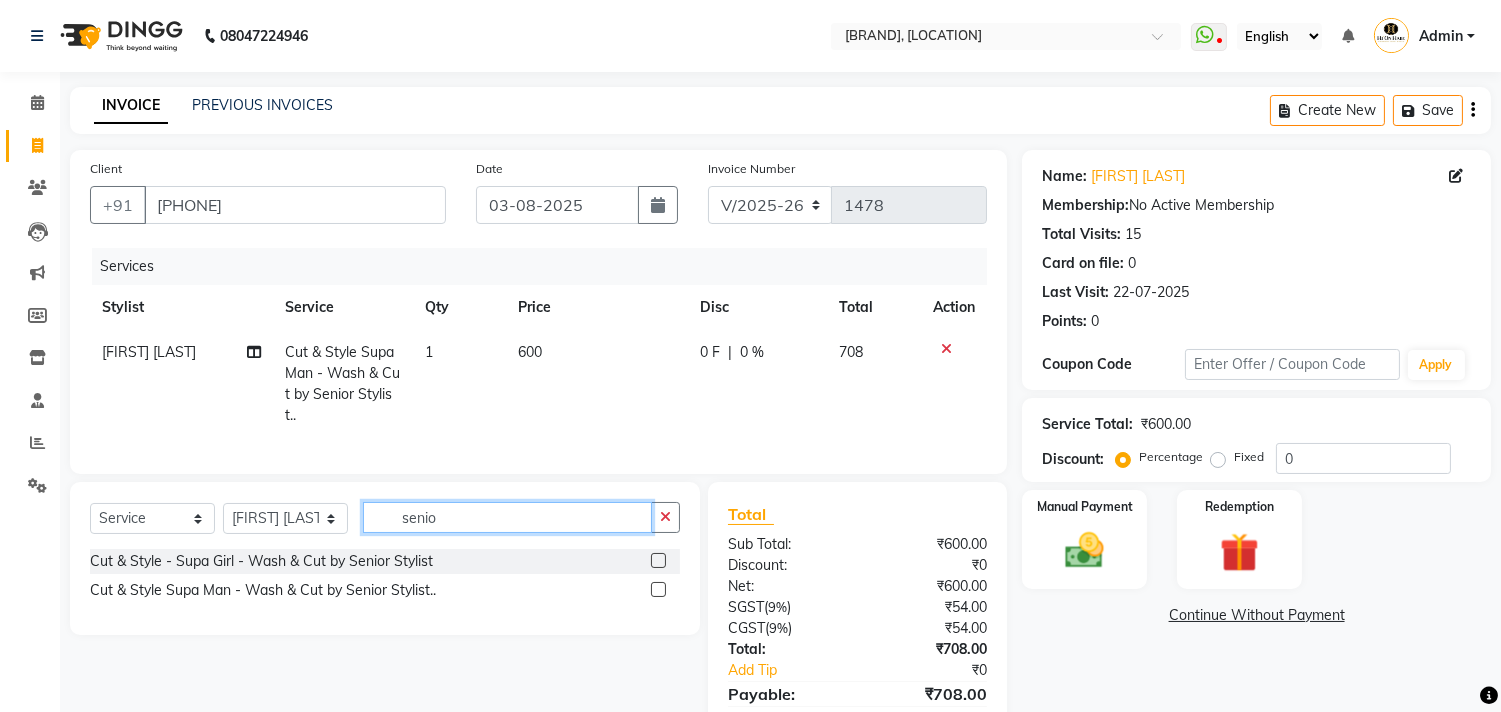 click on "senio" 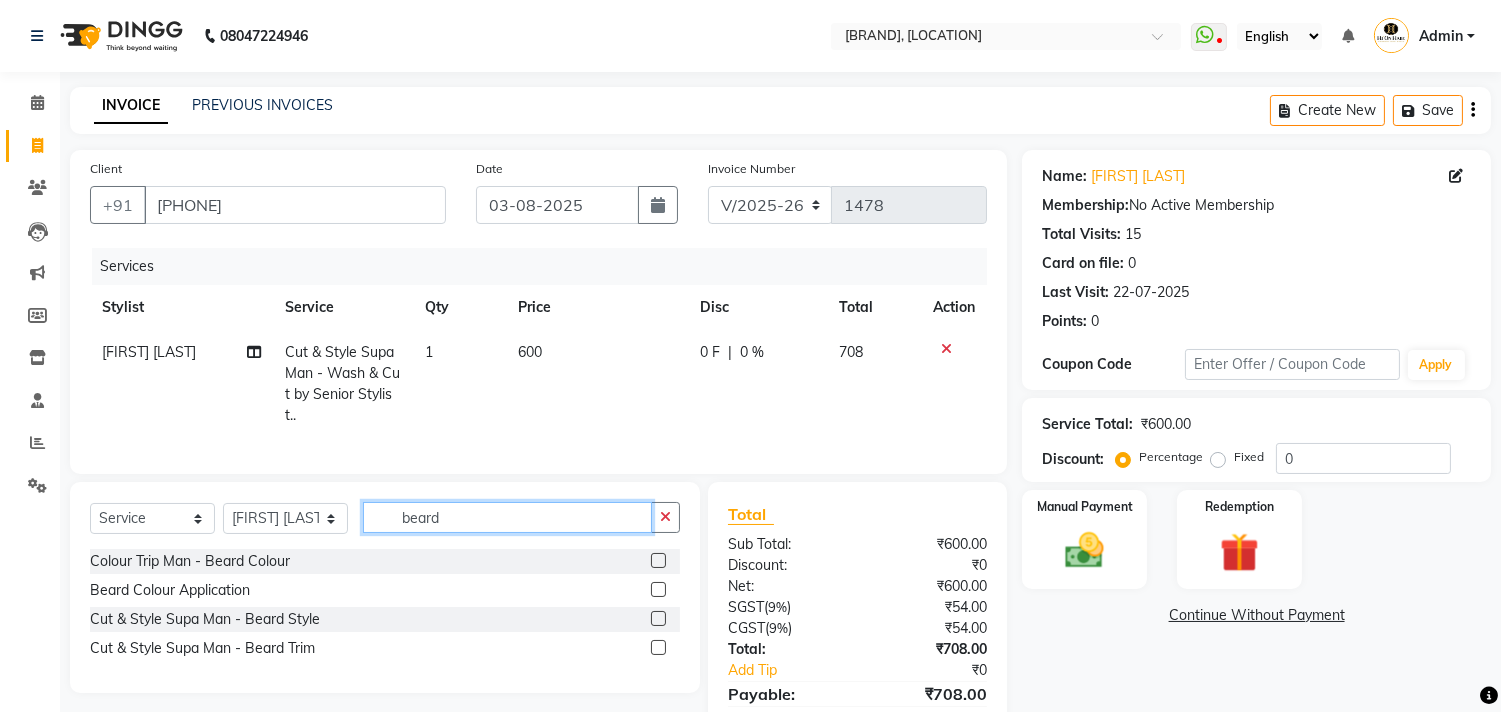 type on "beard" 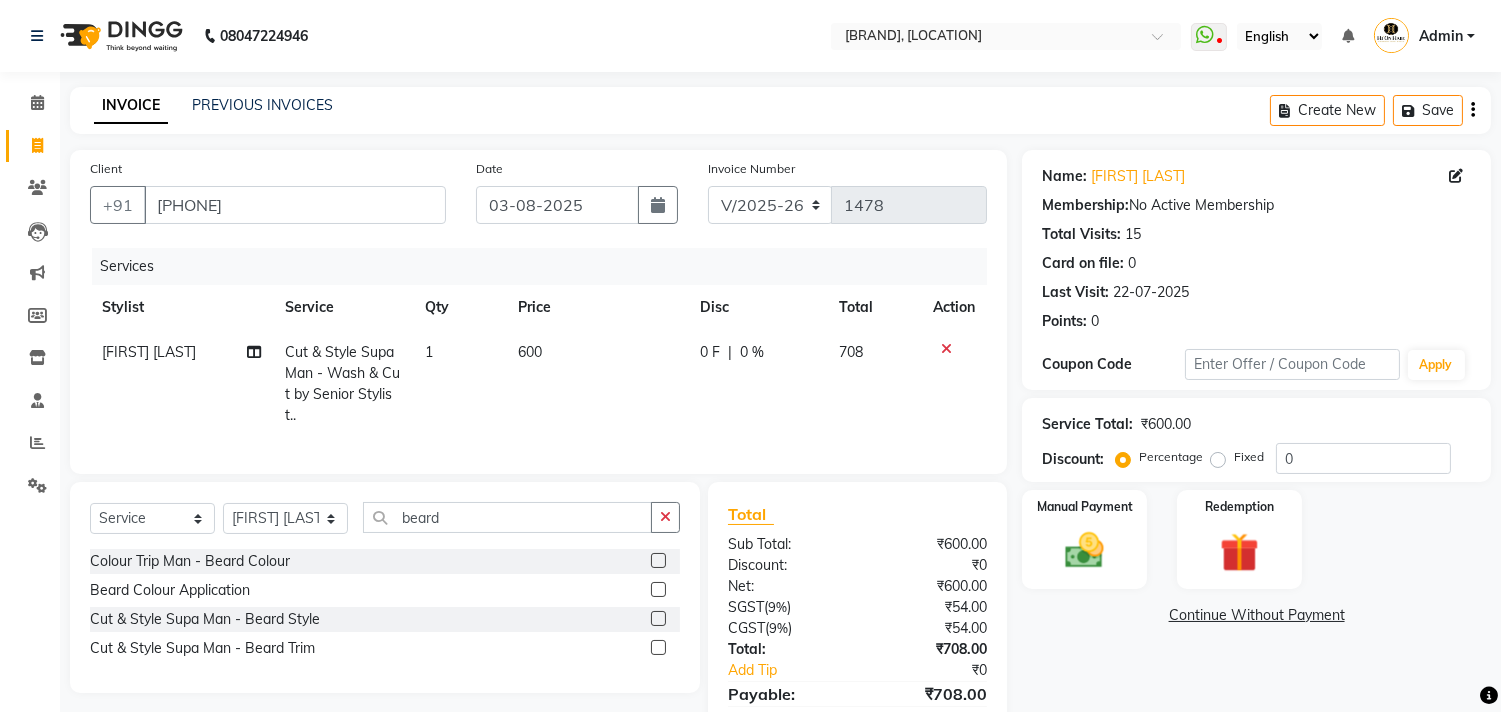 click 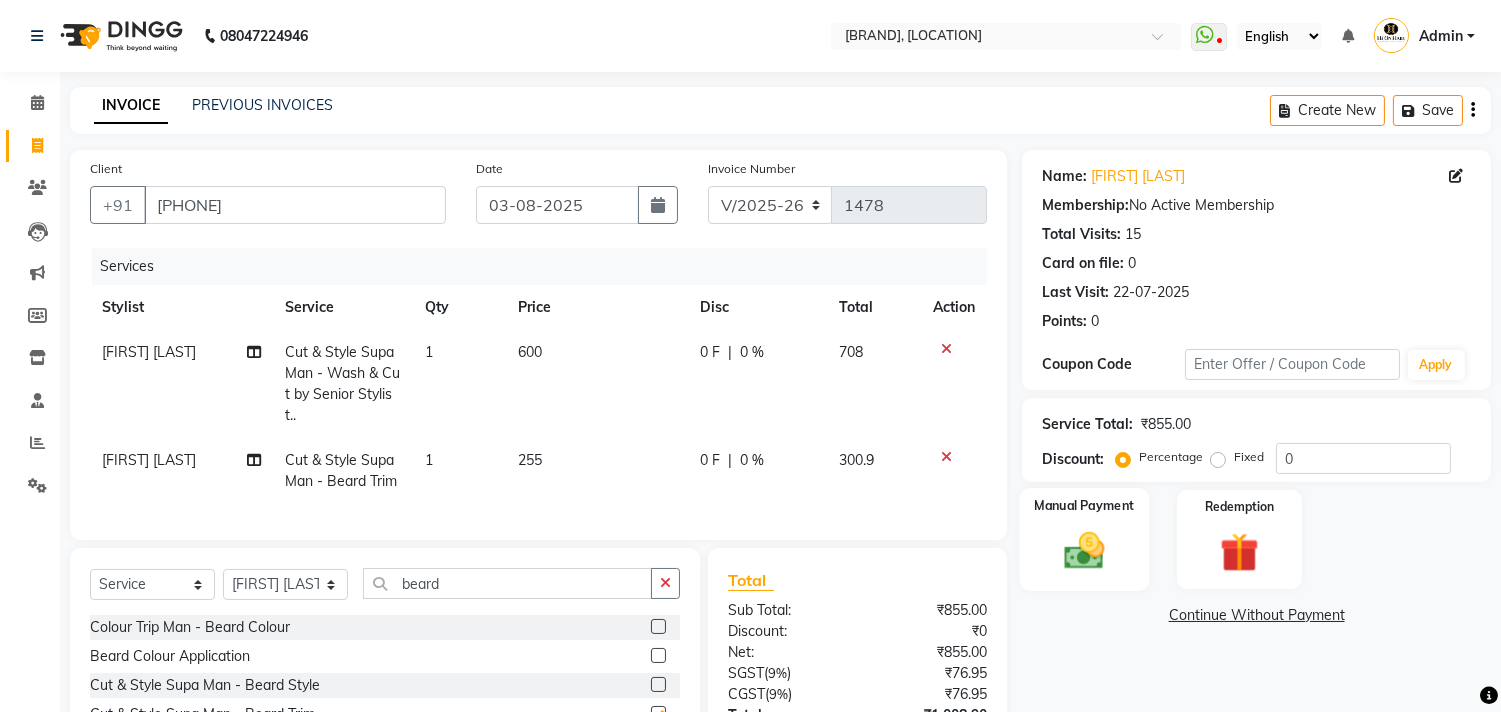 checkbox on "false" 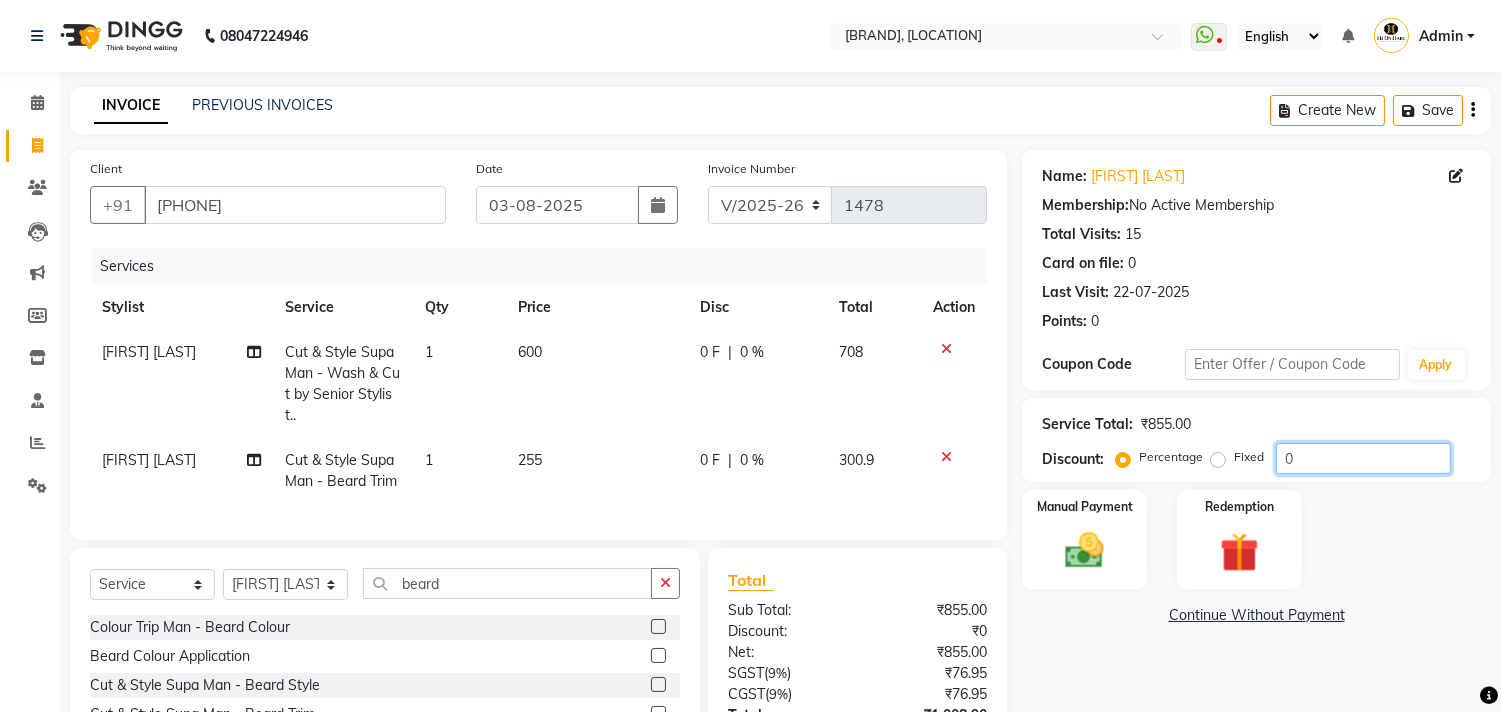 click on "0" 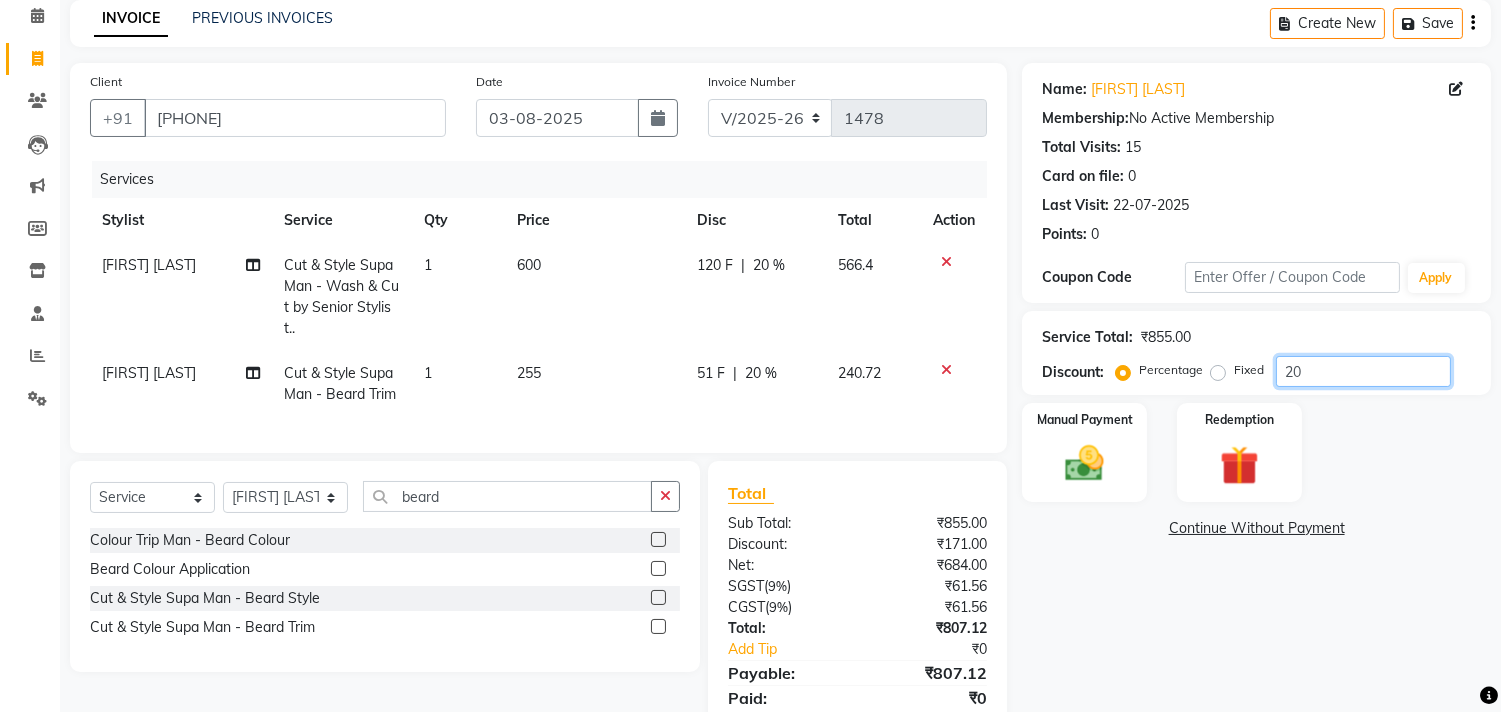 scroll, scrollTop: 176, scrollLeft: 0, axis: vertical 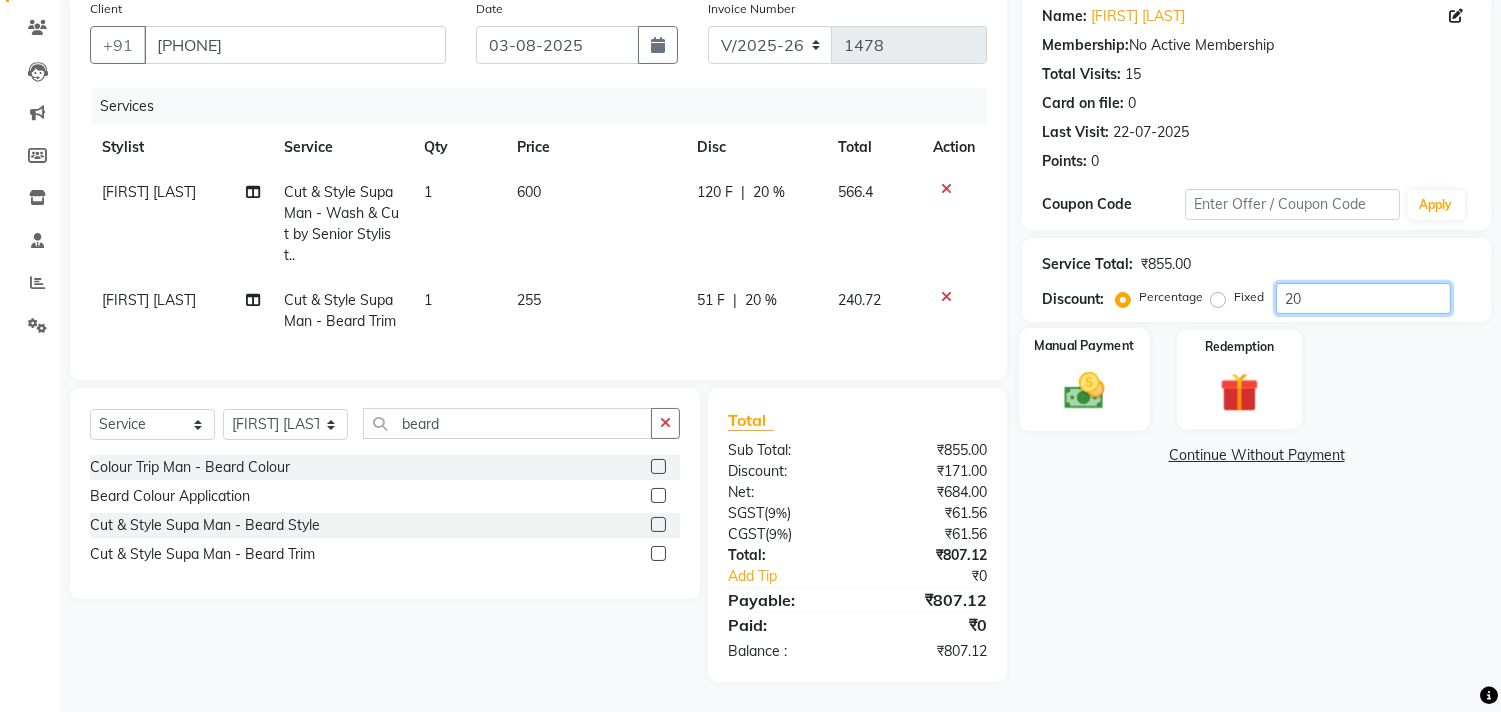 type on "20" 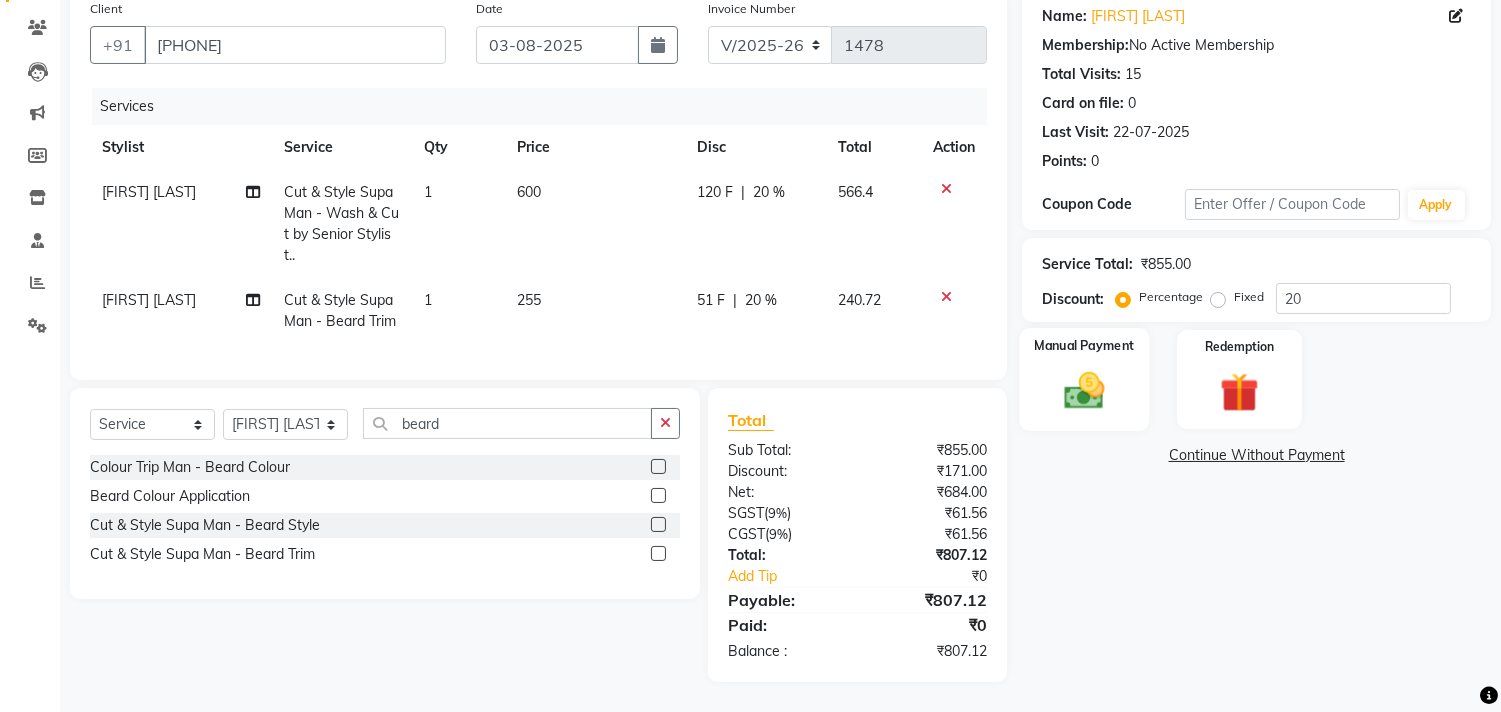 click 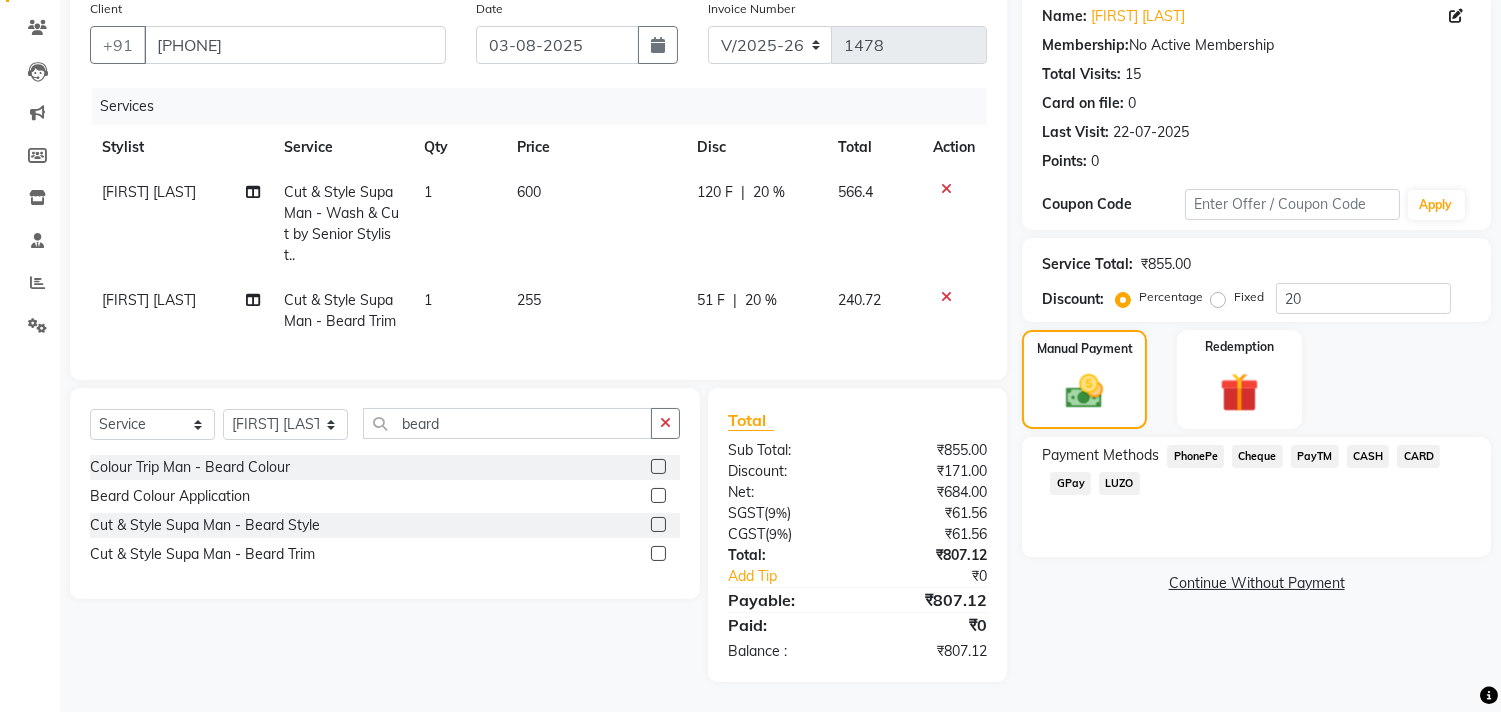click on "GPay" 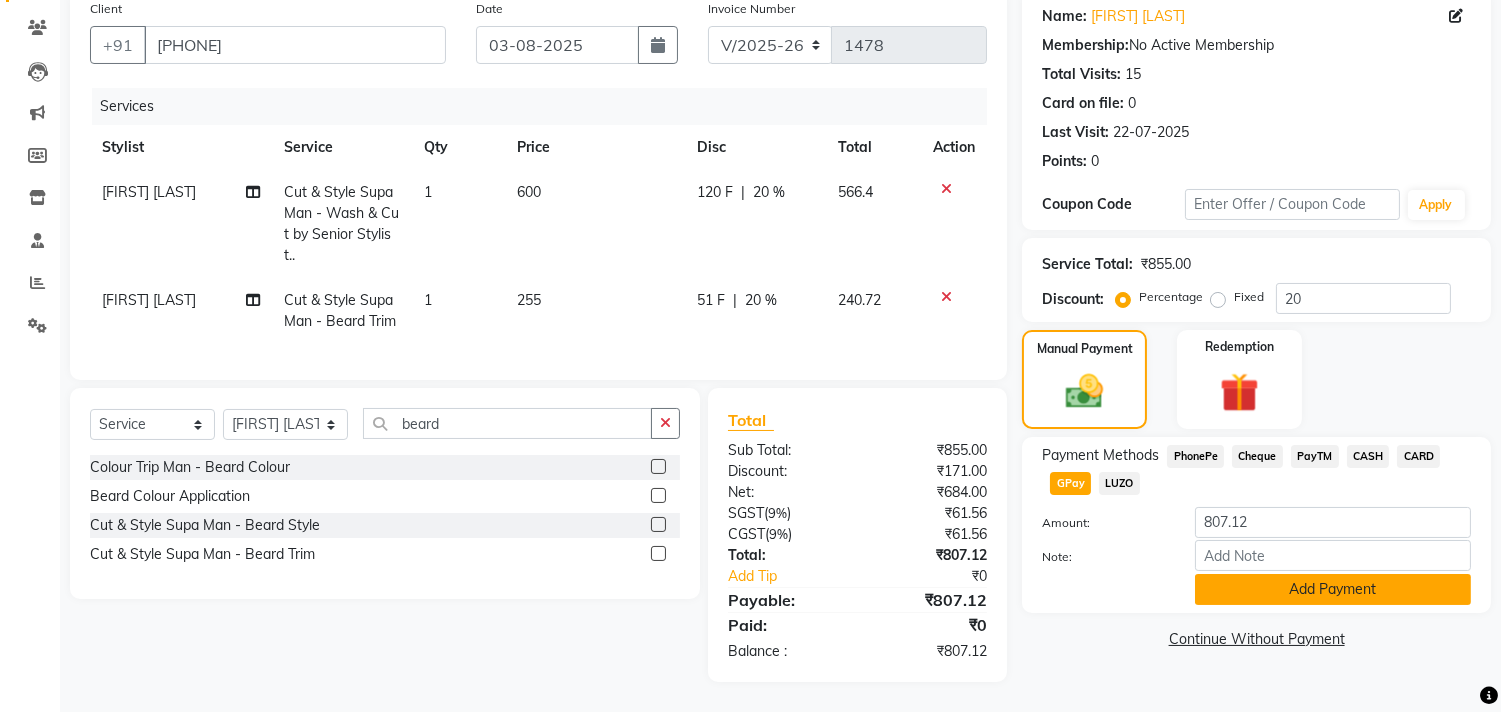 click on "Add Payment" 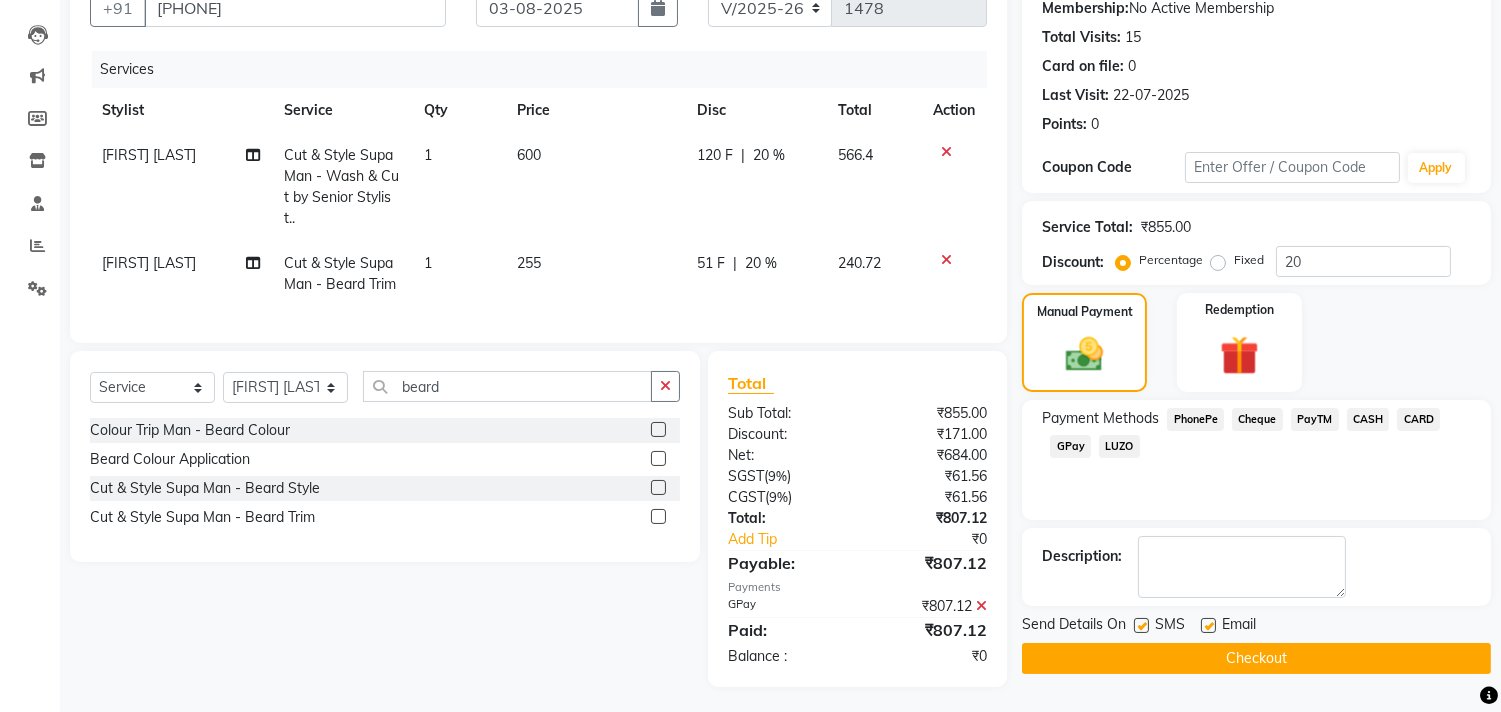 scroll, scrollTop: 218, scrollLeft: 0, axis: vertical 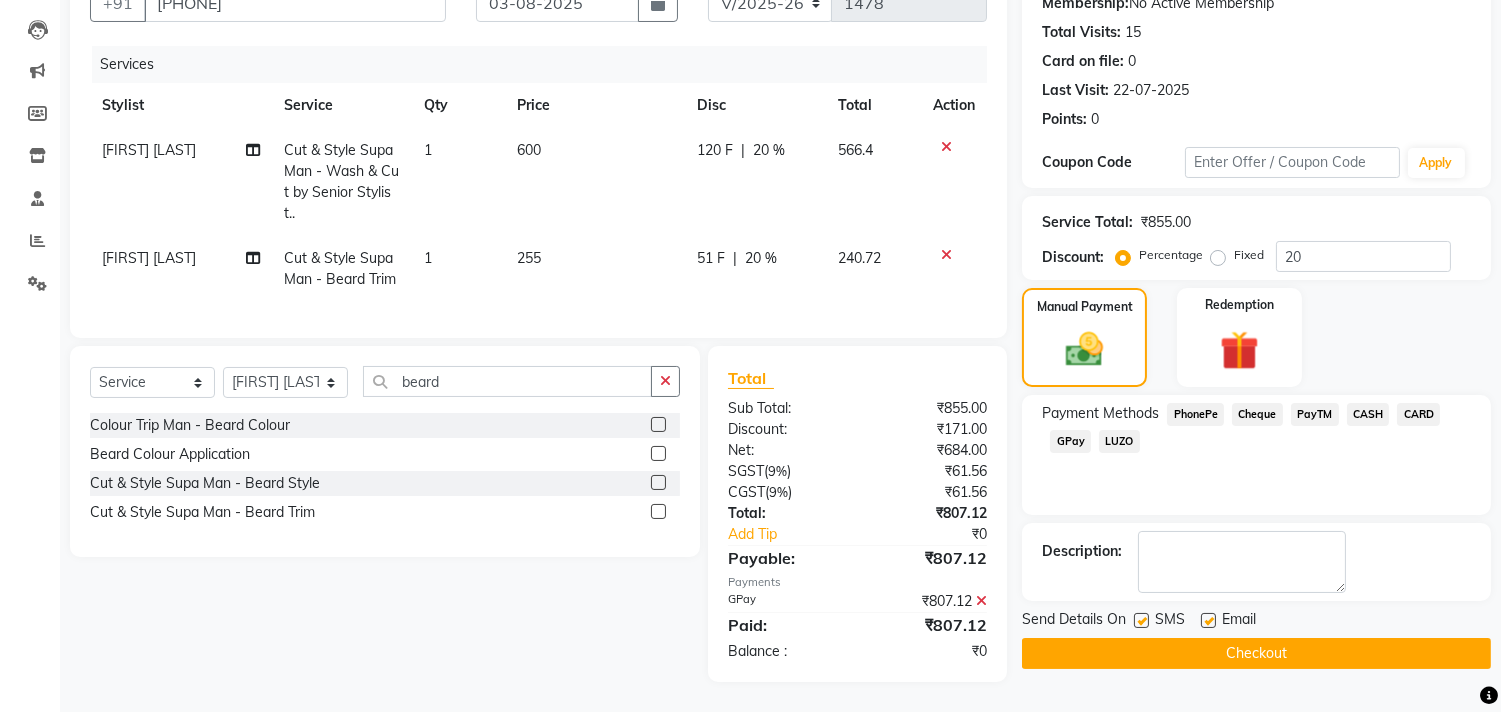 click 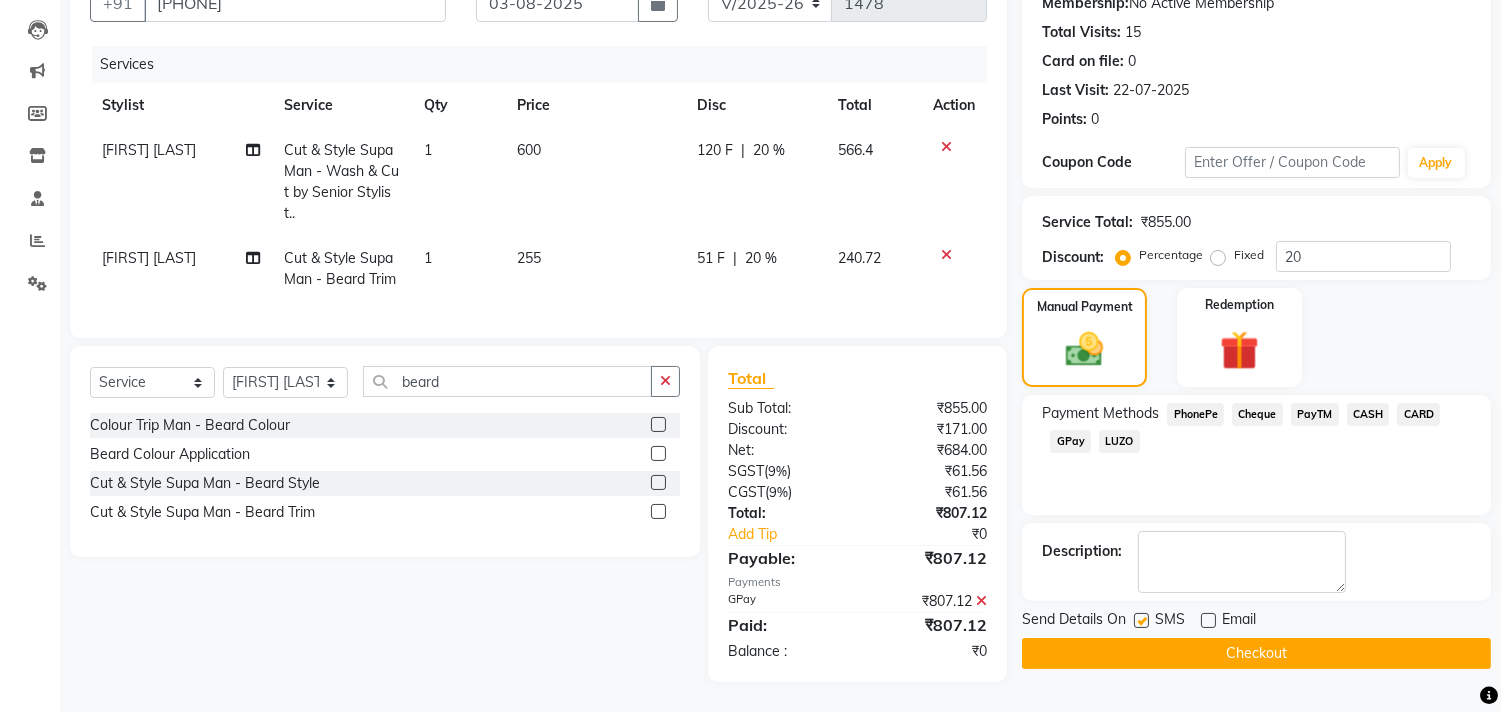 click on "Checkout" 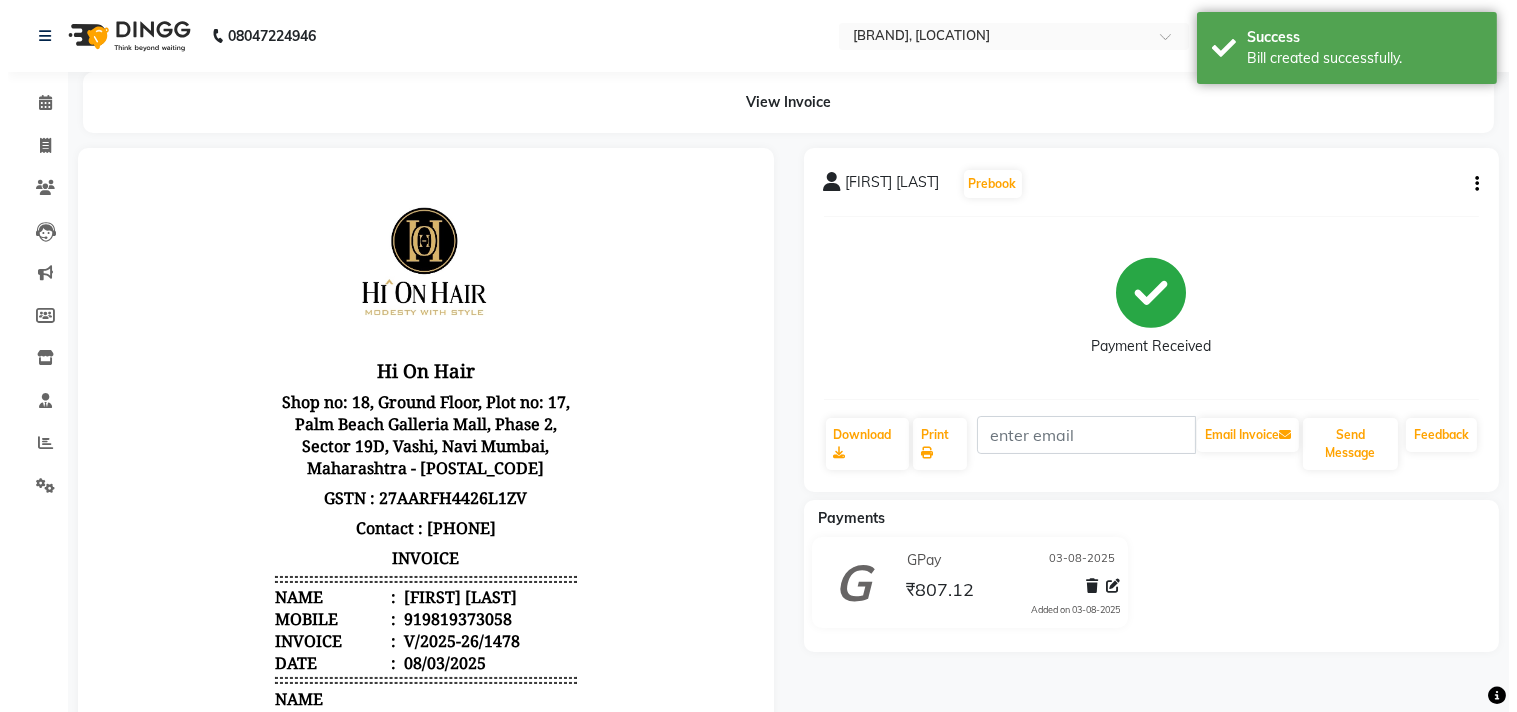 scroll, scrollTop: 0, scrollLeft: 0, axis: both 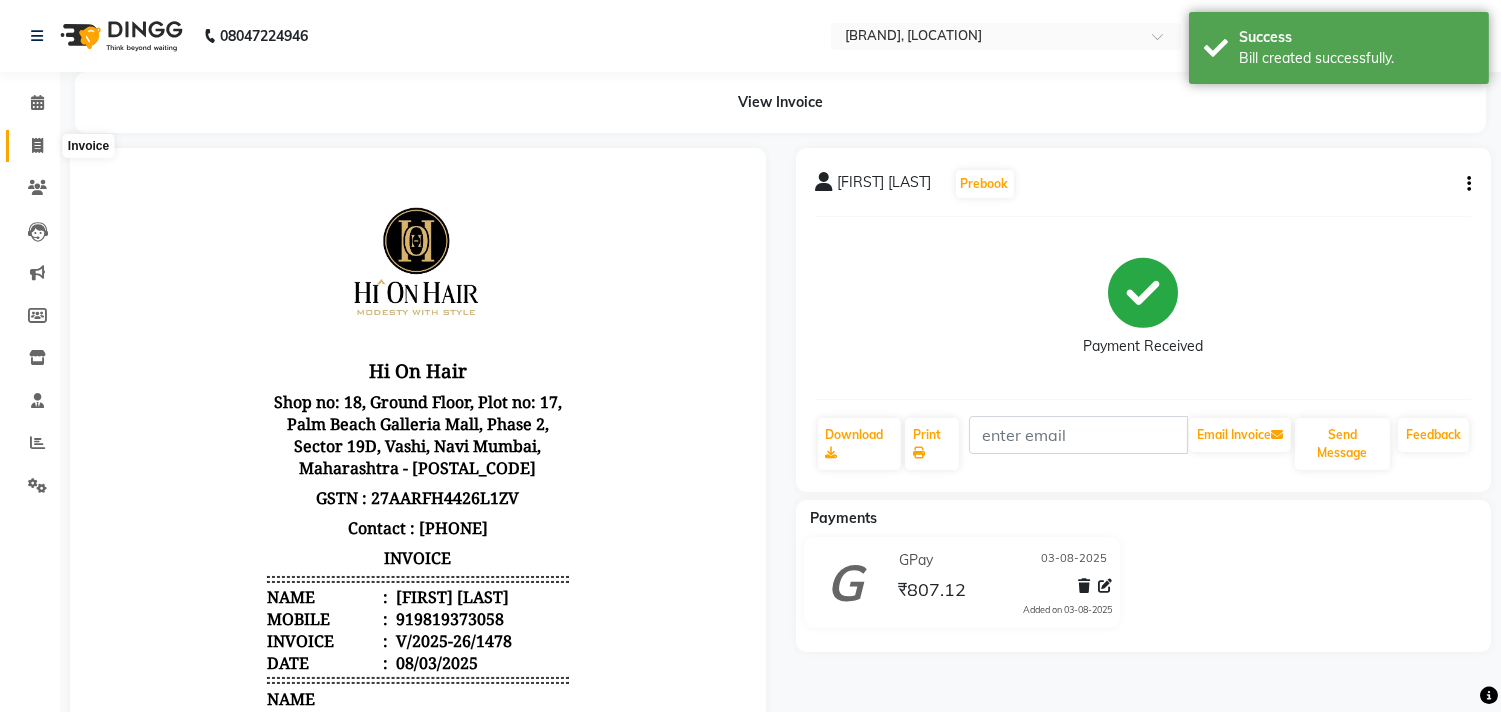 click 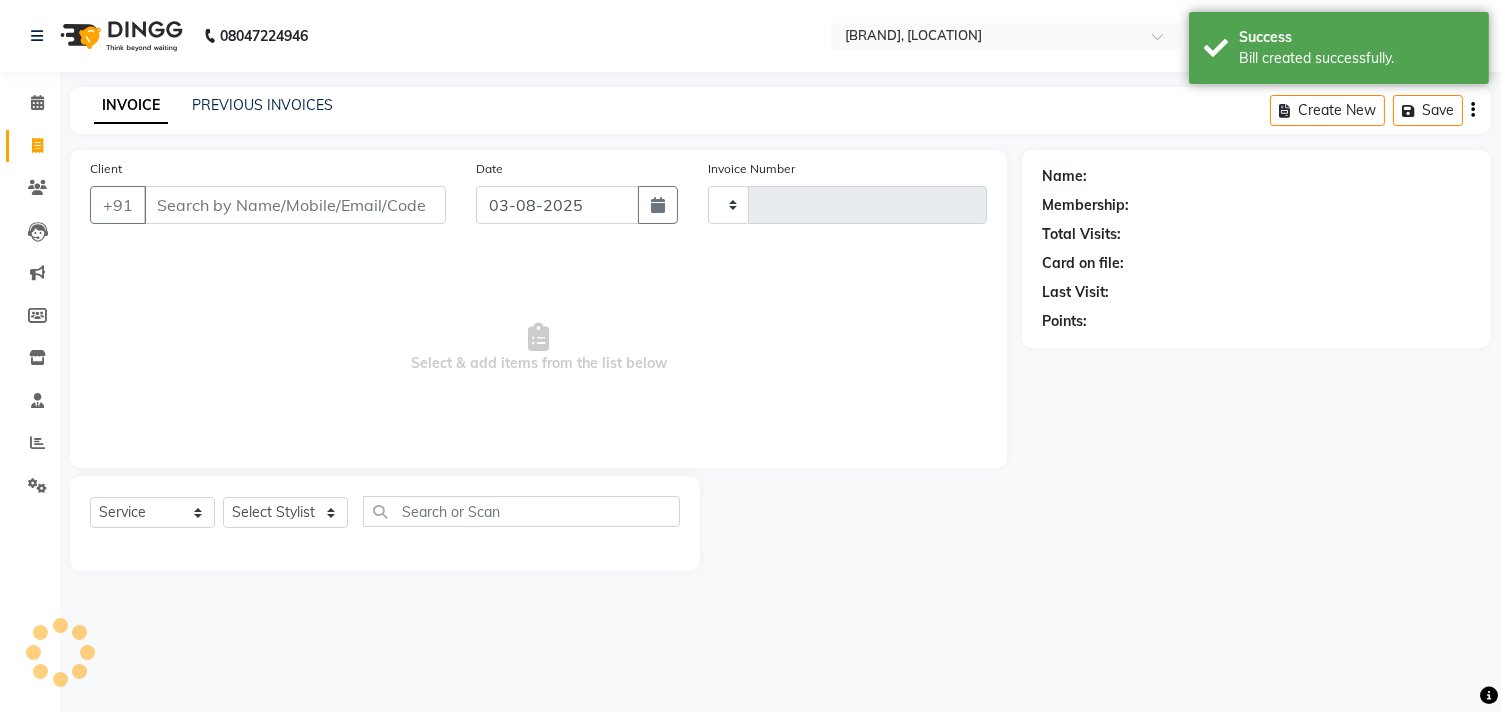 type on "1479" 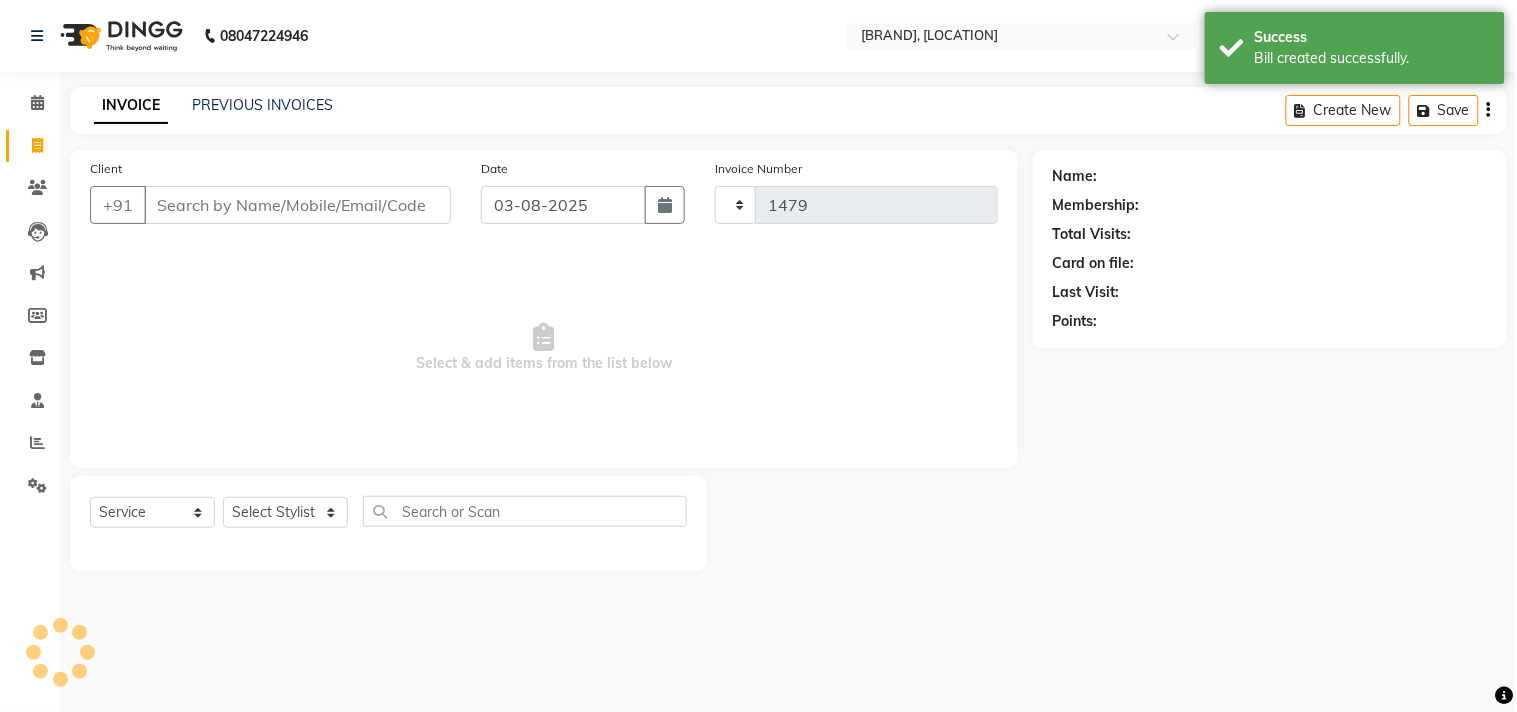 select on "535" 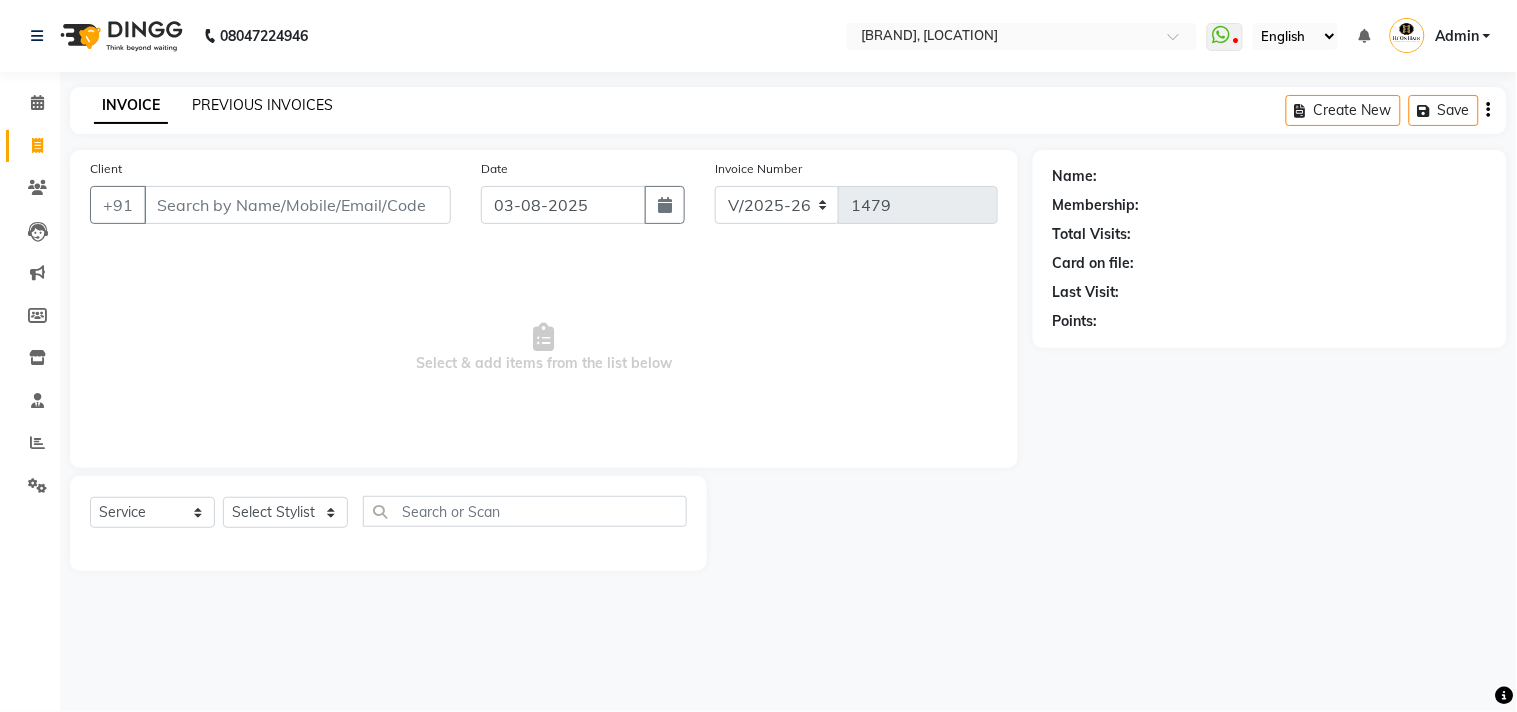 click on "PREVIOUS INVOICES" 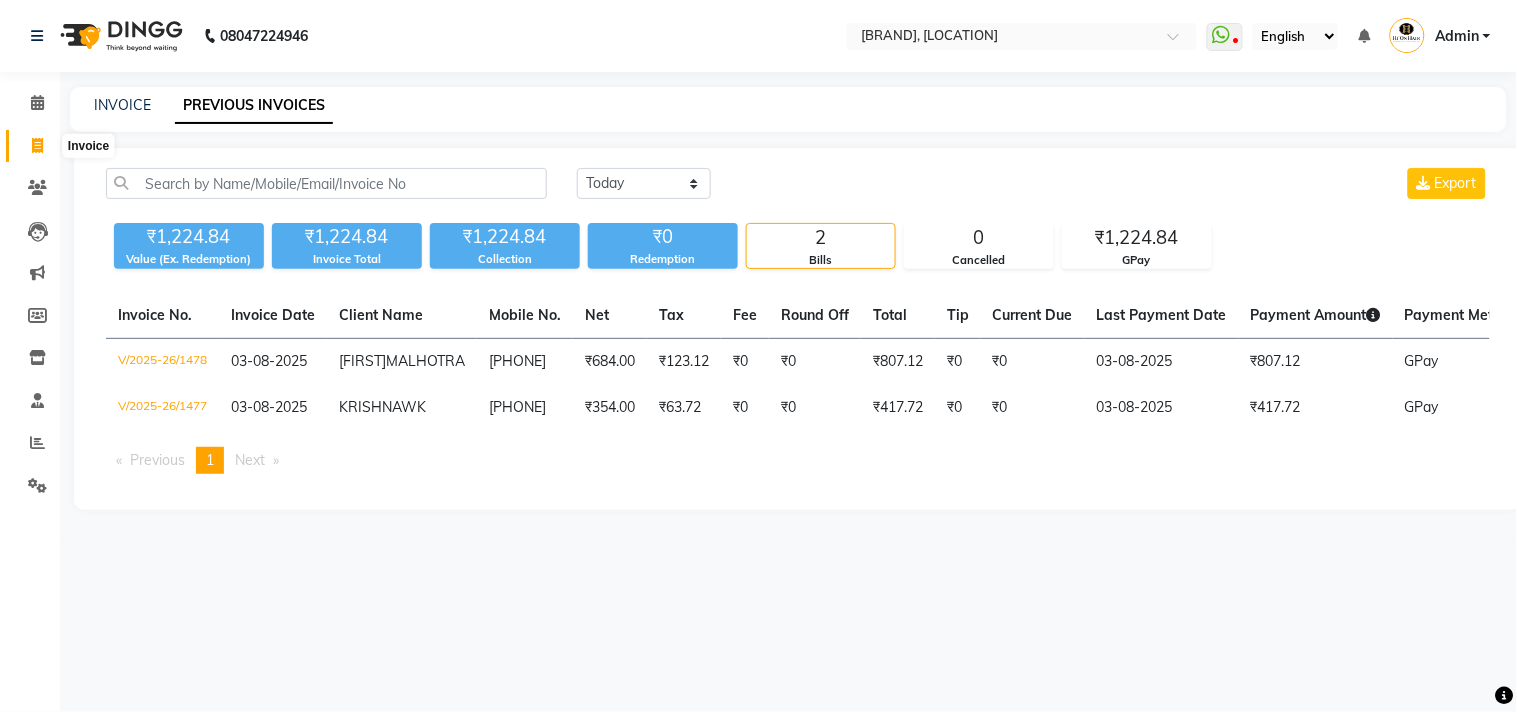 click 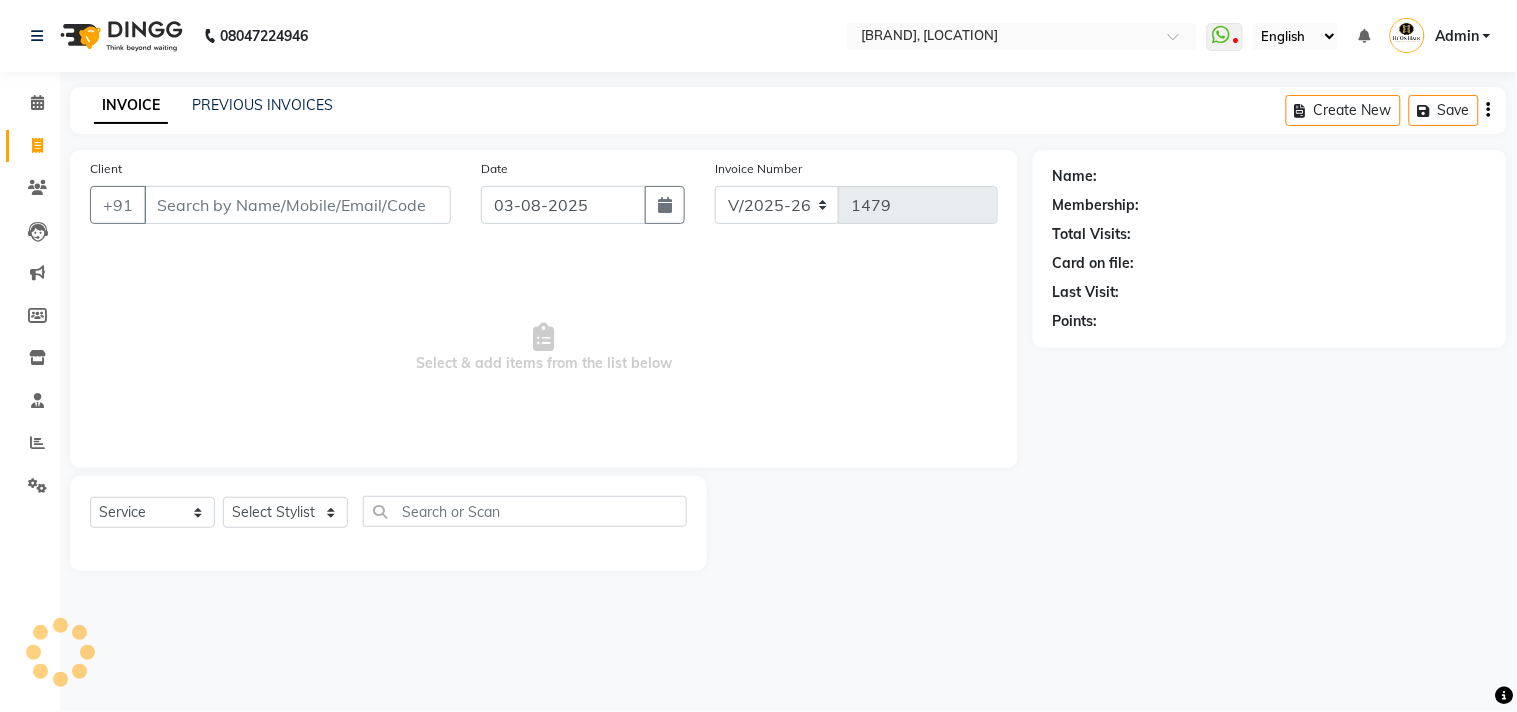 click on "Client" at bounding box center (297, 205) 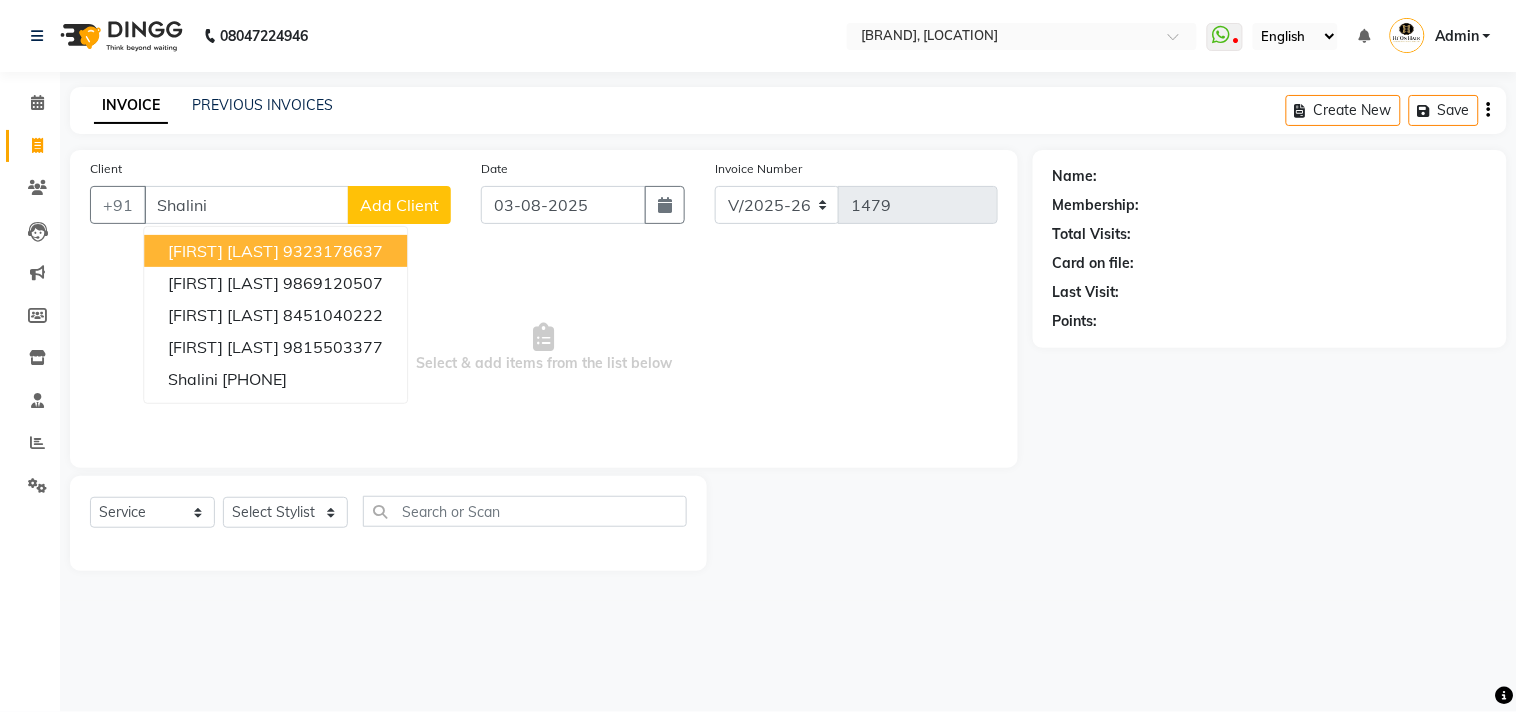 type on "Shalini" 